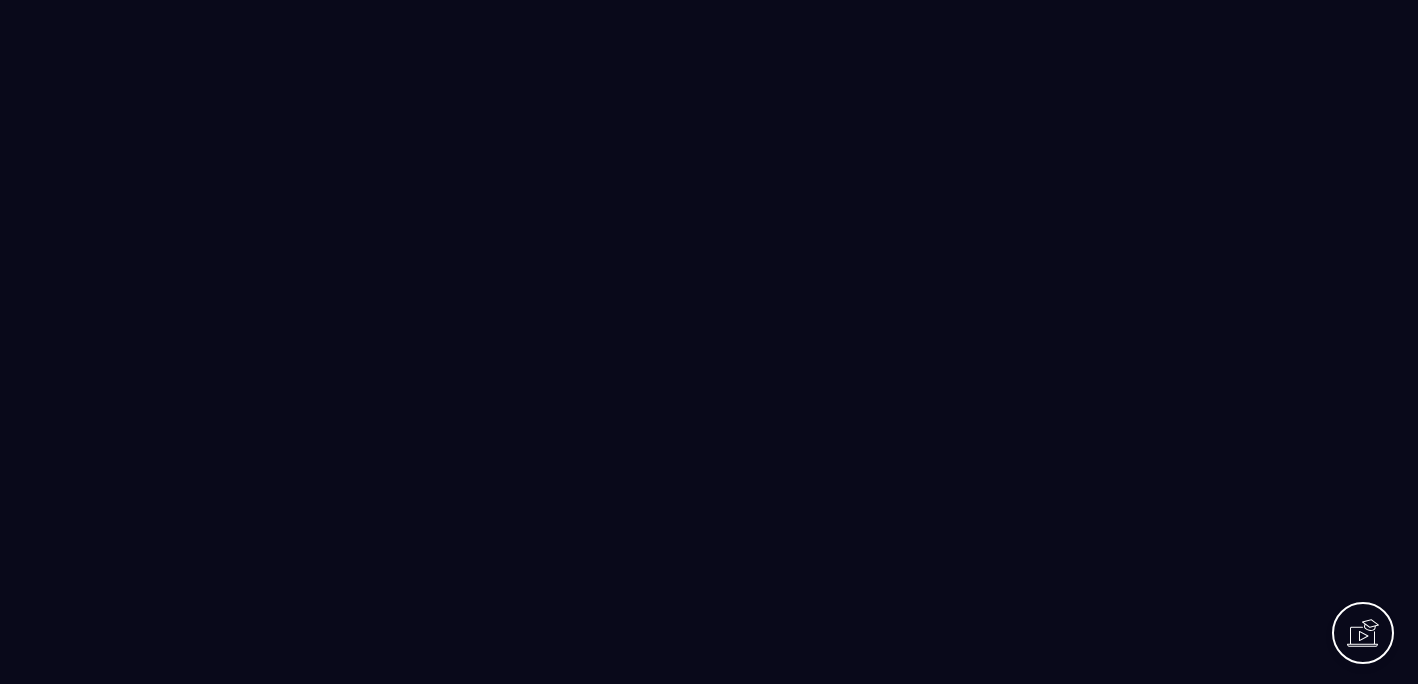 scroll, scrollTop: 0, scrollLeft: 0, axis: both 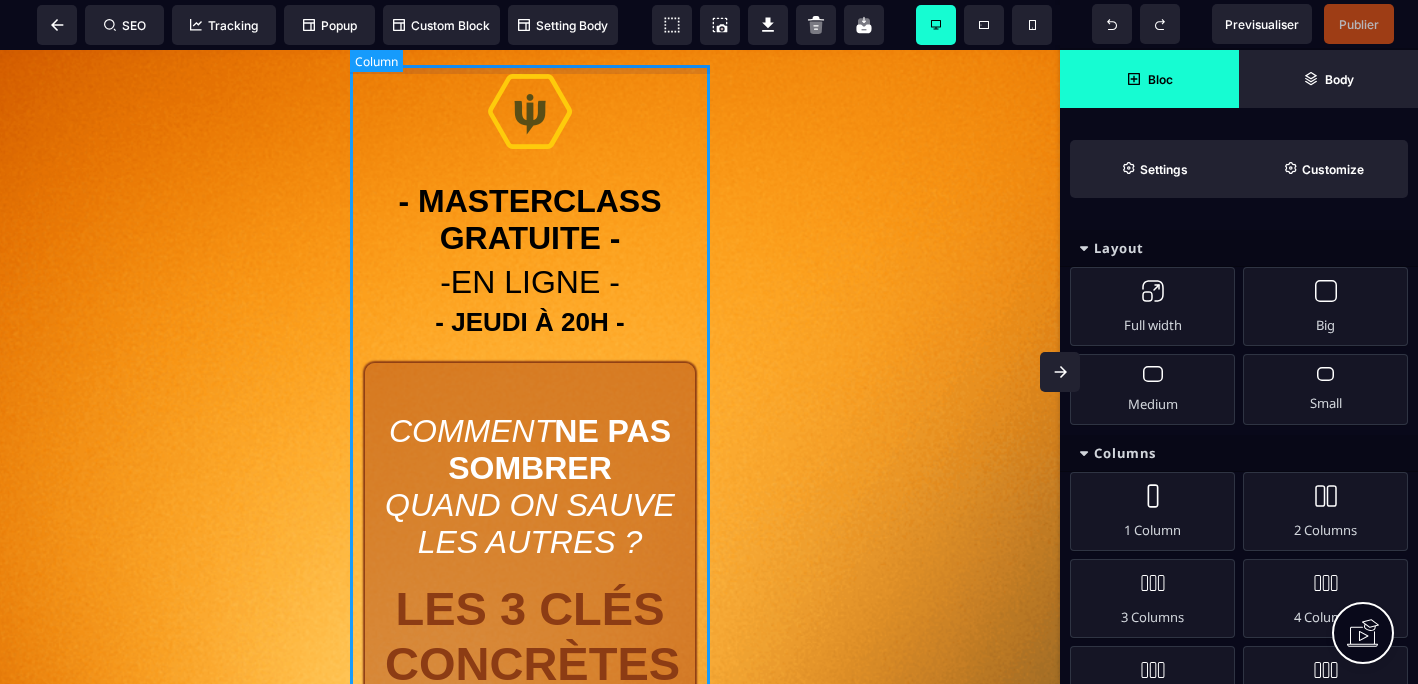 click on "- MASTERCLASS GRATUITE - -EN LIGNE - - JEUDI À 20H - COMMENT NE PAS SOMBRER QUAND ON SAUVE LES AUTRES ? LES 3 CLÉS CONCRÈTES POUR SURVIVRE MENTALEMENT EN TANT QUE PROFESSIONNEL DE L'URGENCE, DU SOIN ET DE LA THÉRAPIE | EN 5 MINUTES PAR JOUR | SANS TRAHIR SES VALEURS | MÉTHODE INÉDITE | ACTIVEZ VOTRE ACCÈS GRATUIT ICI CONFÉRENCE INÉDITE OFFERTE DE 90 MINUTES" at bounding box center [530, 759] 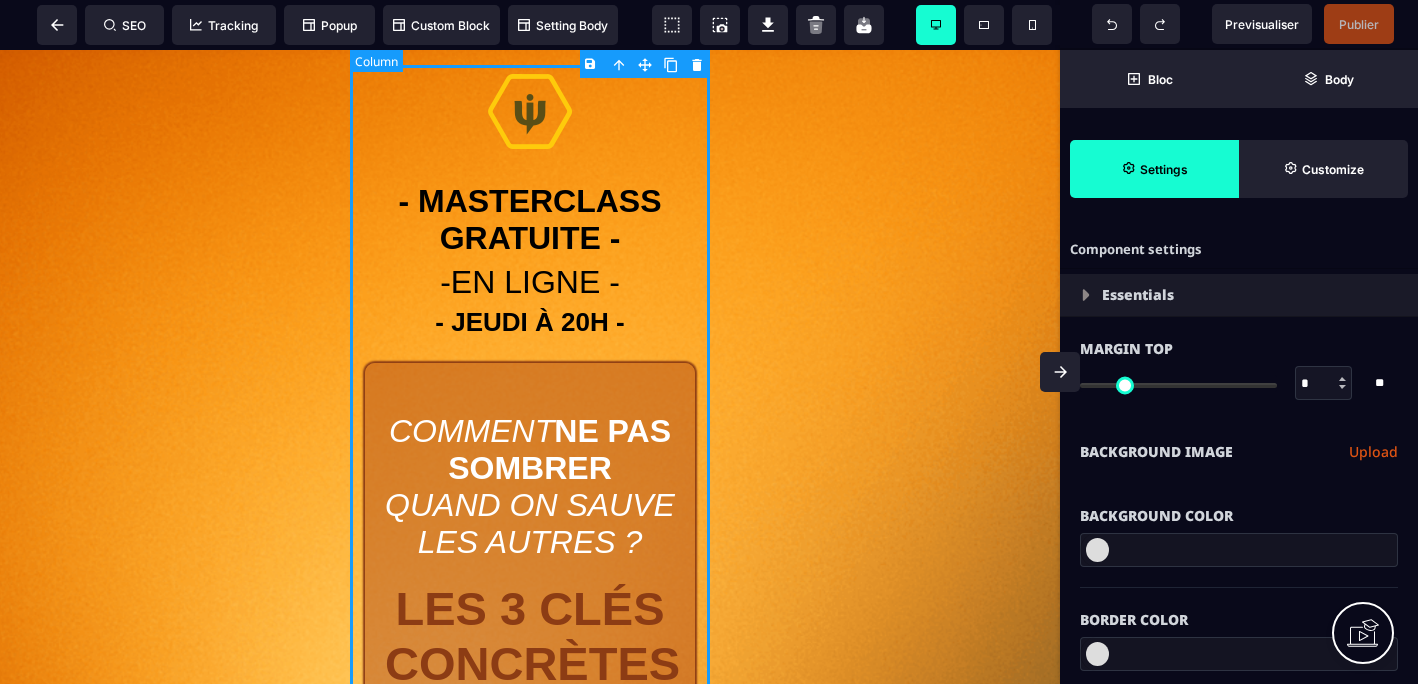 type on "*" 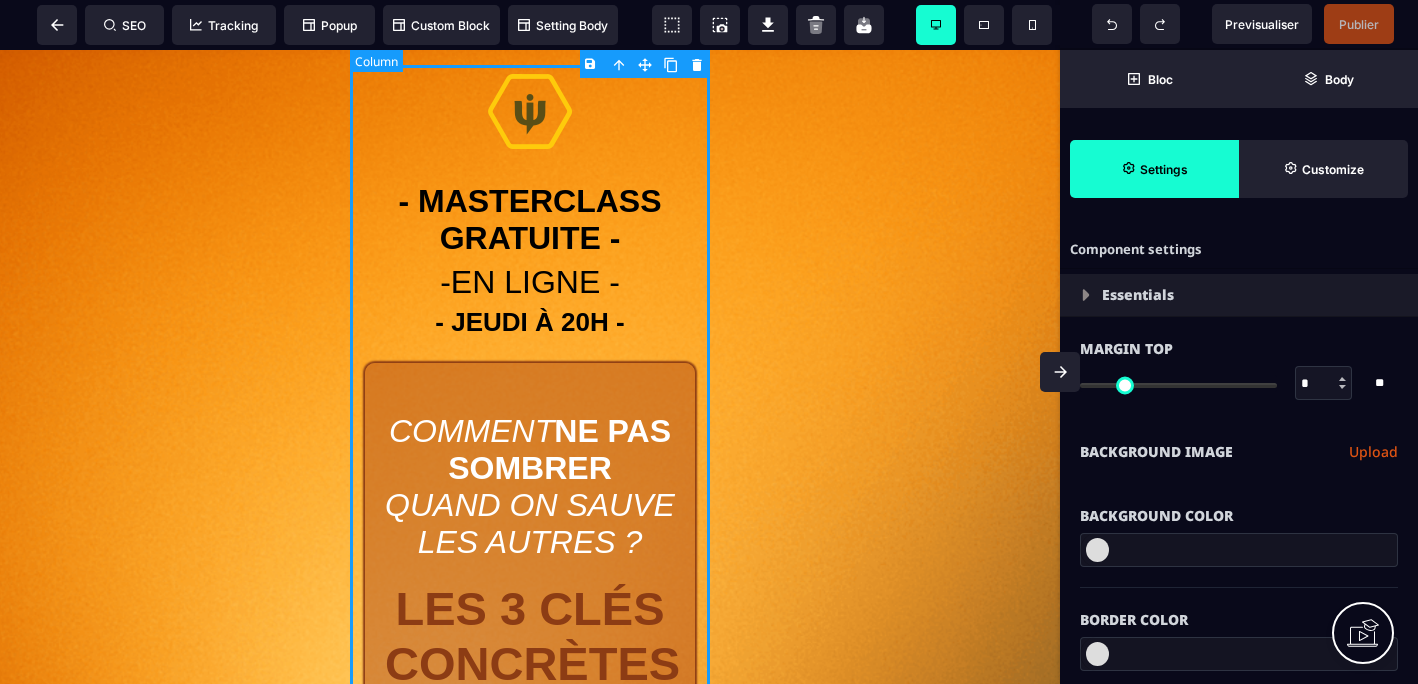 type on "*" 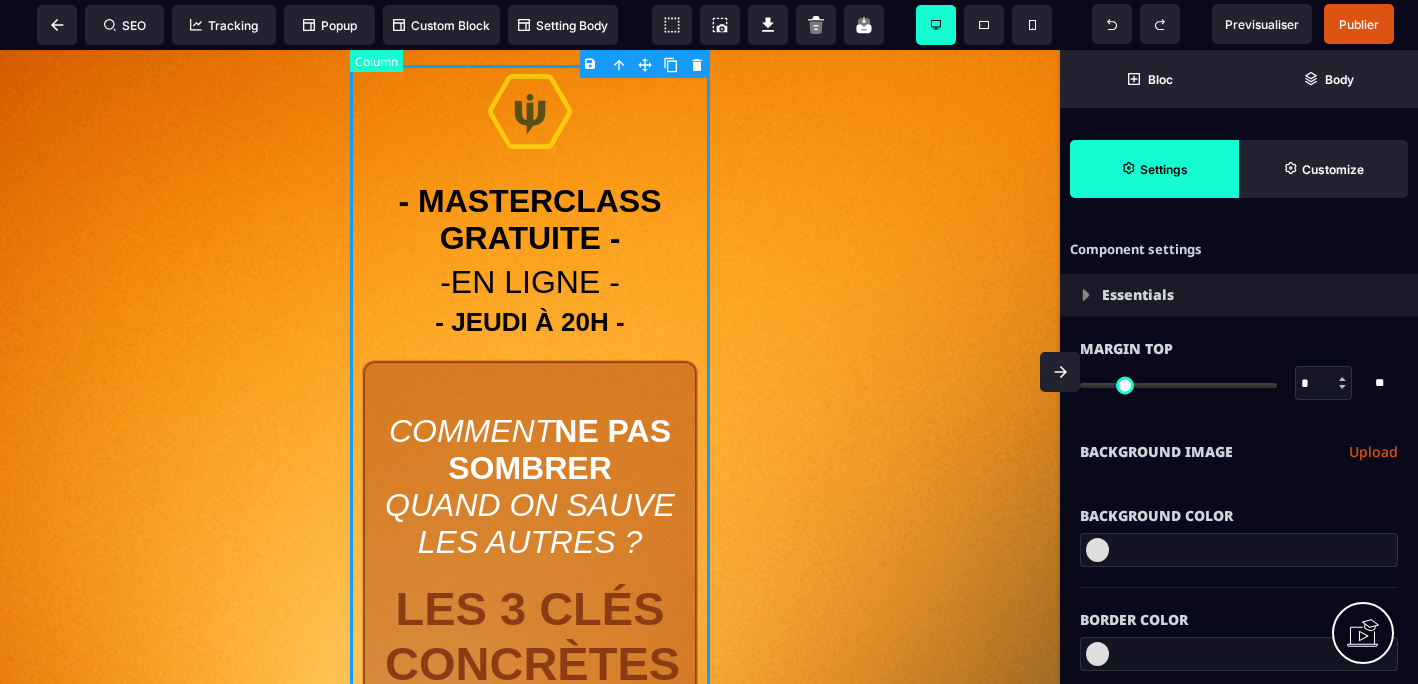 select 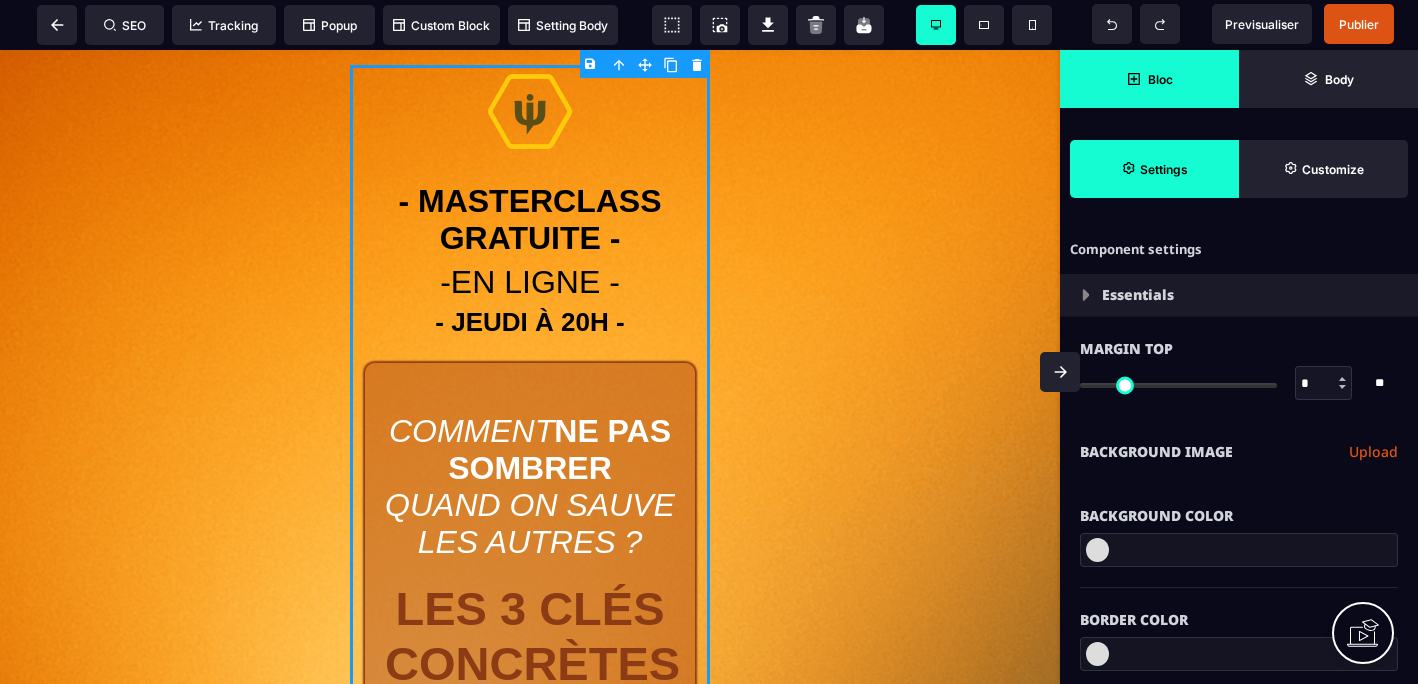 click on "Bloc" at bounding box center [1149, 79] 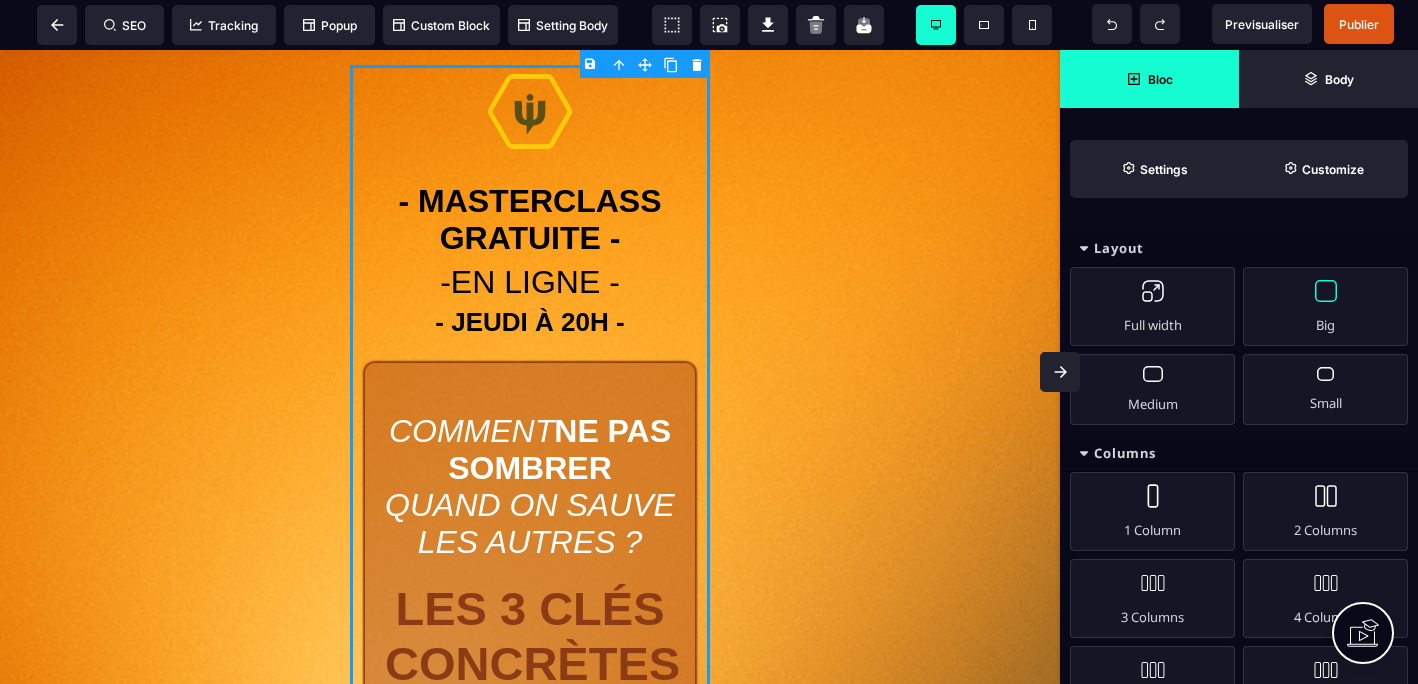 click on "Big" at bounding box center [1325, 306] 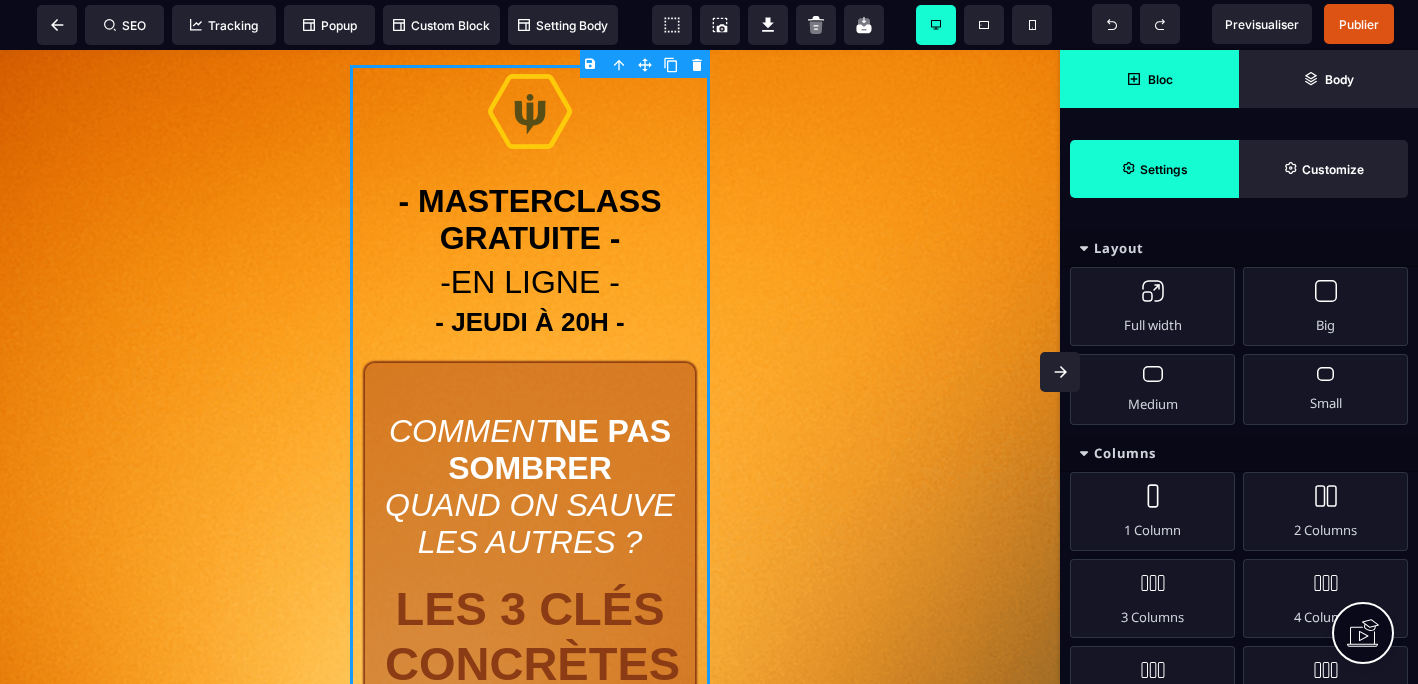 click on "Settings" at bounding box center [1164, 169] 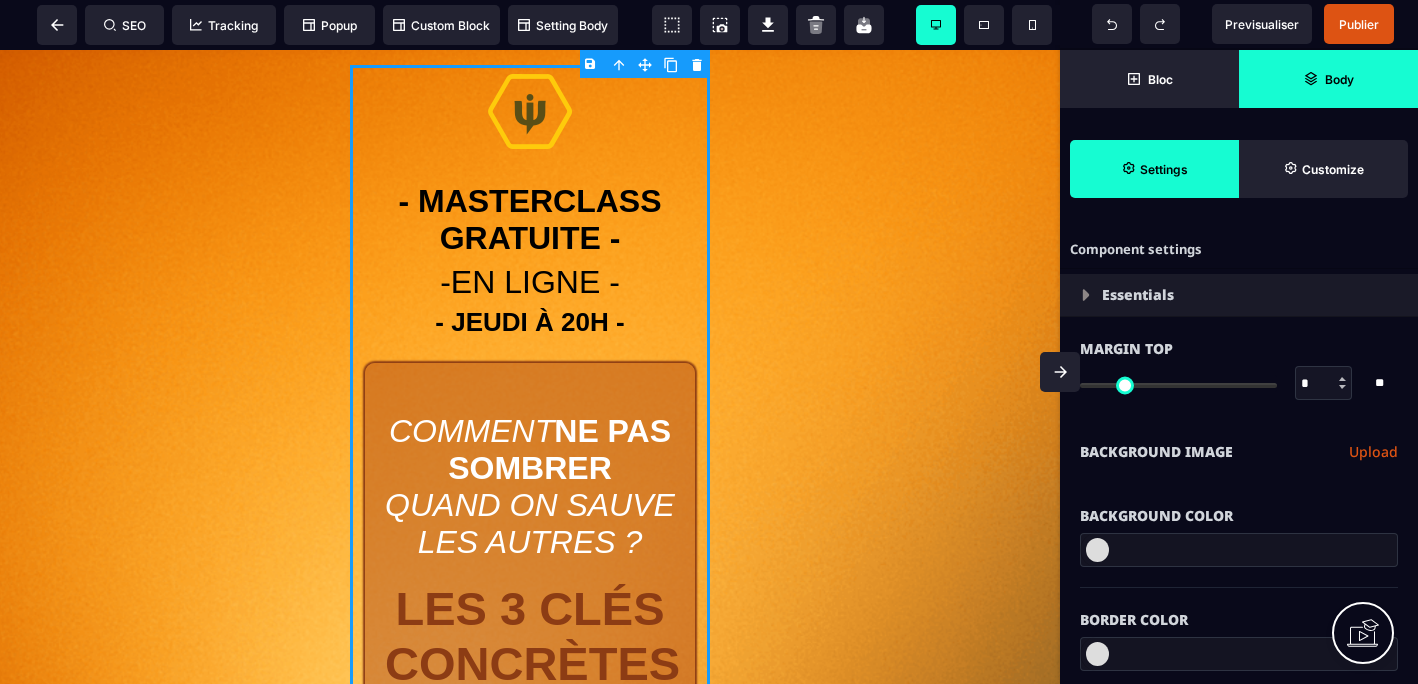 click 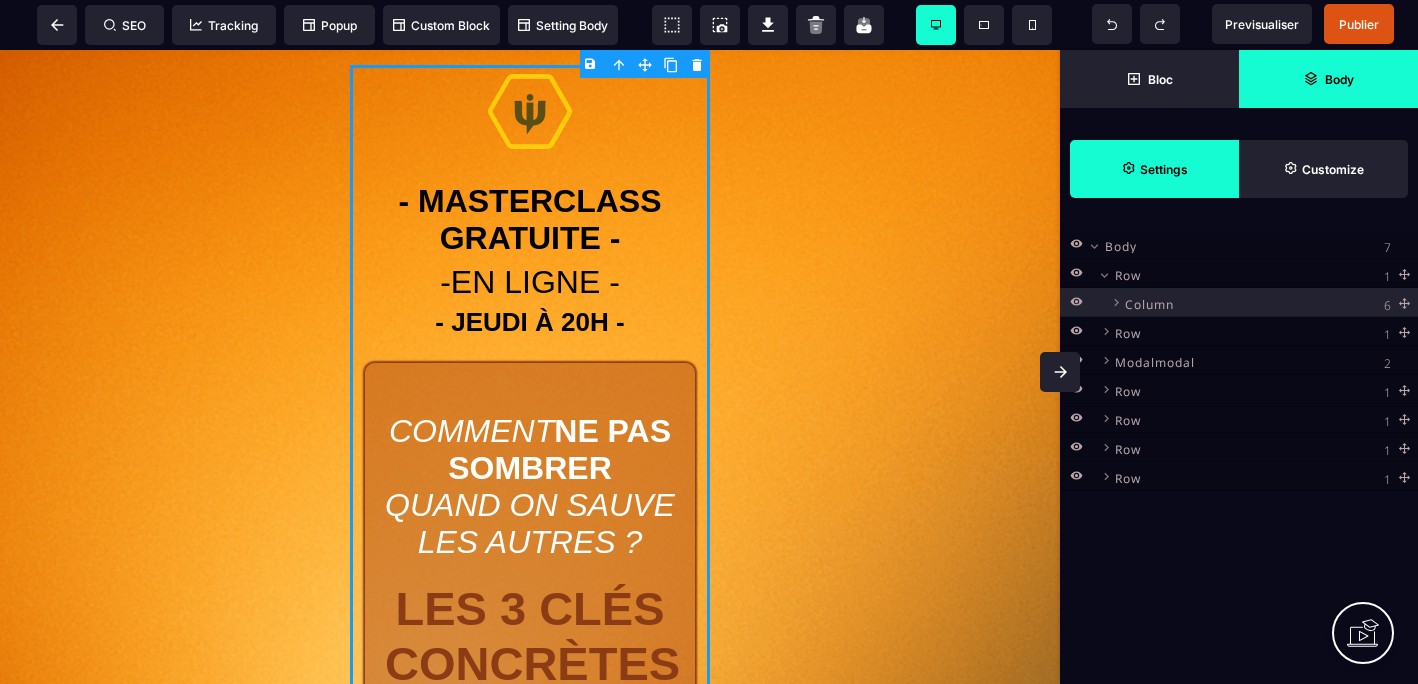 click on "6" at bounding box center (1387, 305) 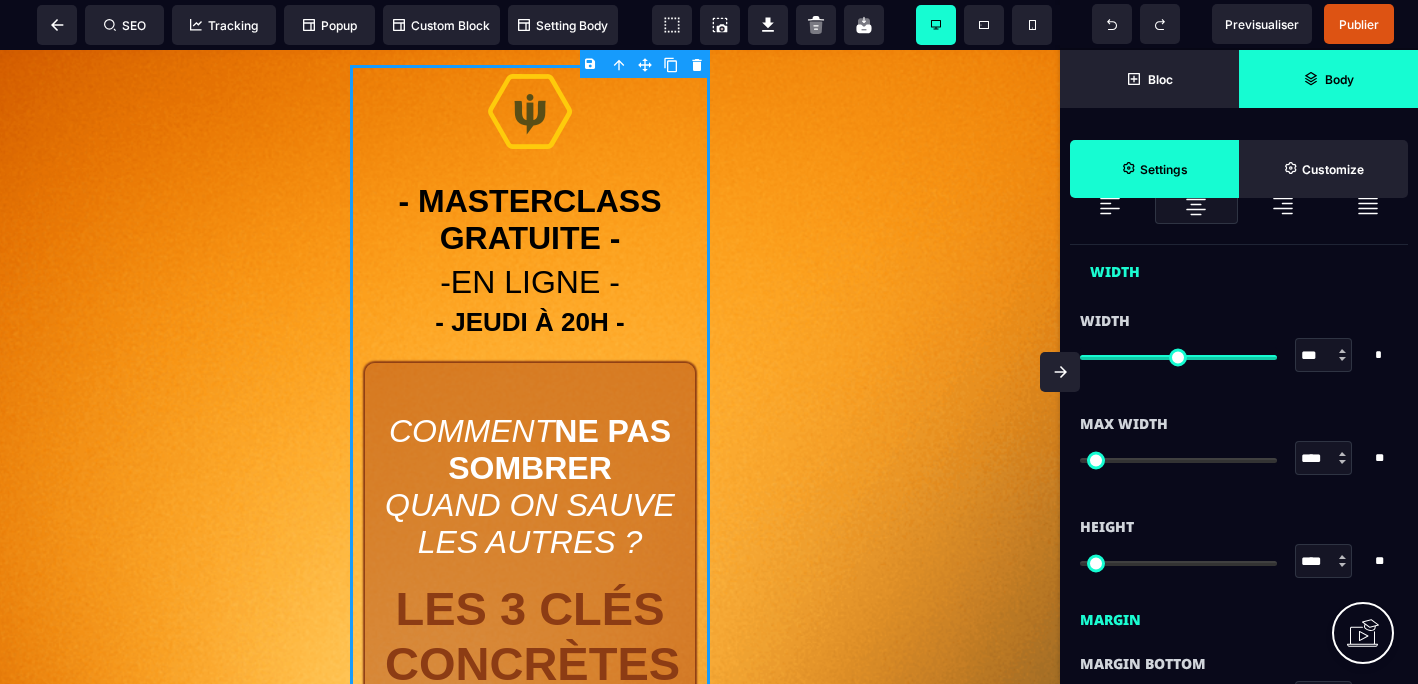 scroll, scrollTop: 1069, scrollLeft: 0, axis: vertical 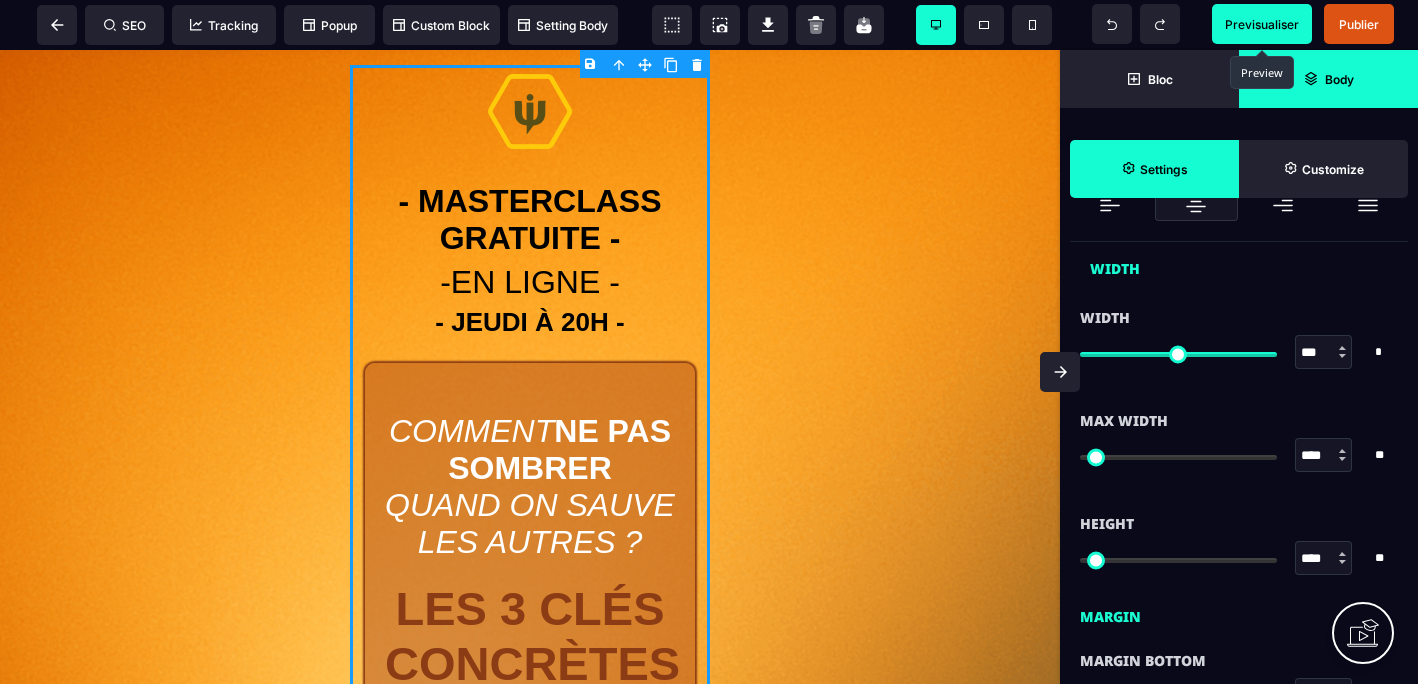 click on "Previsualiser" at bounding box center [1262, 24] 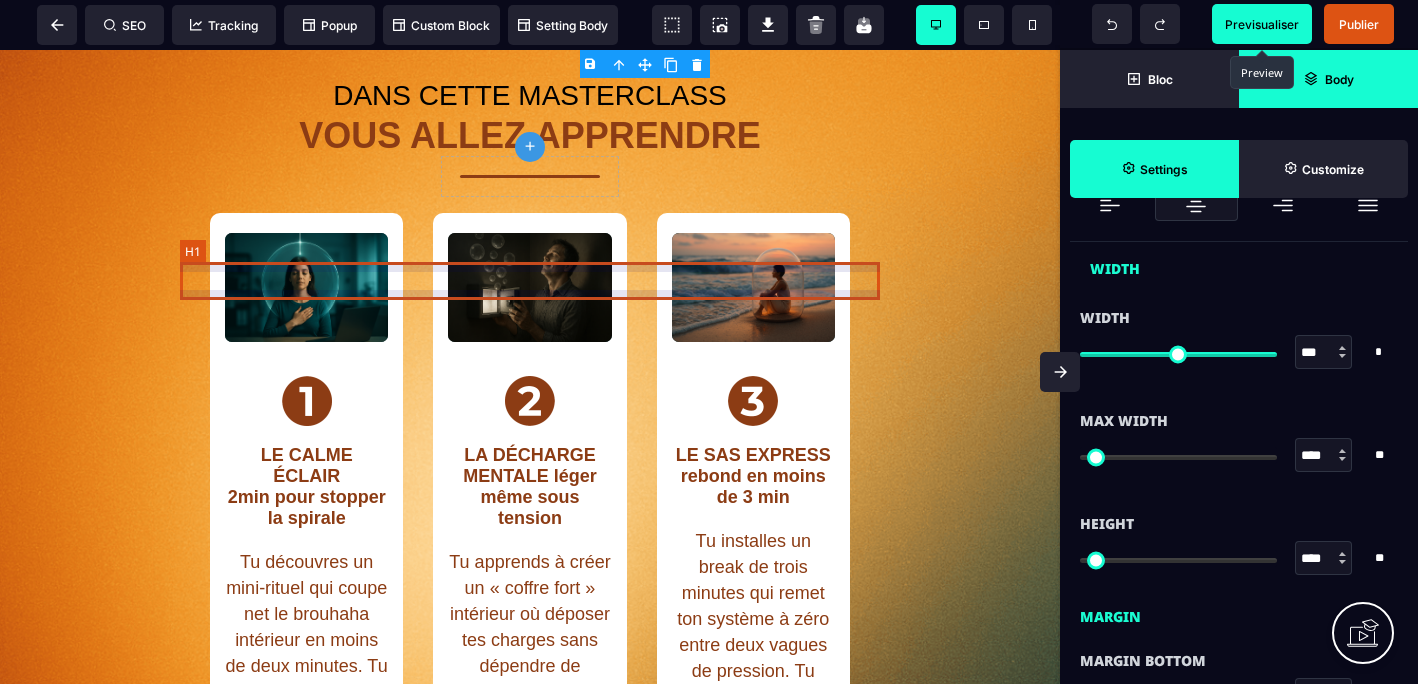 scroll, scrollTop: 1461, scrollLeft: 0, axis: vertical 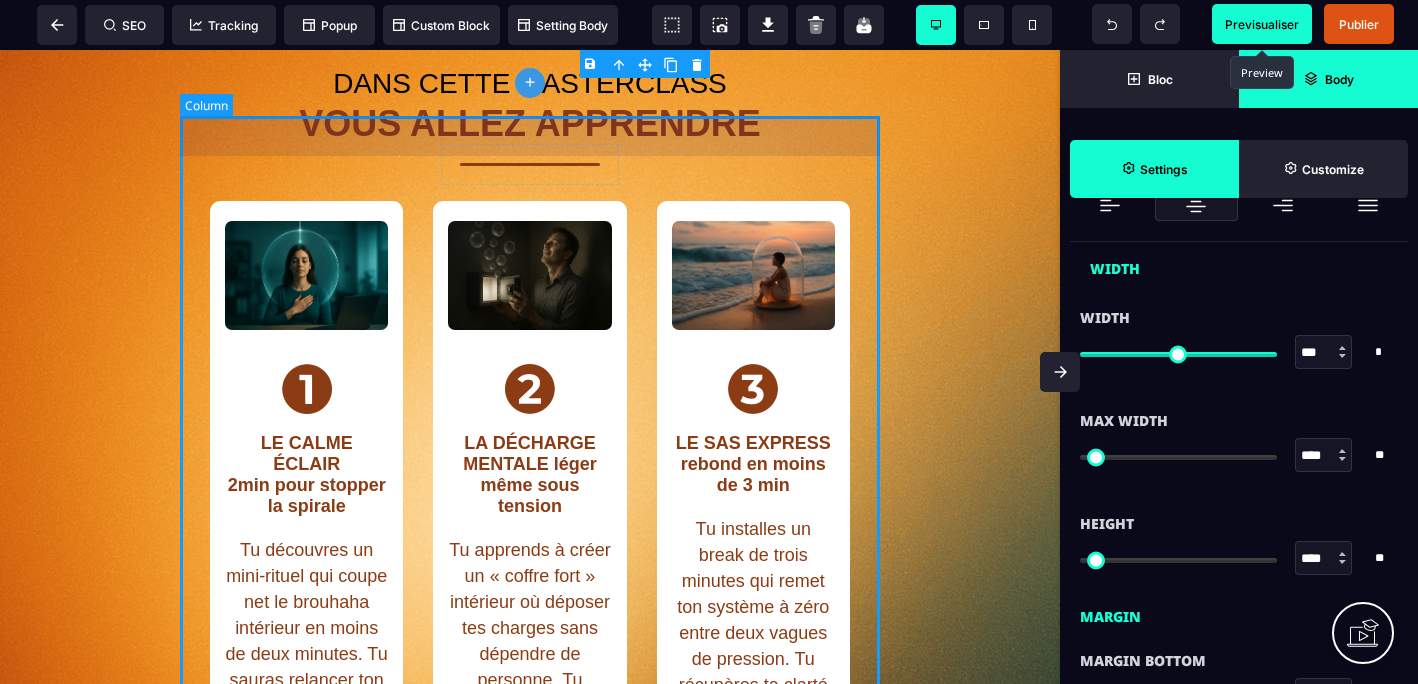 click on "DANS CETTE MASTERCLASS VOUS ALLEZ APPRENDRE LE CALME ÉCLAIR 2min pour stopper la spirale Tu découvres un mini-rituel qui coupe net le brouhaha intérieur en moins de deux minutes. Tu sauras relancer ton cerveau comme on rafraîchit une page, sans bouger de ton siège. LA DÉCHARGE MENTALE léger même sous tension Tu apprends à créer un « coffre fort » intérieur où déposer tes charges sans dépendre de personne. Tu repartiras plus léger, avec un mode d’emploi pour y accéder à volonté. LE SAS EXPRESS rebond en moins de 3 min Tu installes un break de trois minutes qui remet ton système à zéro entre deux vagues de pression. Tu récupères ta clarté avant de retourner dans l’action, sans jamais décrocher. ACTIVEZ VOTRE ACCÈS GRATUIT ICI CONFÉRENCE INÉDITE OFFERTE DE 90 MINUTES" at bounding box center (530, 536) 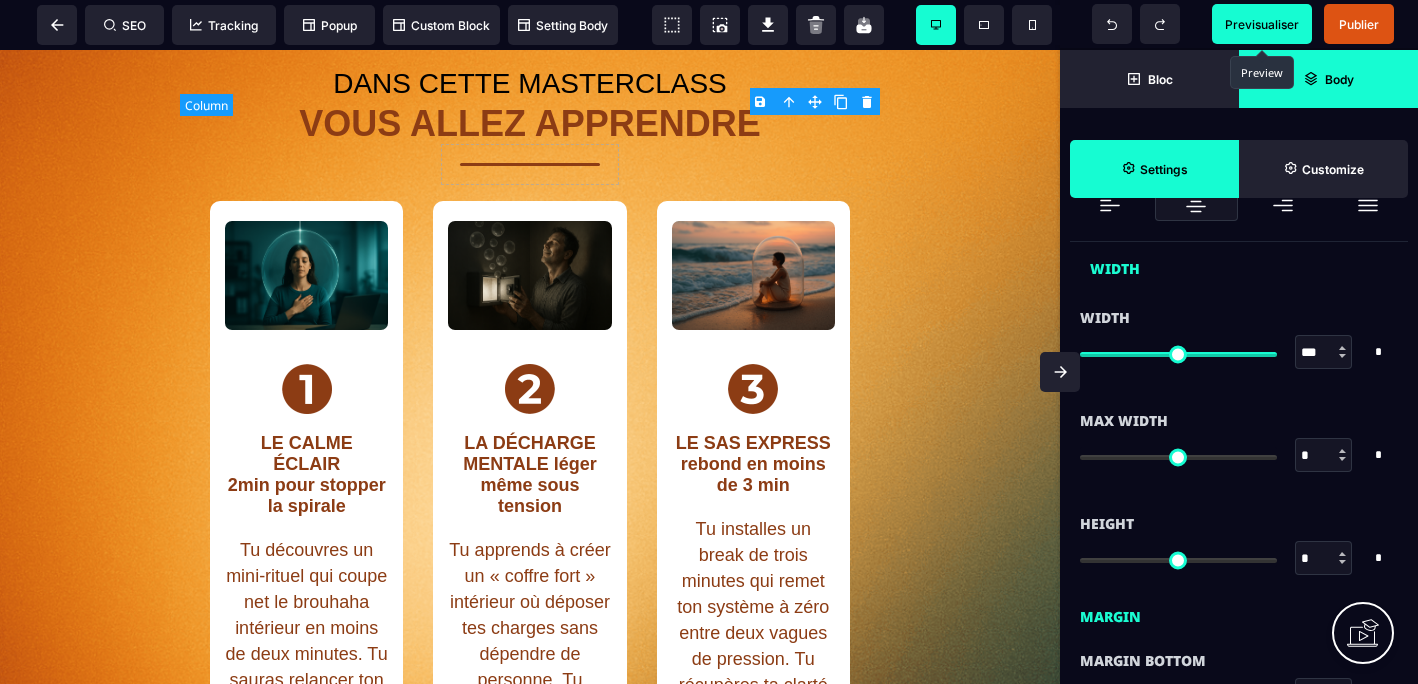 type on "*" 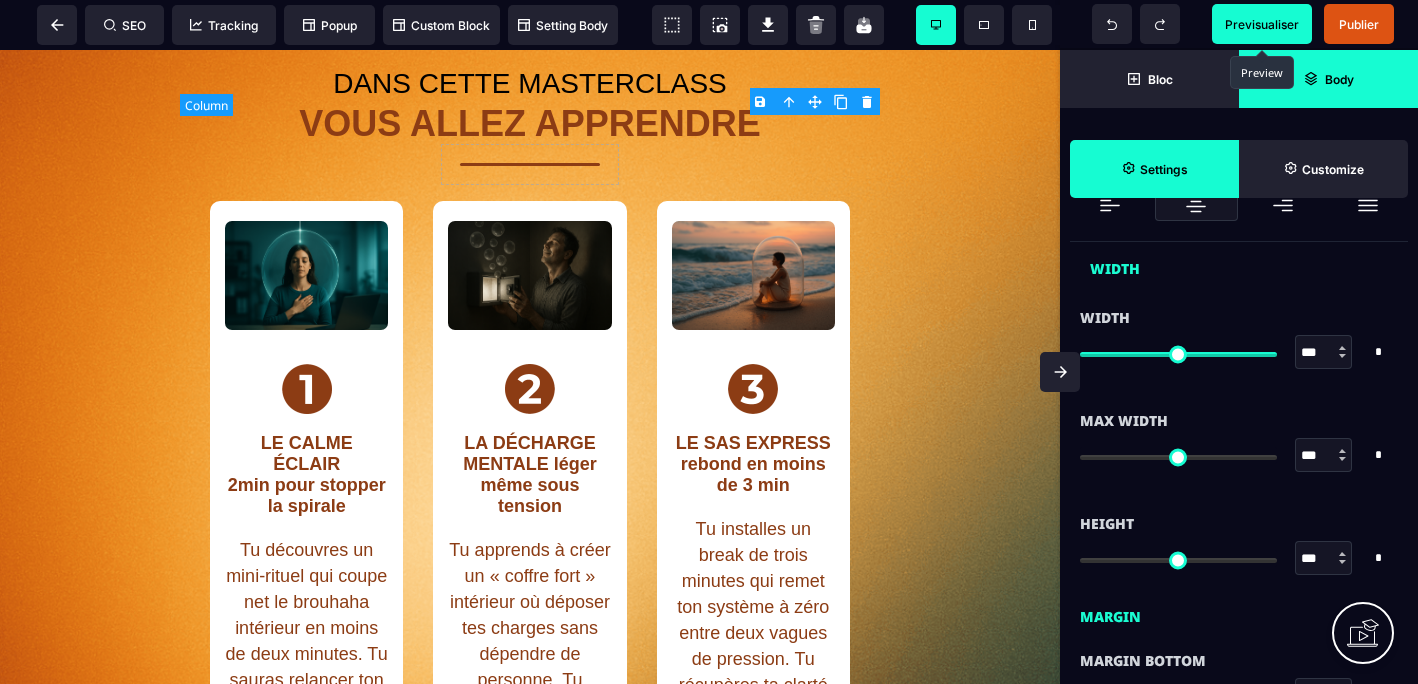 type on "*" 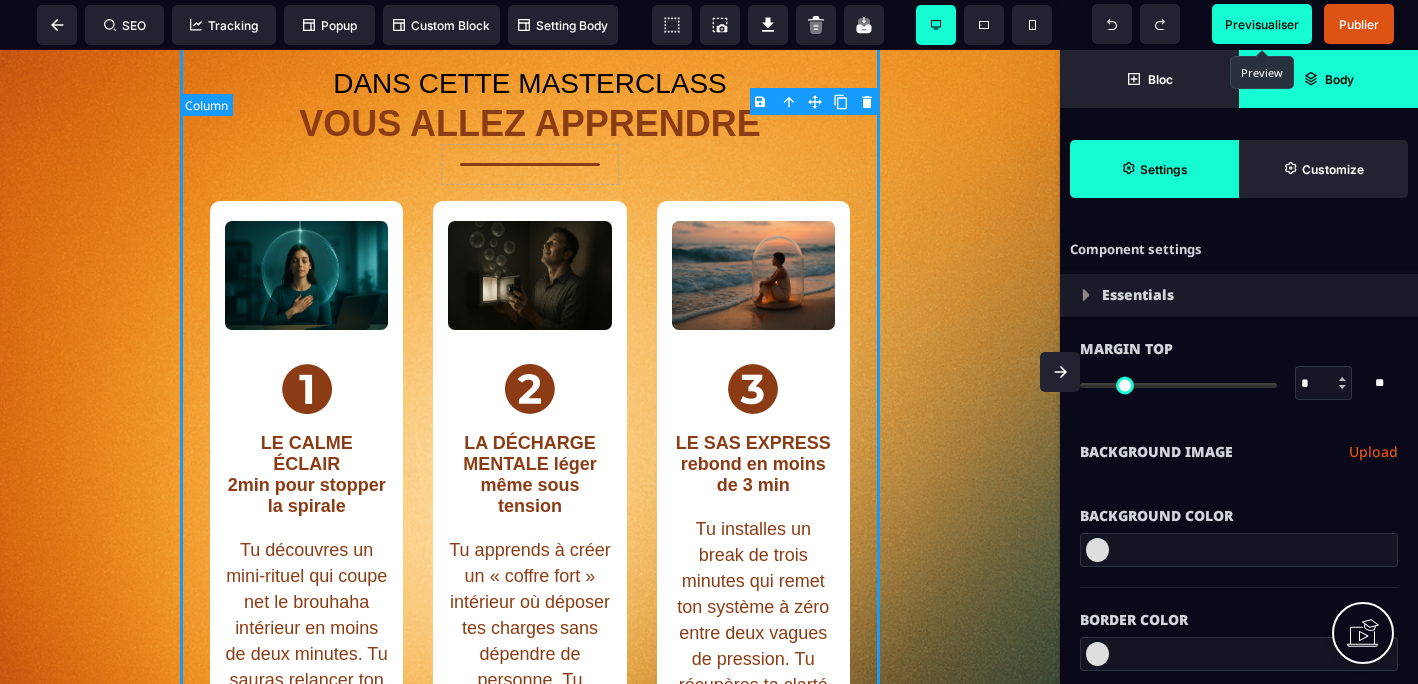 select on "*" 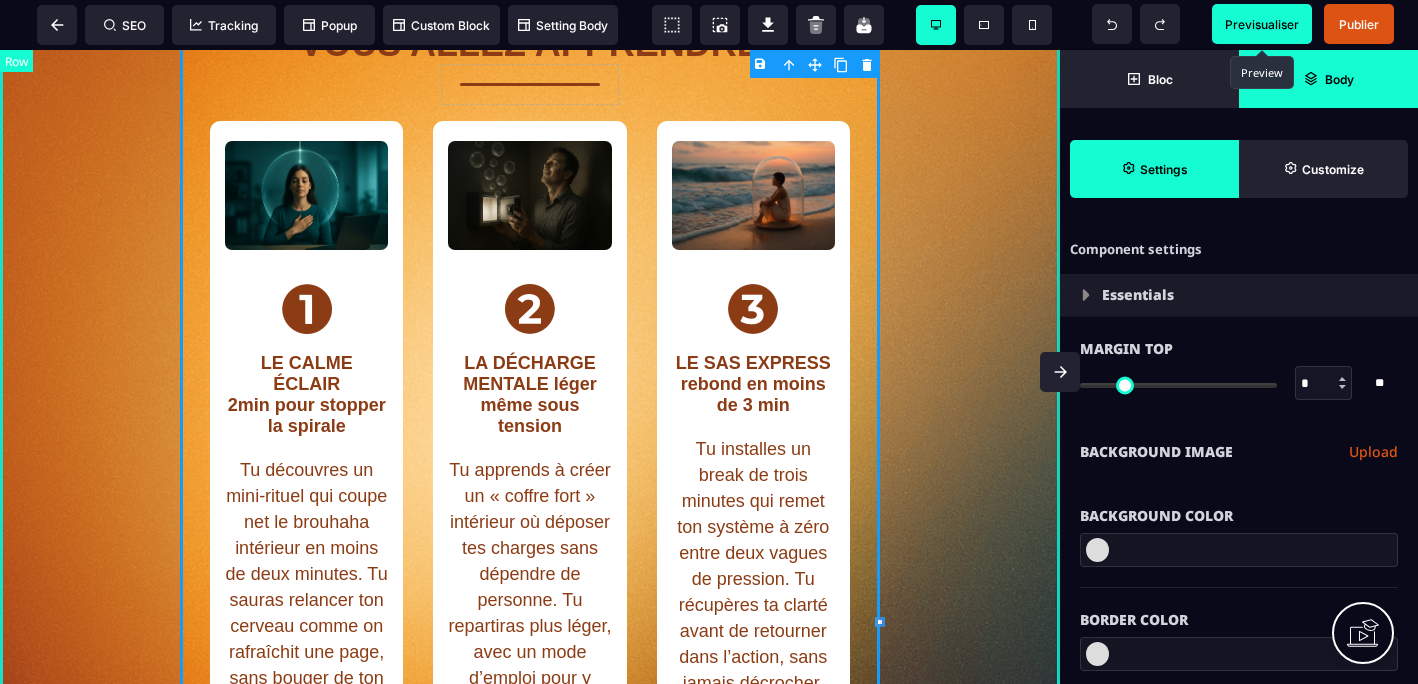 scroll, scrollTop: 1543, scrollLeft: 0, axis: vertical 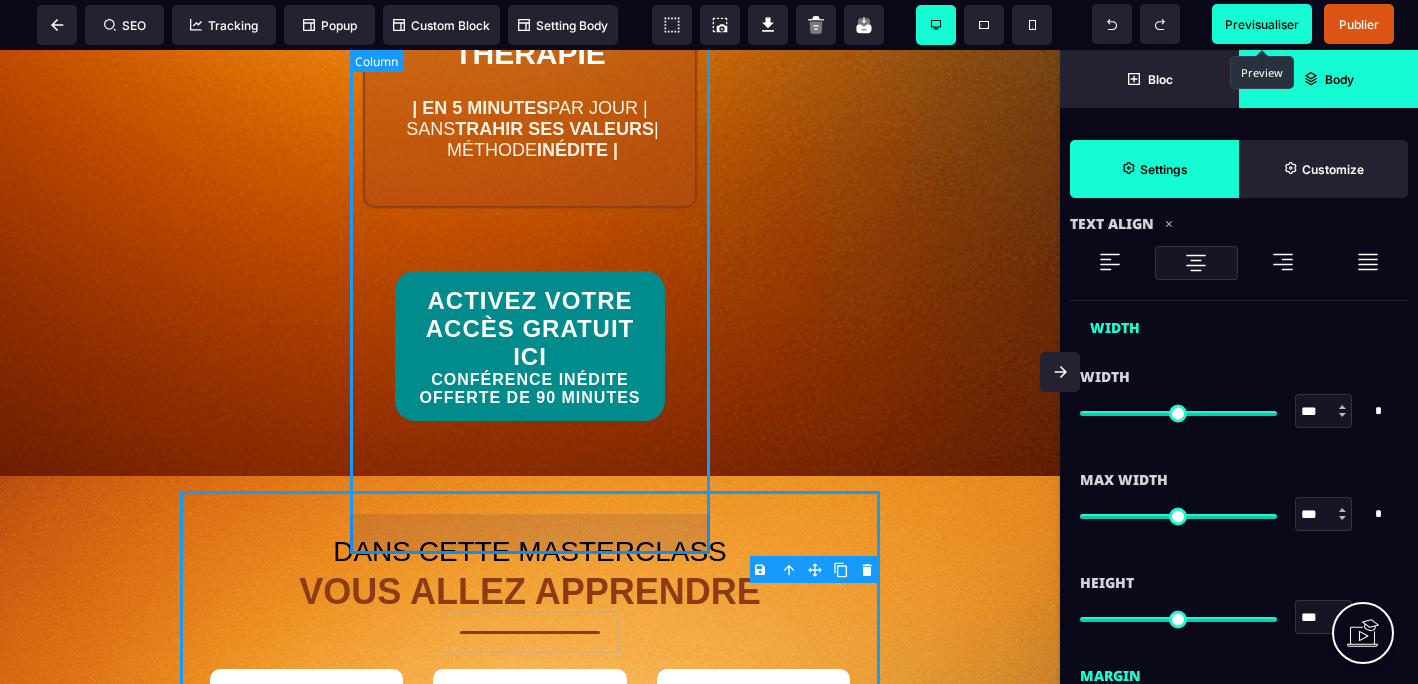 click on "- MASTERCLASS GRATUITE - -EN LIGNE - - JEUDI À 20H - COMMENT NE PAS SOMBRER QUAND ON SAUVE LES AUTRES ? LES 3 CLÉS CONCRÈTES POUR SURVIVRE MENTALEMENT EN TANT QUE PROFESSIONNEL DE L'URGENCE, DU SOIN ET DE LA THÉRAPIE | EN 5 MINUTES PAR JOUR | SANS TRAHIR SES VALEURS | MÉTHODE INÉDITE | ACTIVEZ VOTRE ACCÈS GRATUIT ICI CONFÉRENCE INÉDITE OFFERTE DE 90 MINUTES" at bounding box center (530, -234) 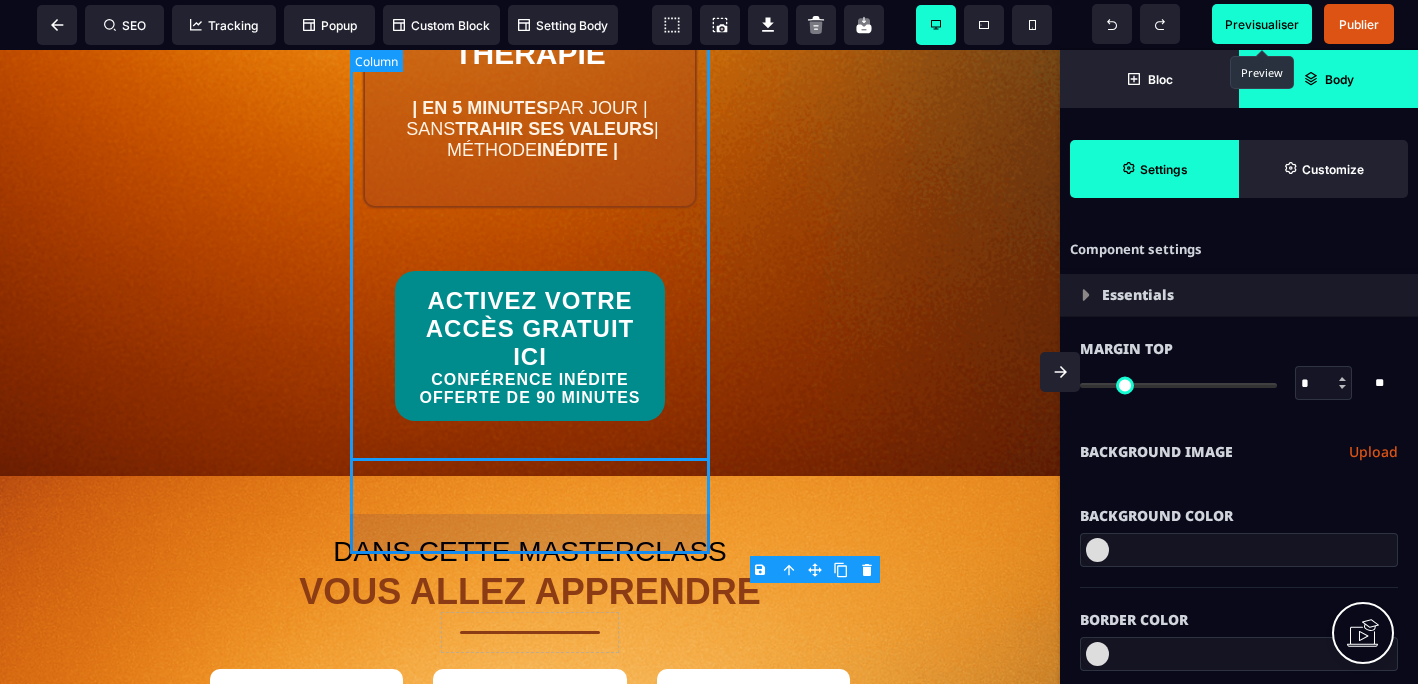select 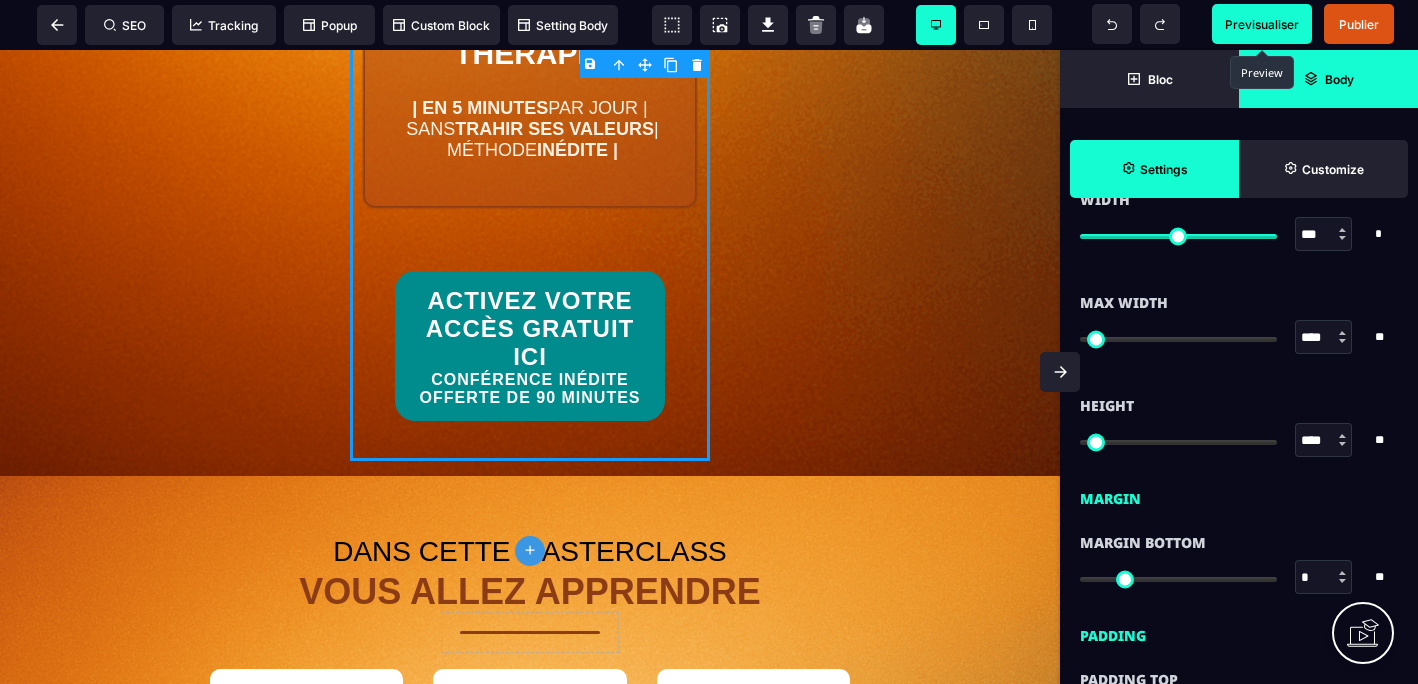 scroll, scrollTop: 1175, scrollLeft: 0, axis: vertical 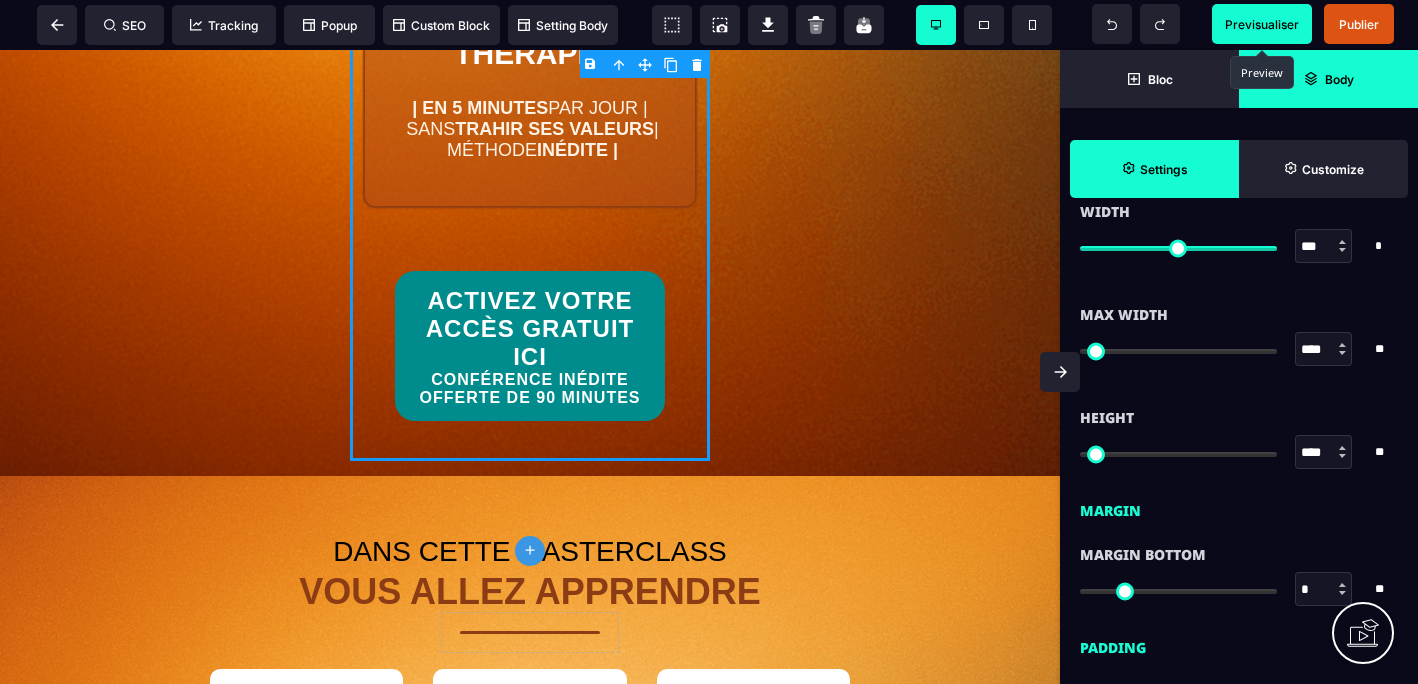 type on "***" 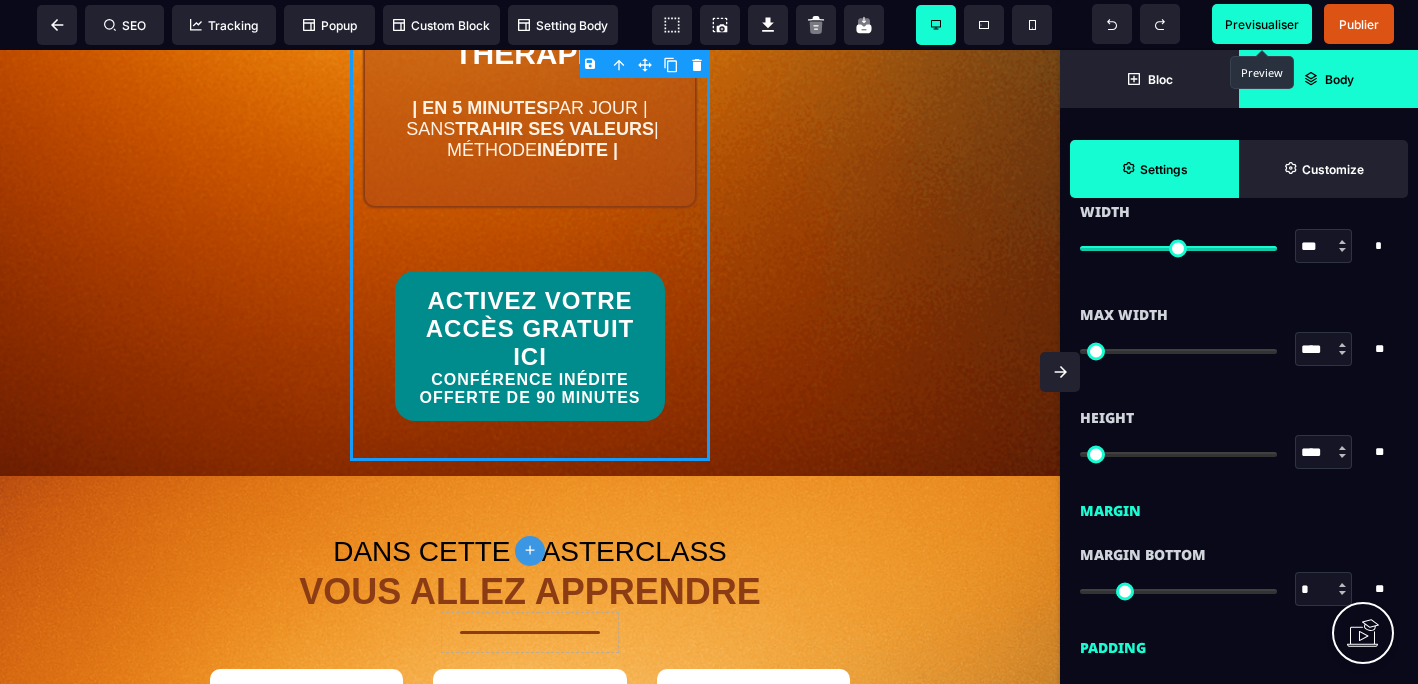 click at bounding box center [1178, 351] 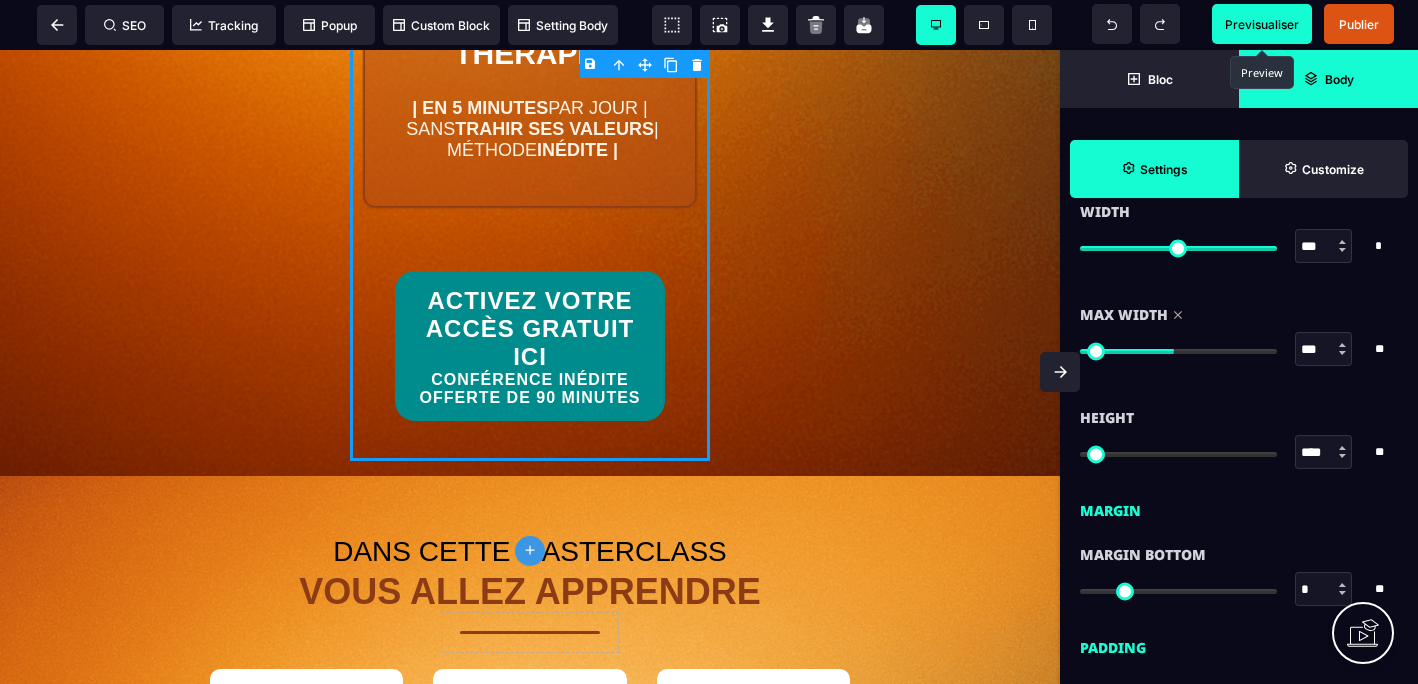 click at bounding box center [1075, 342] 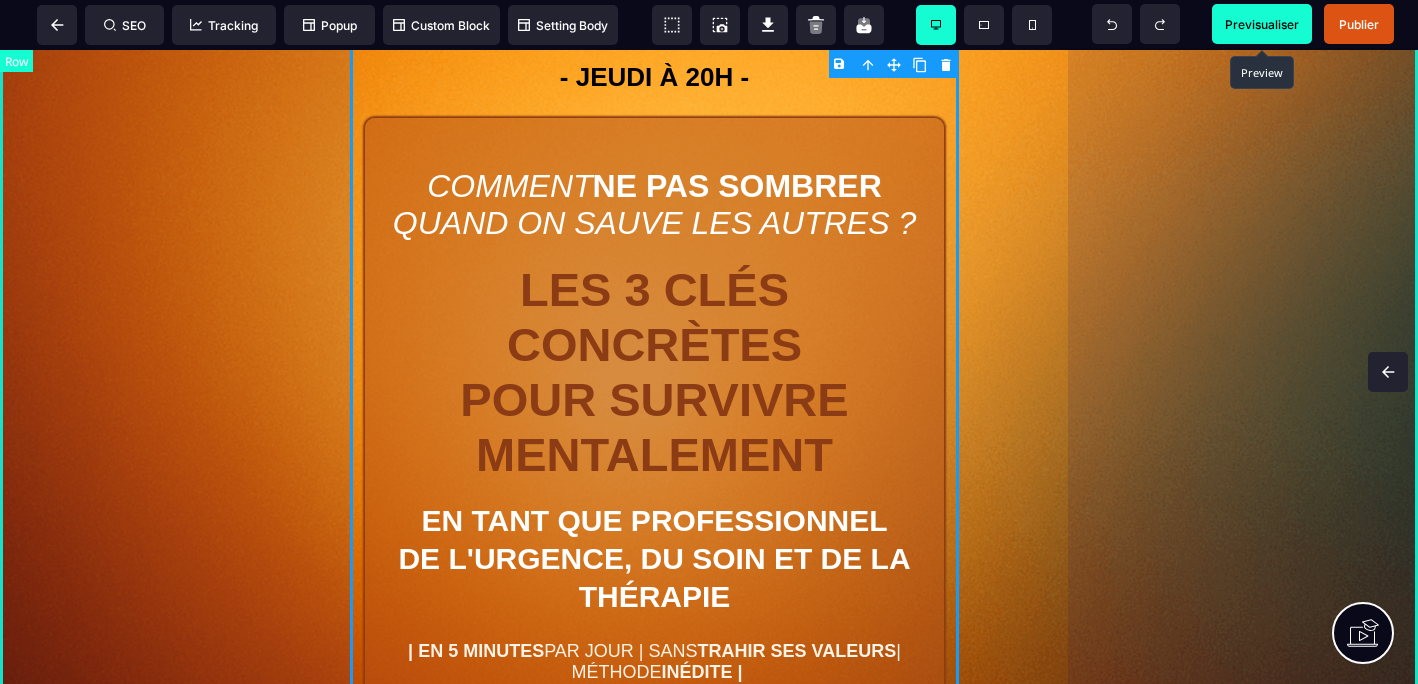scroll, scrollTop: 212, scrollLeft: 0, axis: vertical 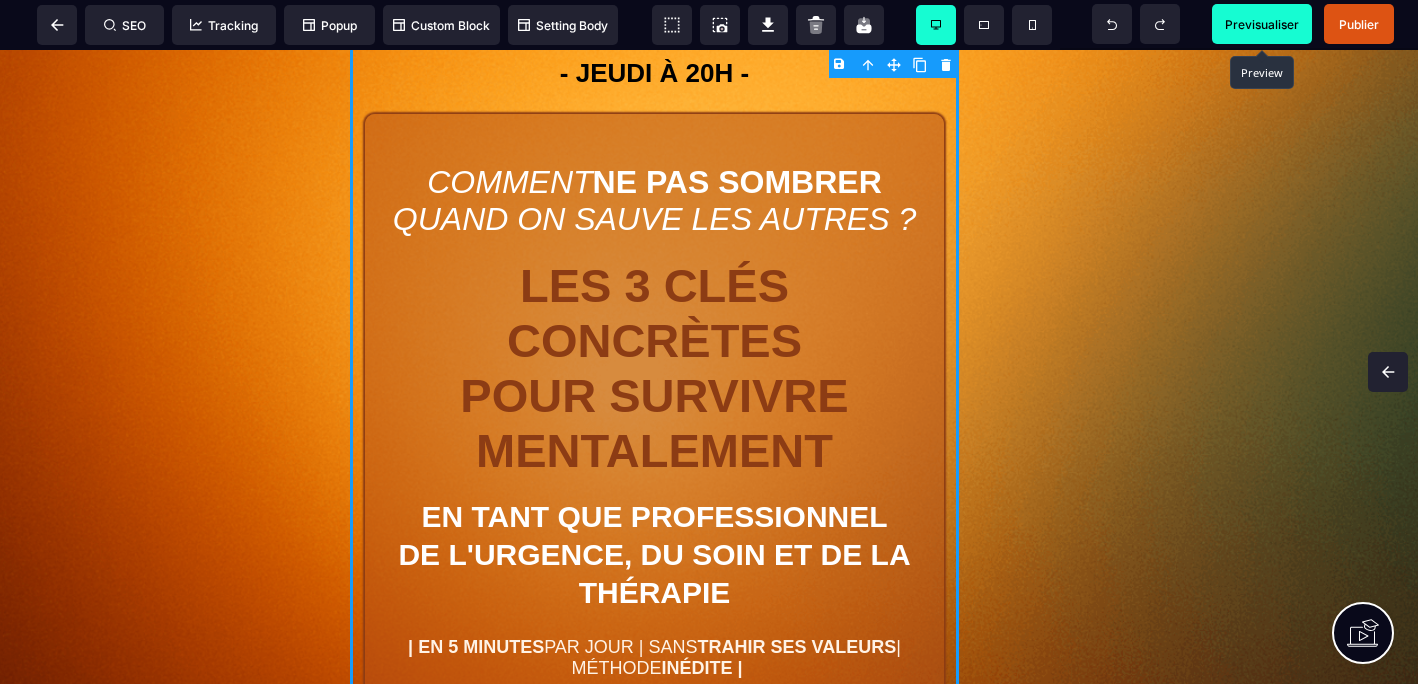 click on "Previsualiser" at bounding box center [1262, 24] 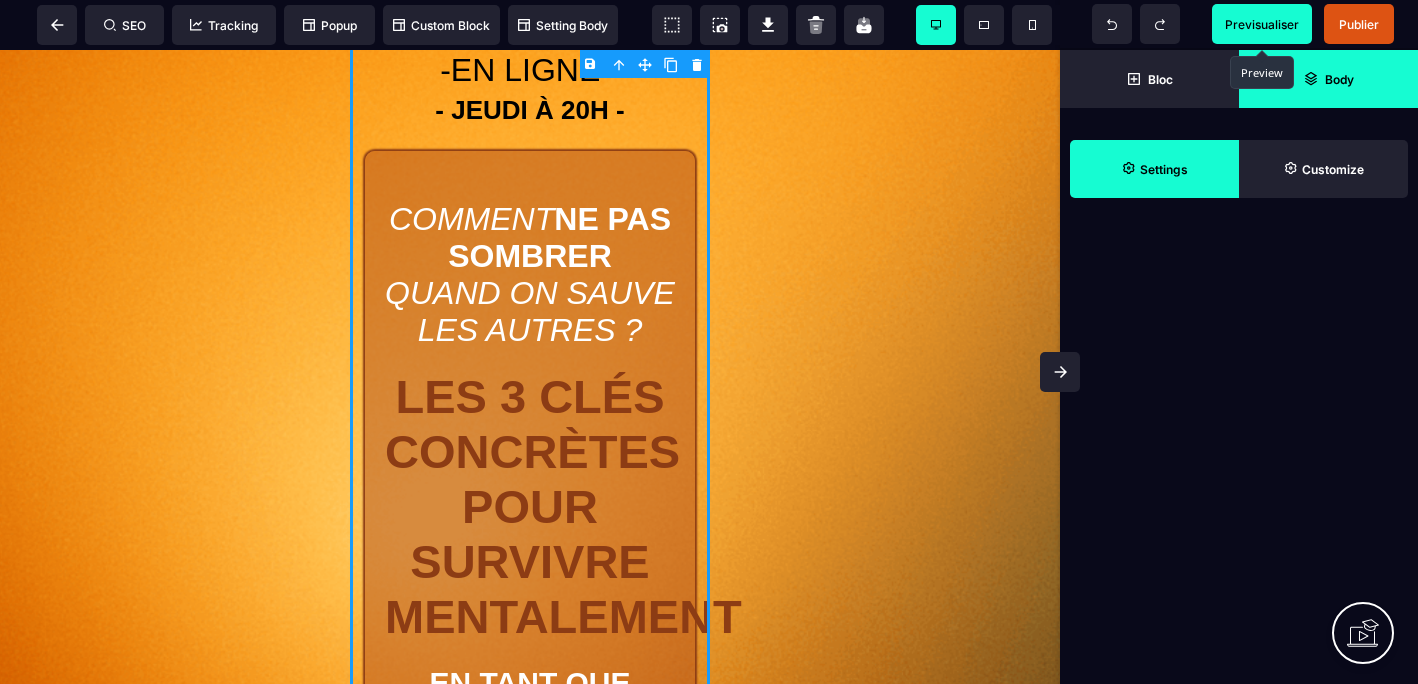 scroll, scrollTop: 251, scrollLeft: 0, axis: vertical 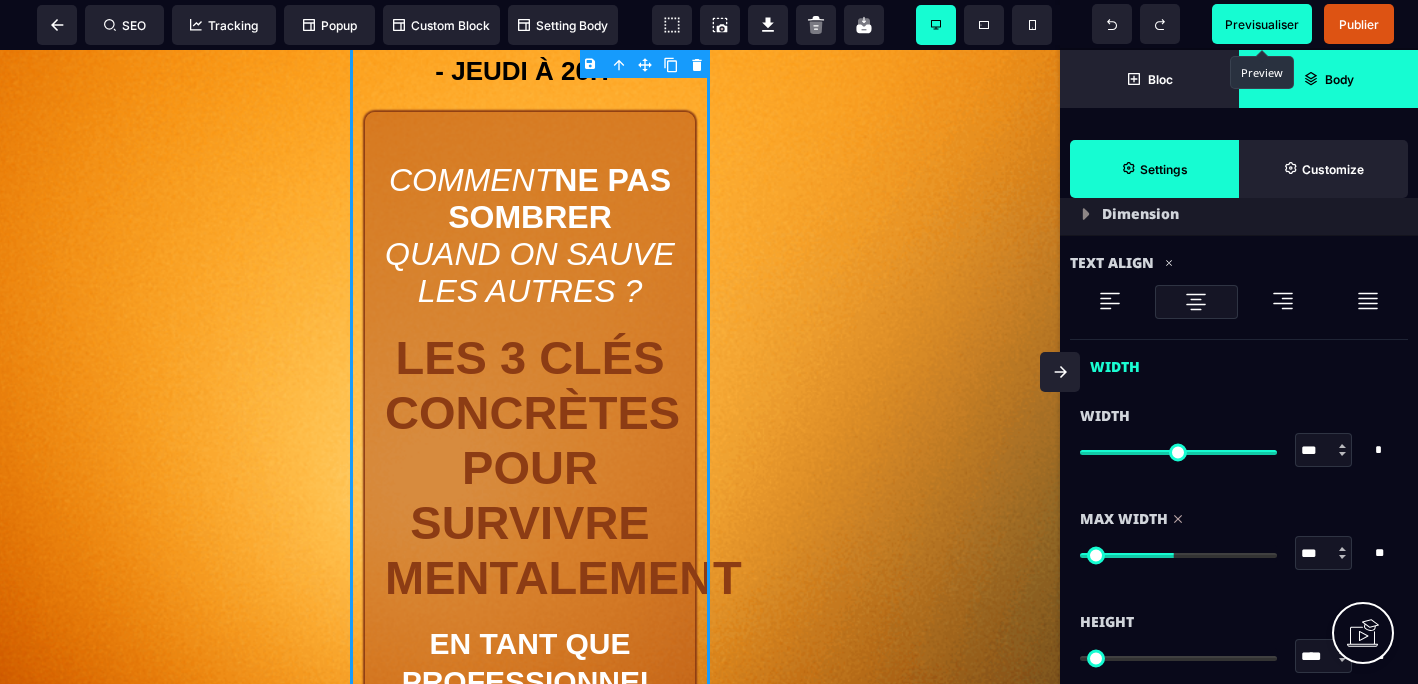 type on "***" 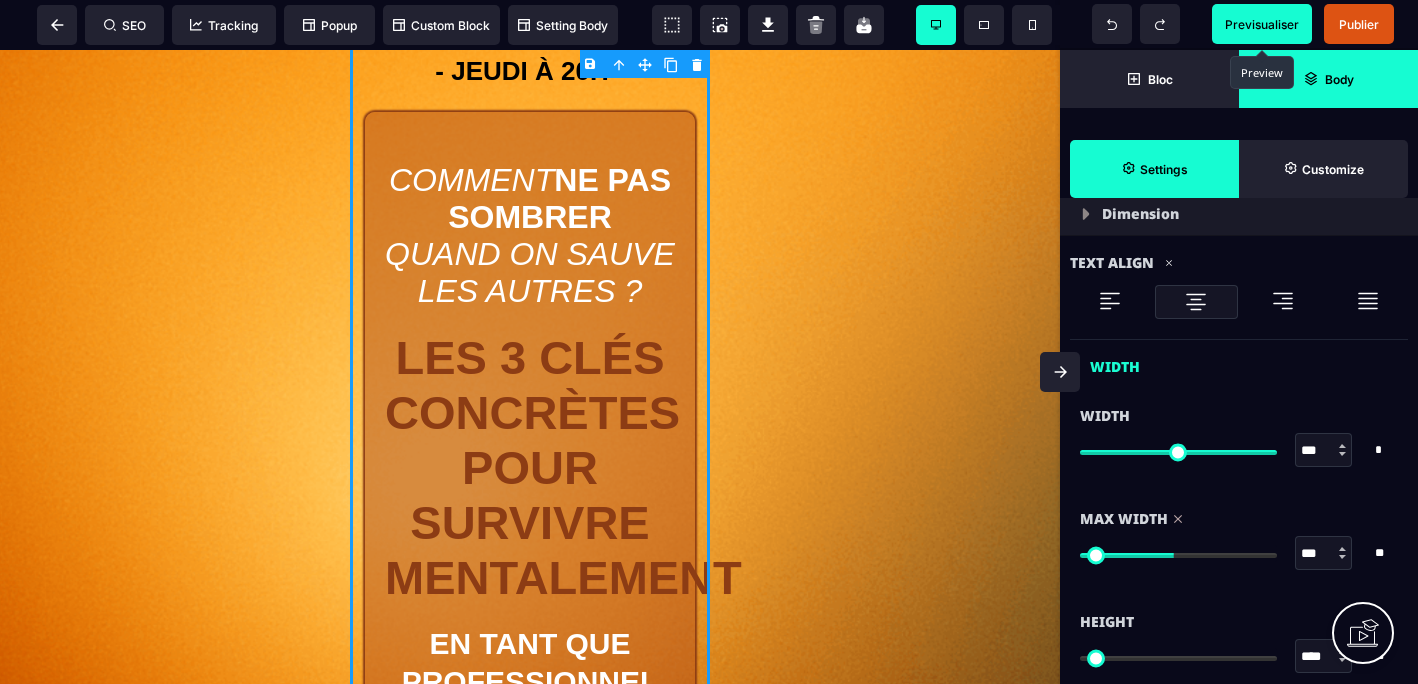 type on "****" 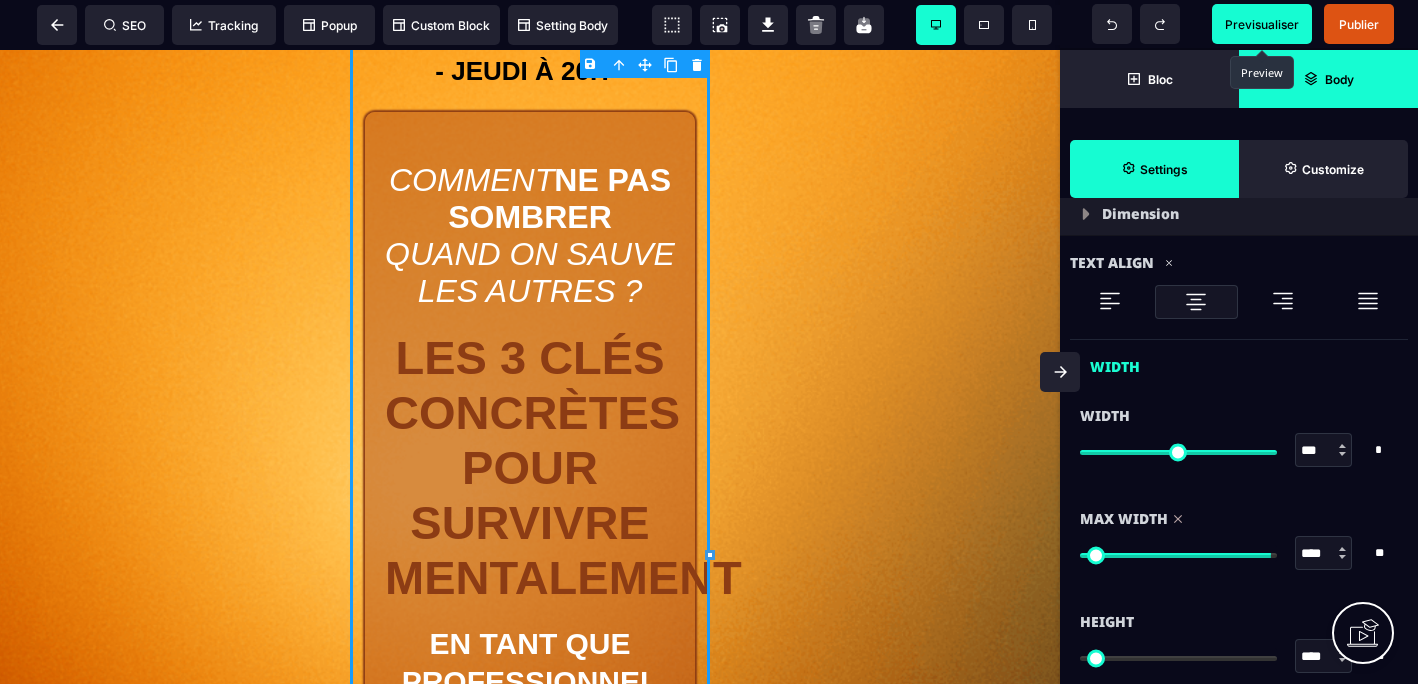 type on "****" 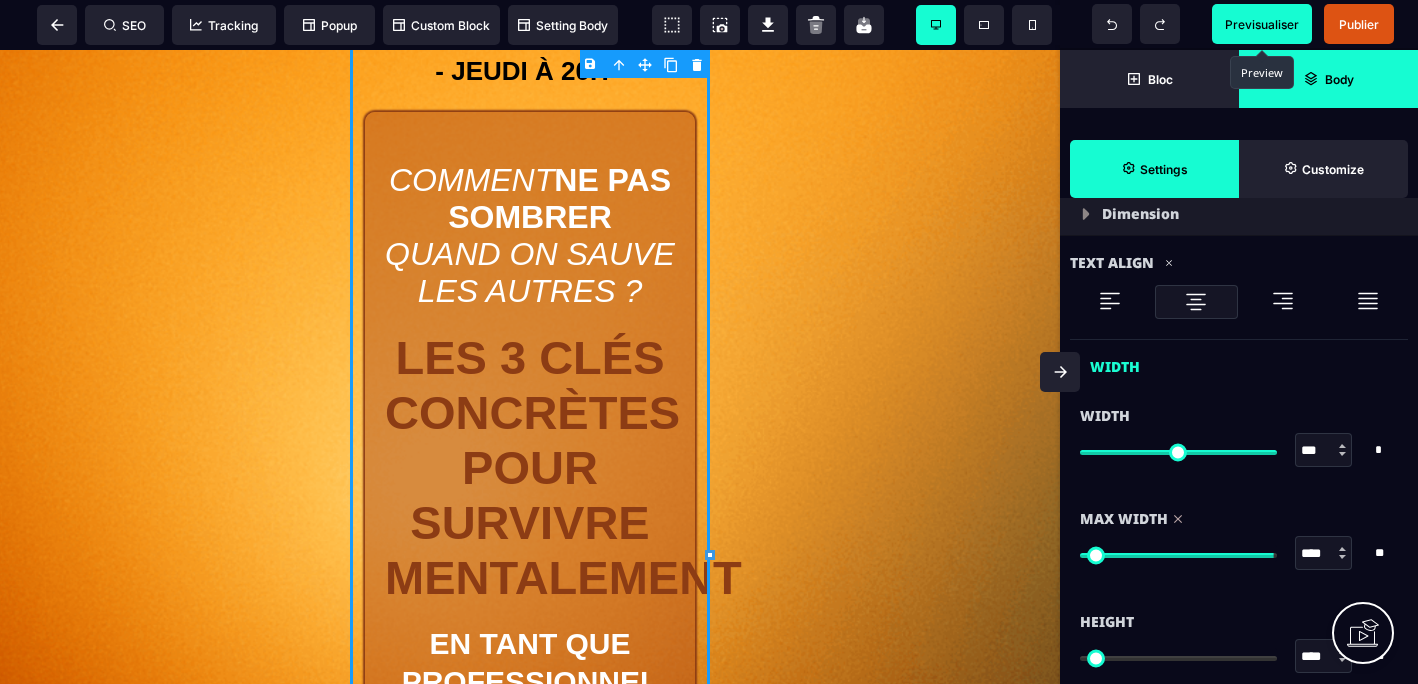 type on "****" 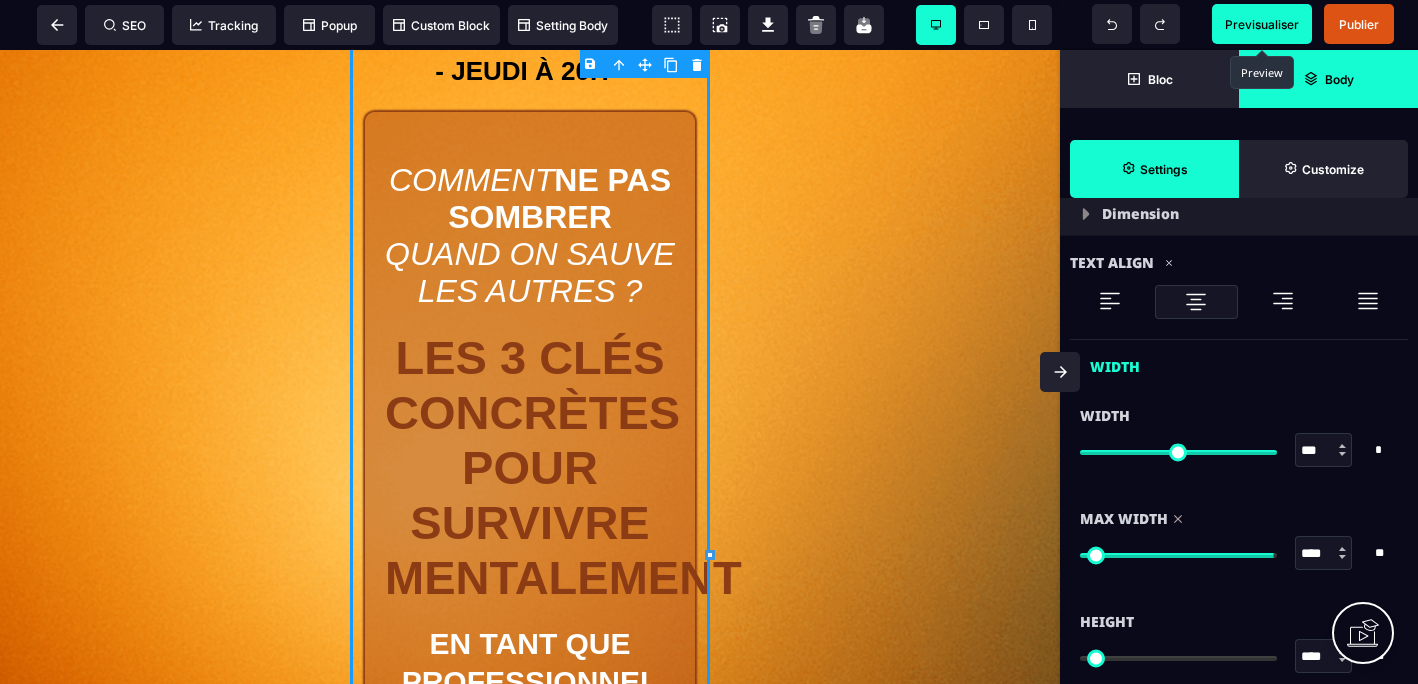 drag, startPoint x: 1172, startPoint y: 550, endPoint x: 1272, endPoint y: 560, distance: 100.49876 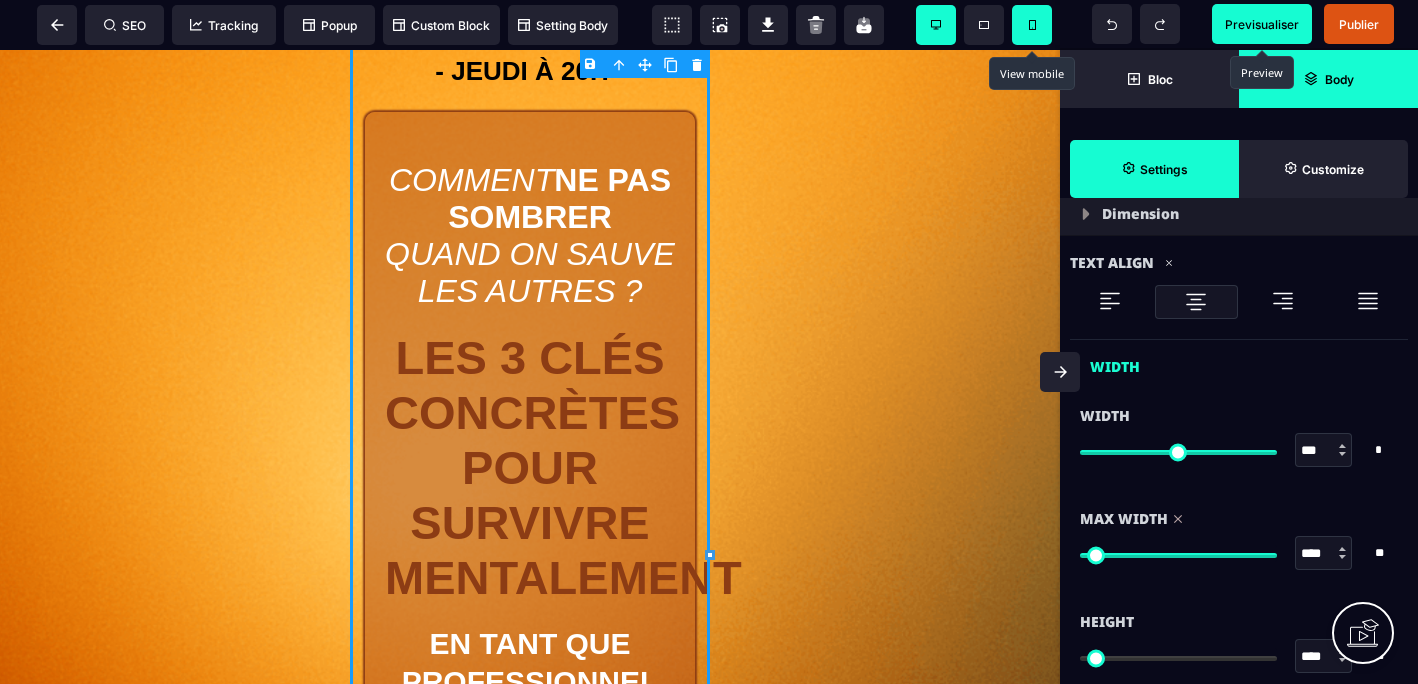 click 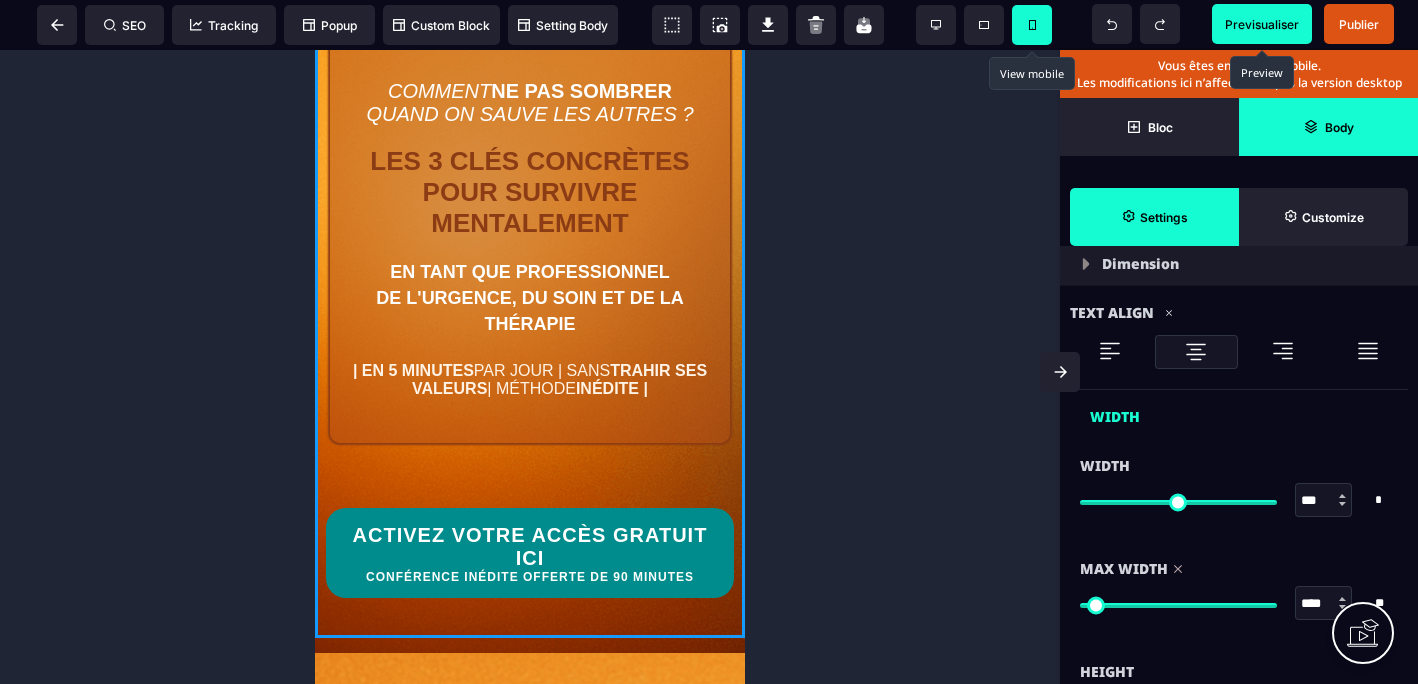 scroll, scrollTop: 921, scrollLeft: 0, axis: vertical 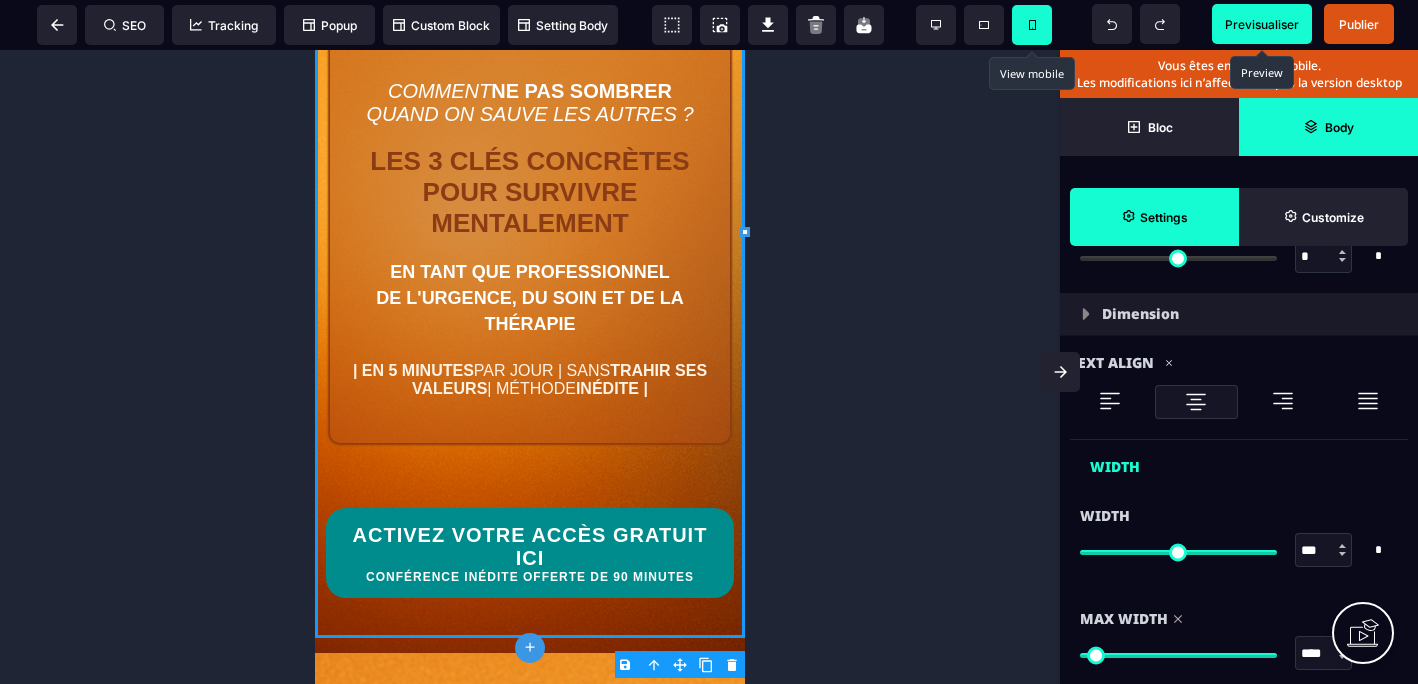 click on "Previsualiser" at bounding box center (1262, 24) 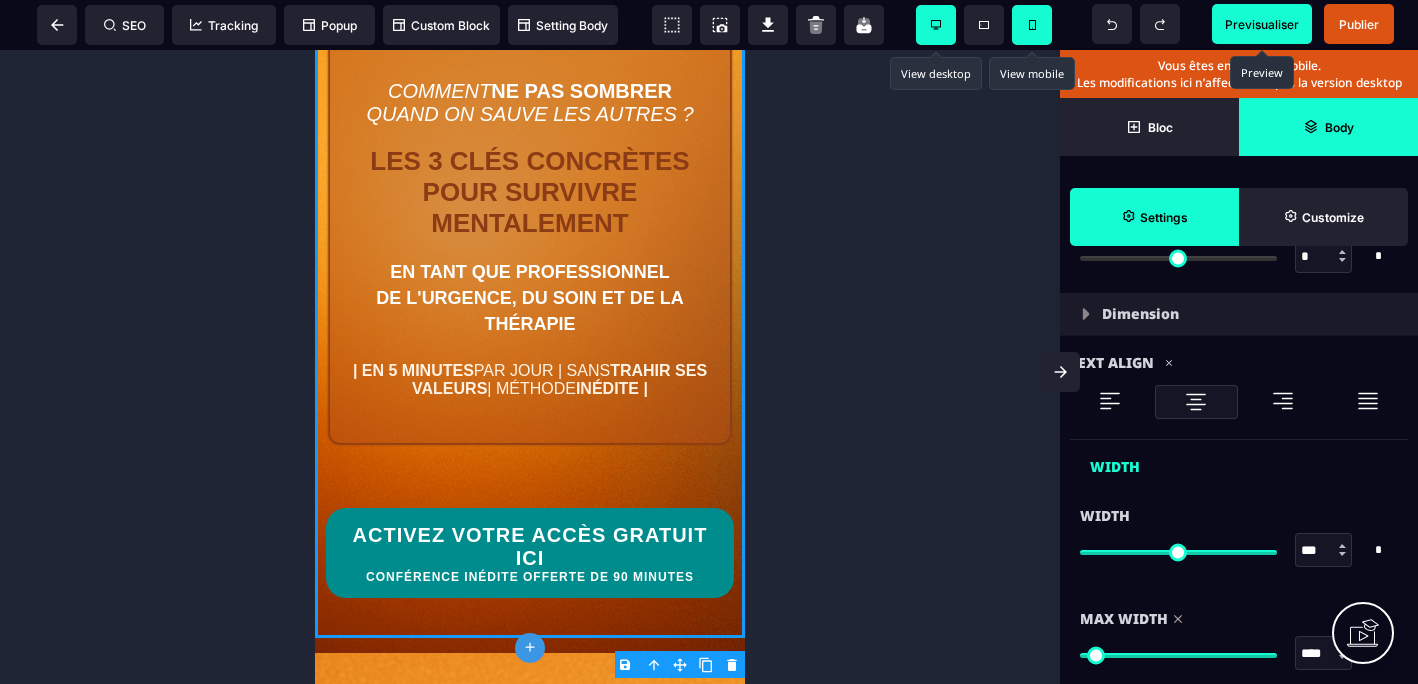 click 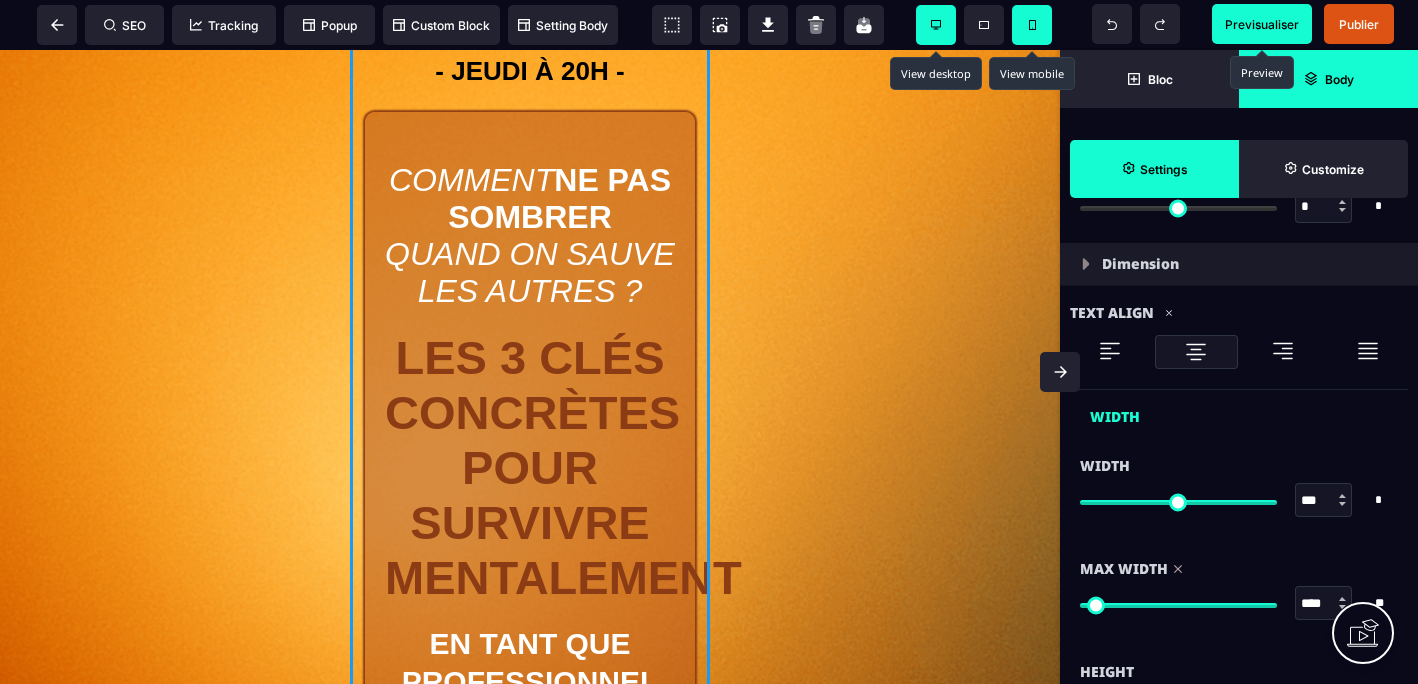 scroll, scrollTop: 871, scrollLeft: 0, axis: vertical 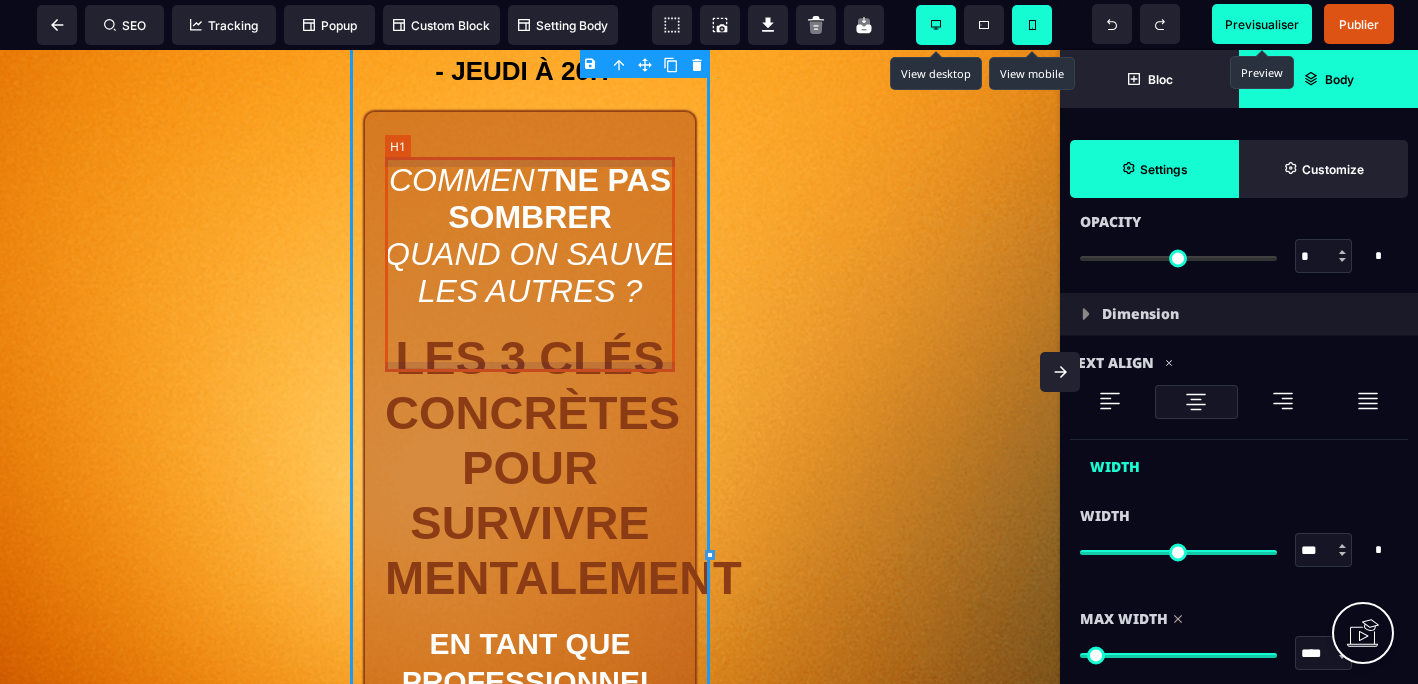 click on "COMMENT  NE PAS SOMBRER QUAND ON SAUVE LES AUTRES ?" at bounding box center (530, 236) 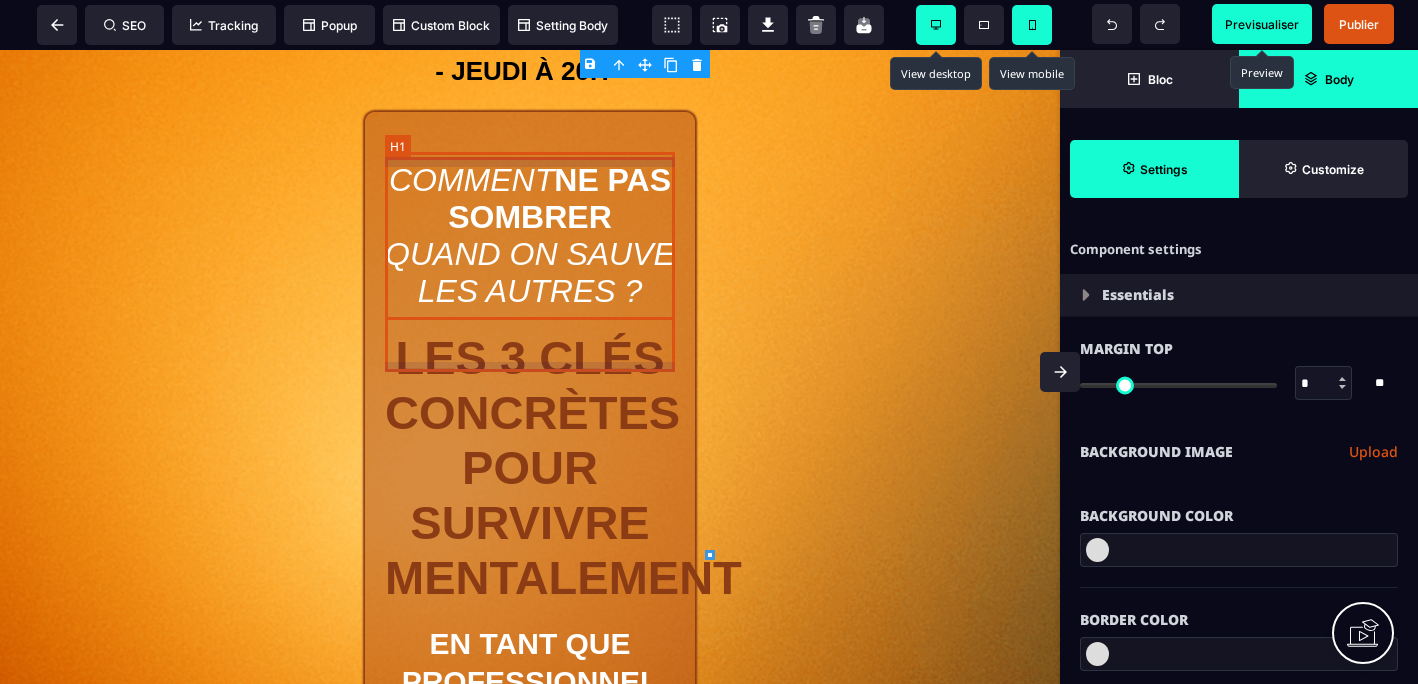 select on "***" 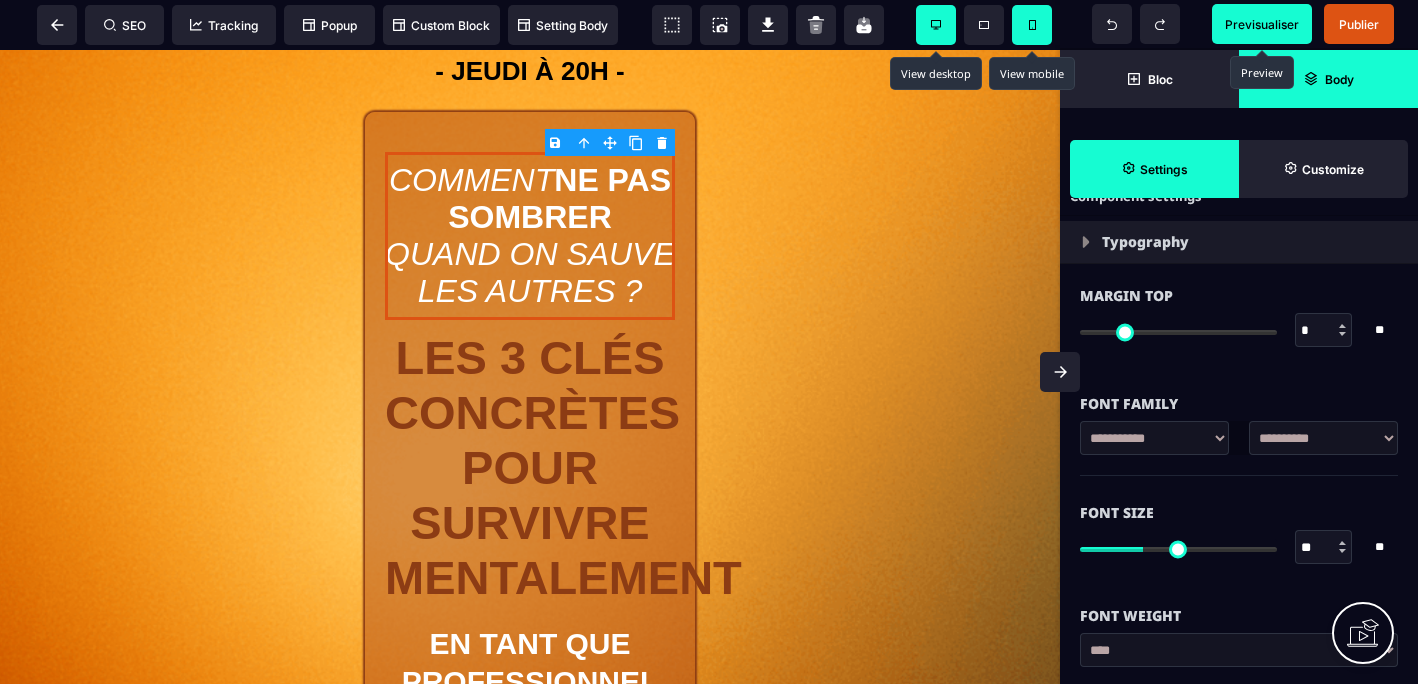 scroll, scrollTop: 87, scrollLeft: 0, axis: vertical 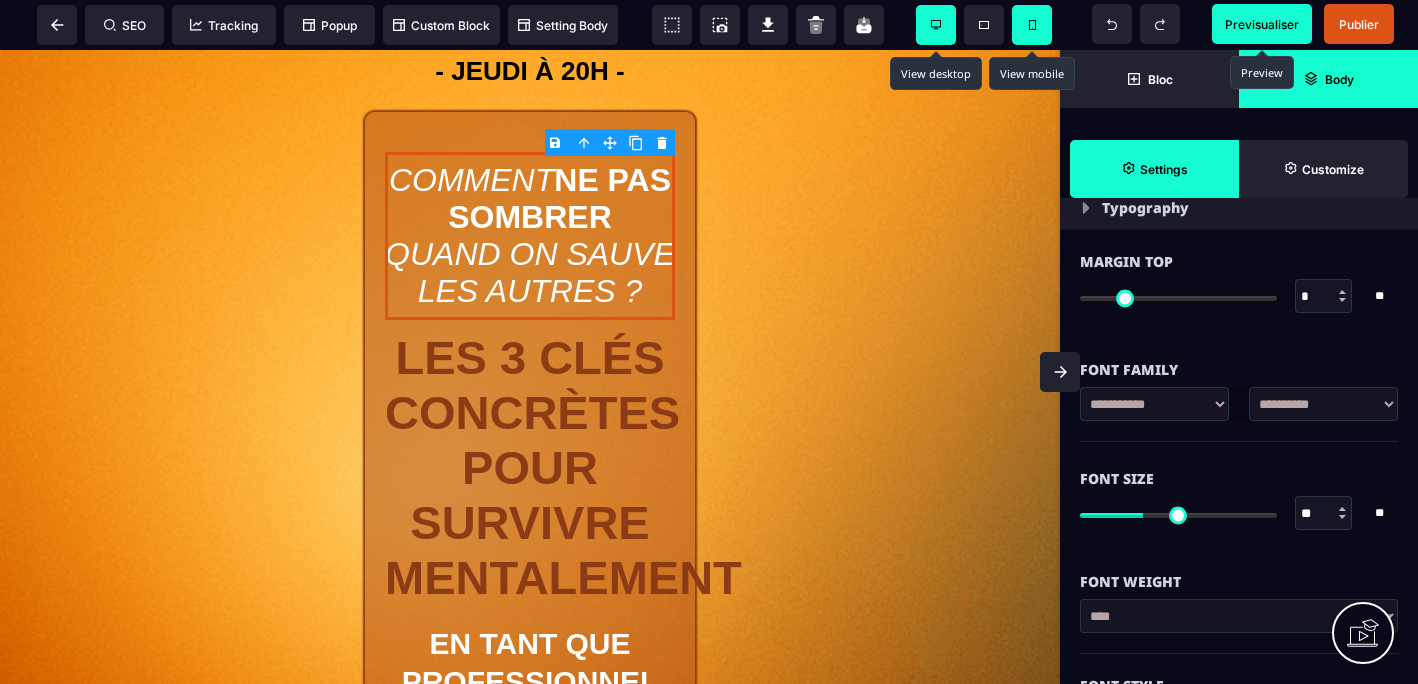 click at bounding box center [1343, 513] 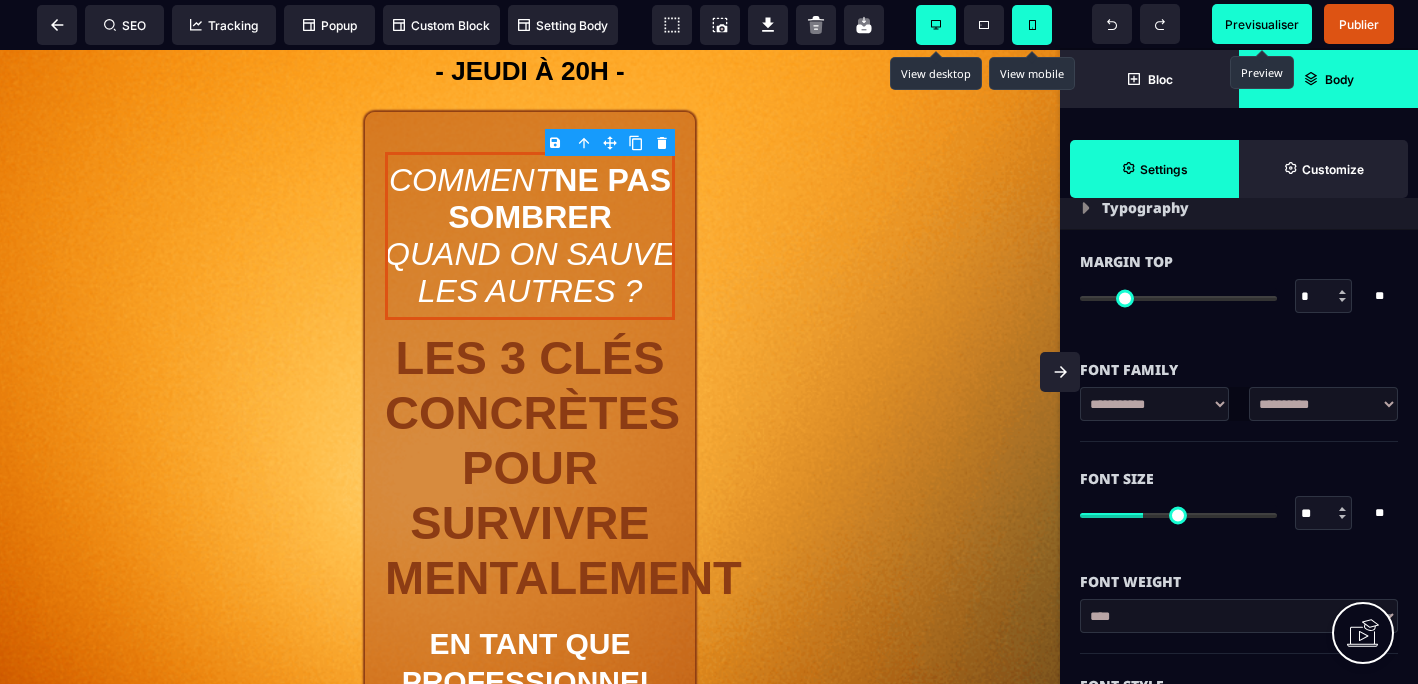 click at bounding box center [1342, 517] 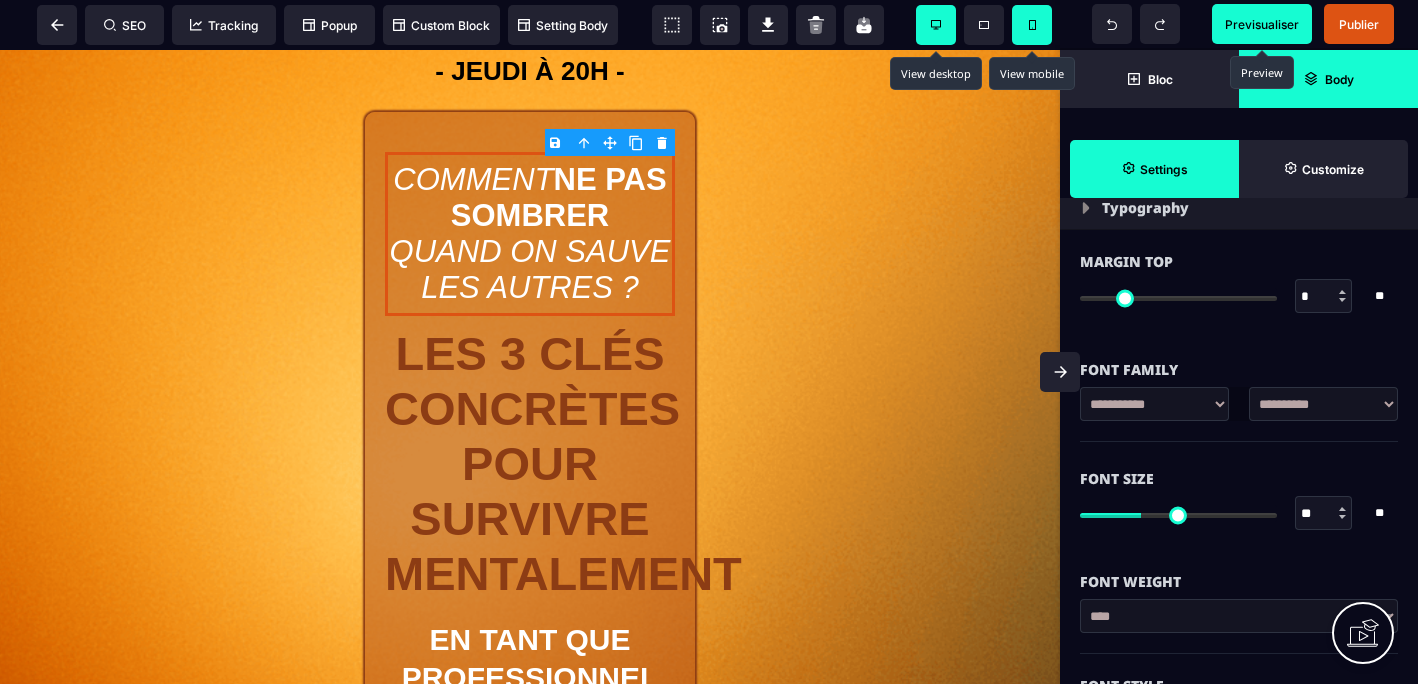 click at bounding box center (1342, 517) 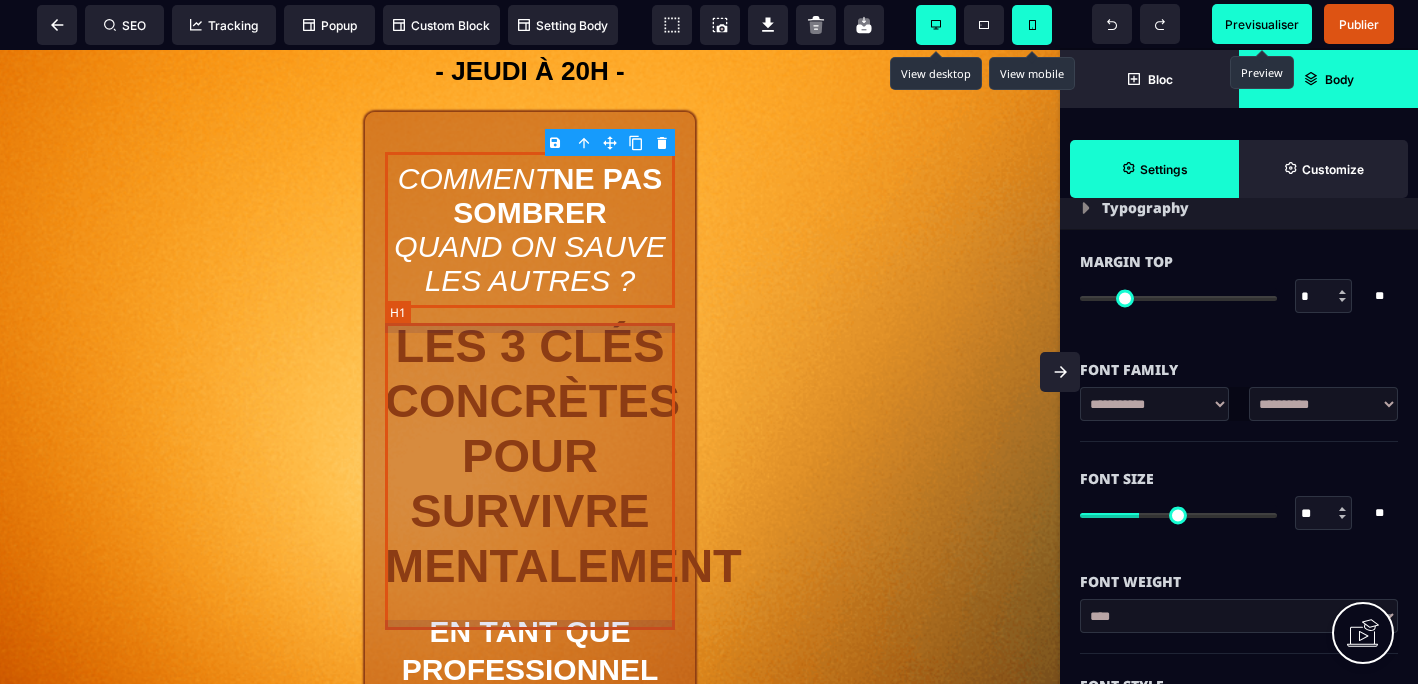 click on "LES 3 CLÉS CONCRÈTES POUR SURVIVRE MENTALEMENT" at bounding box center (530, 455) 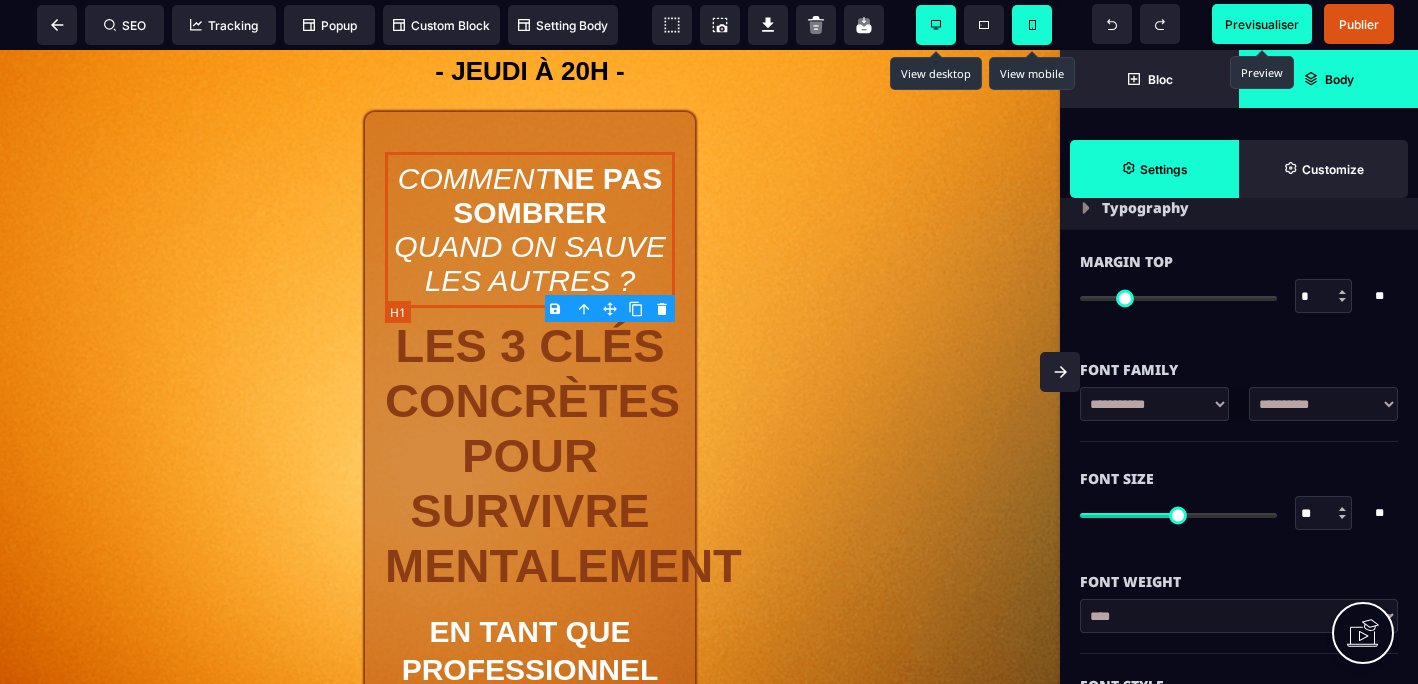 type on "*" 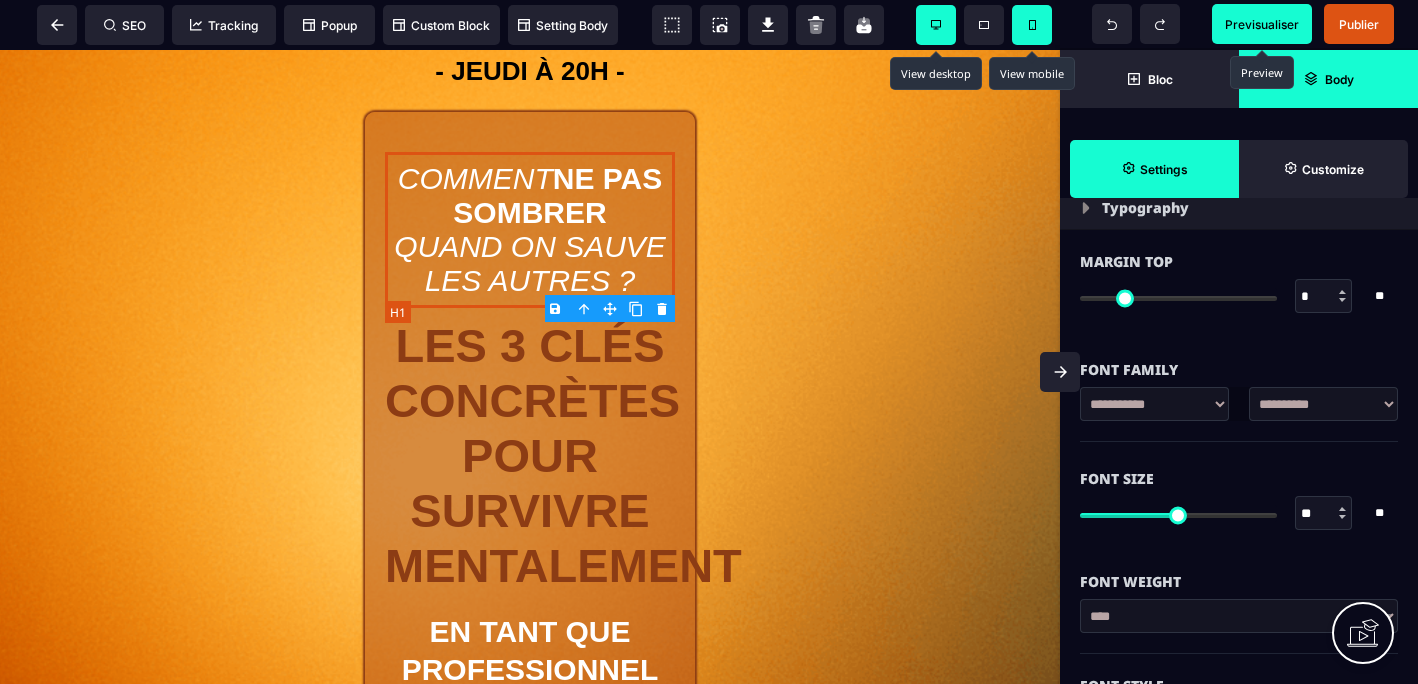 type on "**" 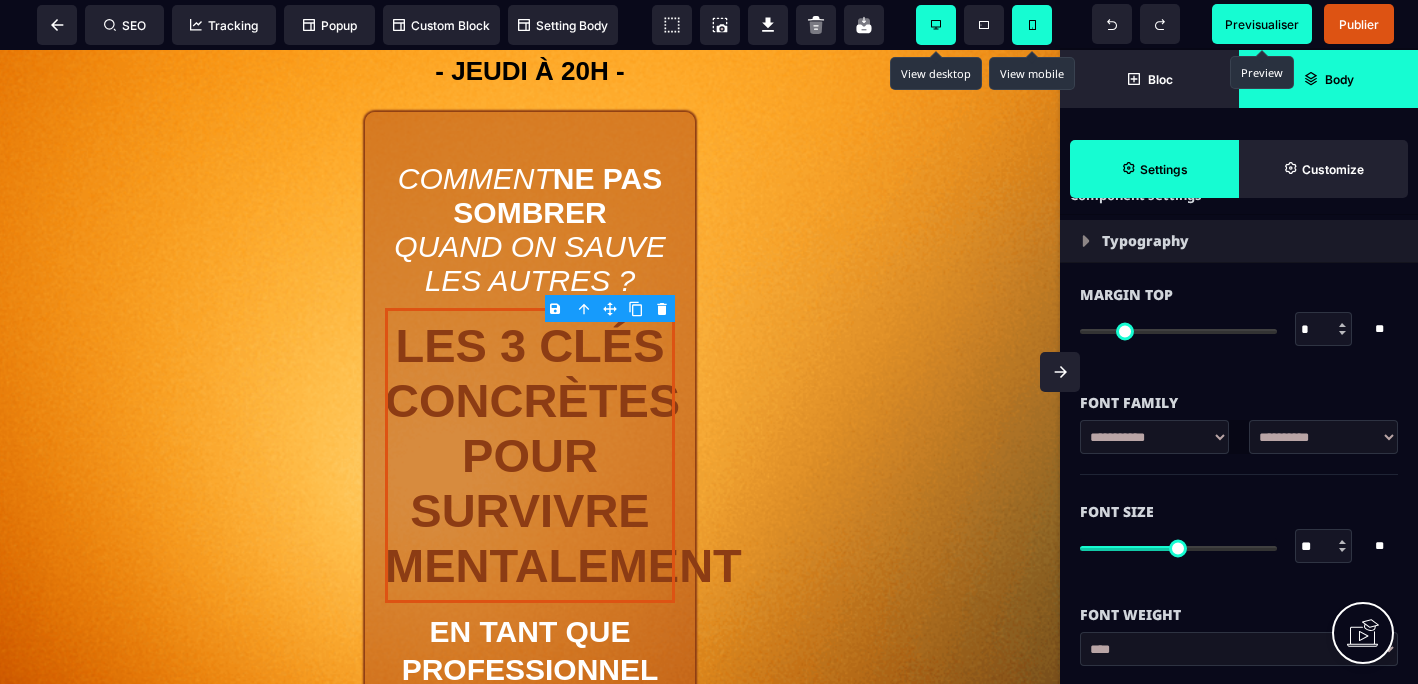 scroll, scrollTop: 97, scrollLeft: 0, axis: vertical 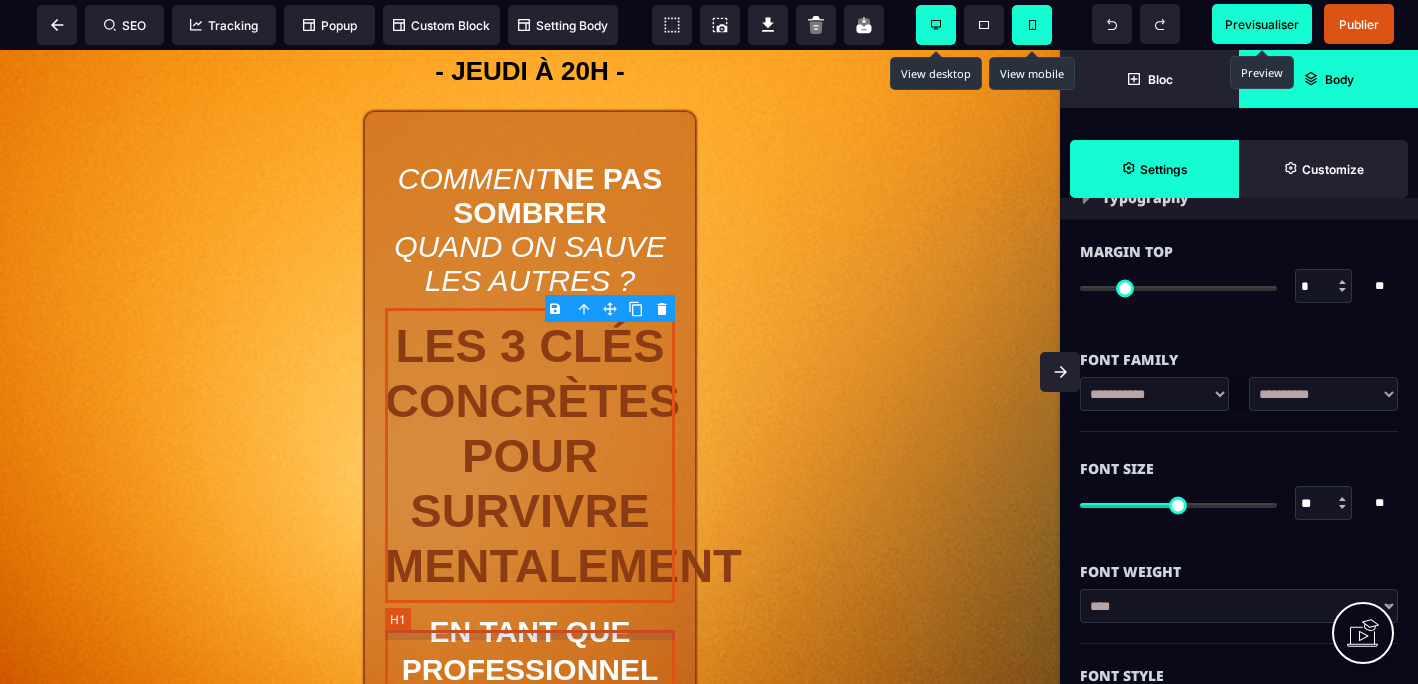 click on "EN TANT QUE PROFESSIONNEL DE L'URGENCE, DU SOIN ET DE LA THÉRAPIE" at bounding box center [530, 708] 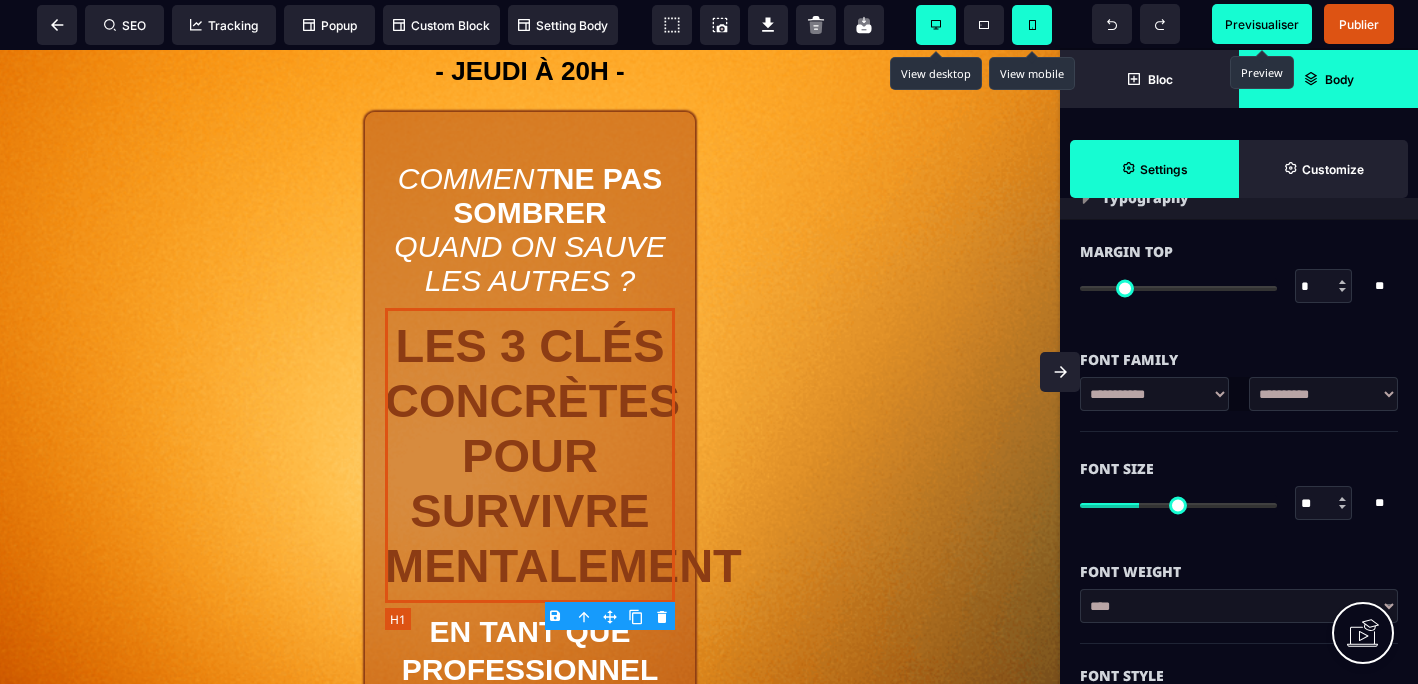 type on "*" 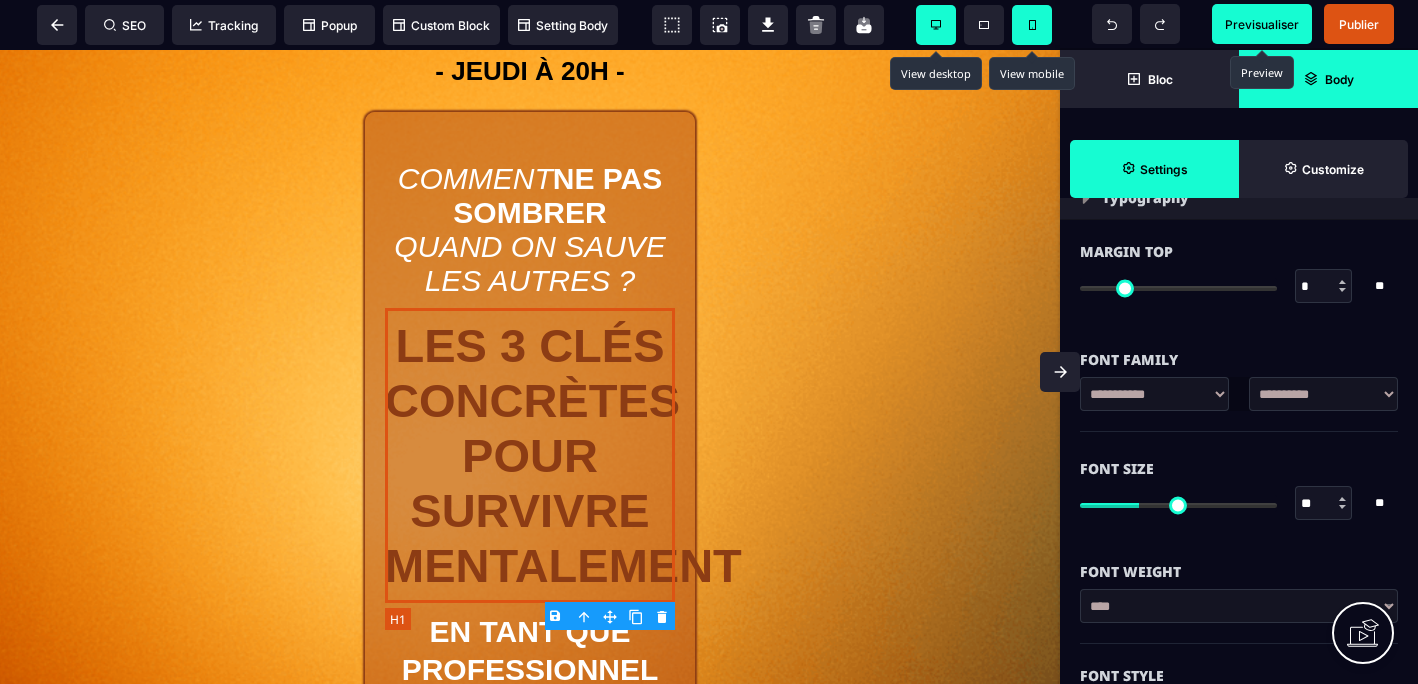 type on "*" 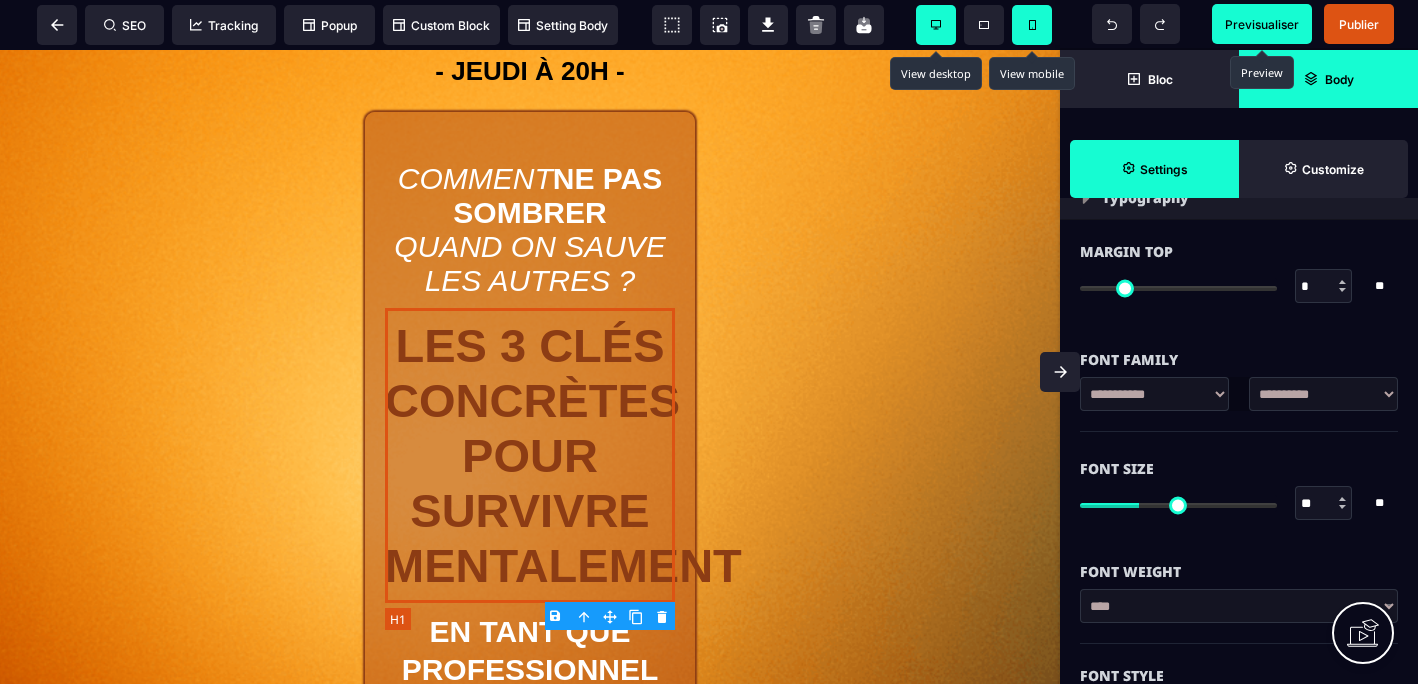 type on "*" 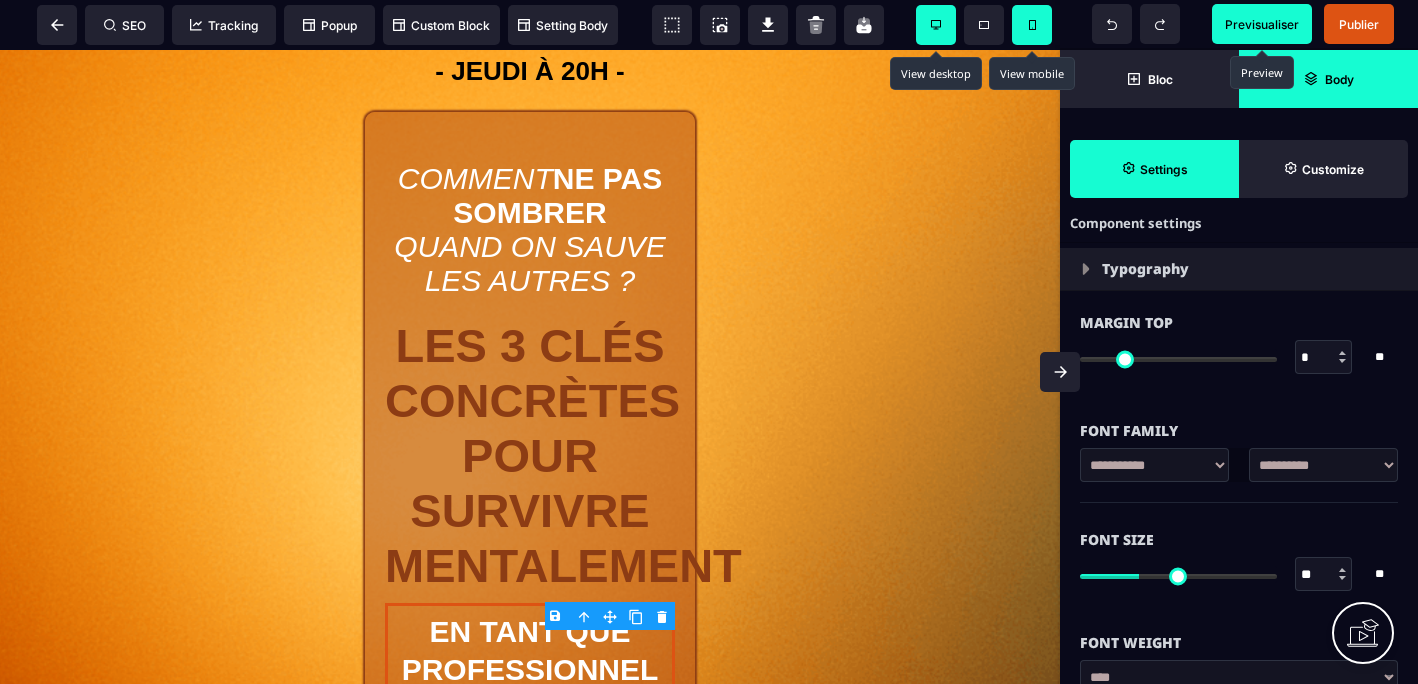 scroll, scrollTop: 46, scrollLeft: 0, axis: vertical 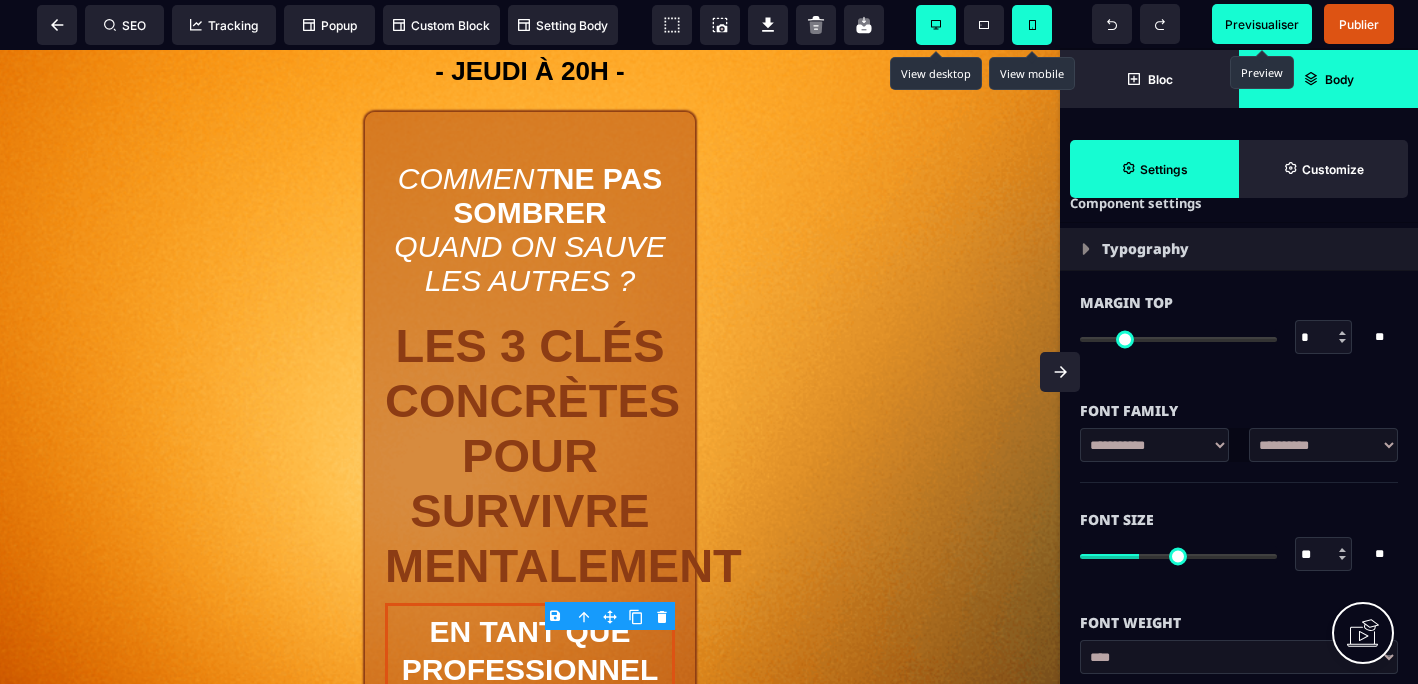 click at bounding box center (1342, 558) 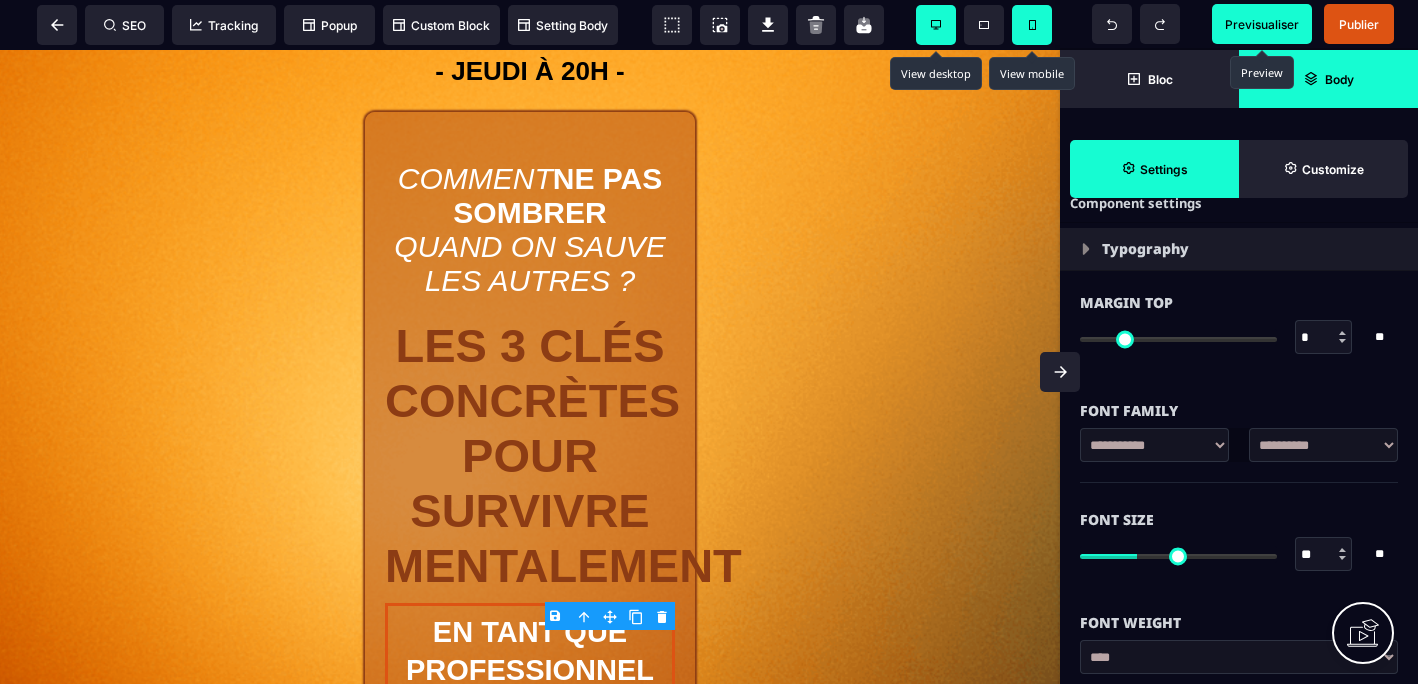 click at bounding box center (1342, 558) 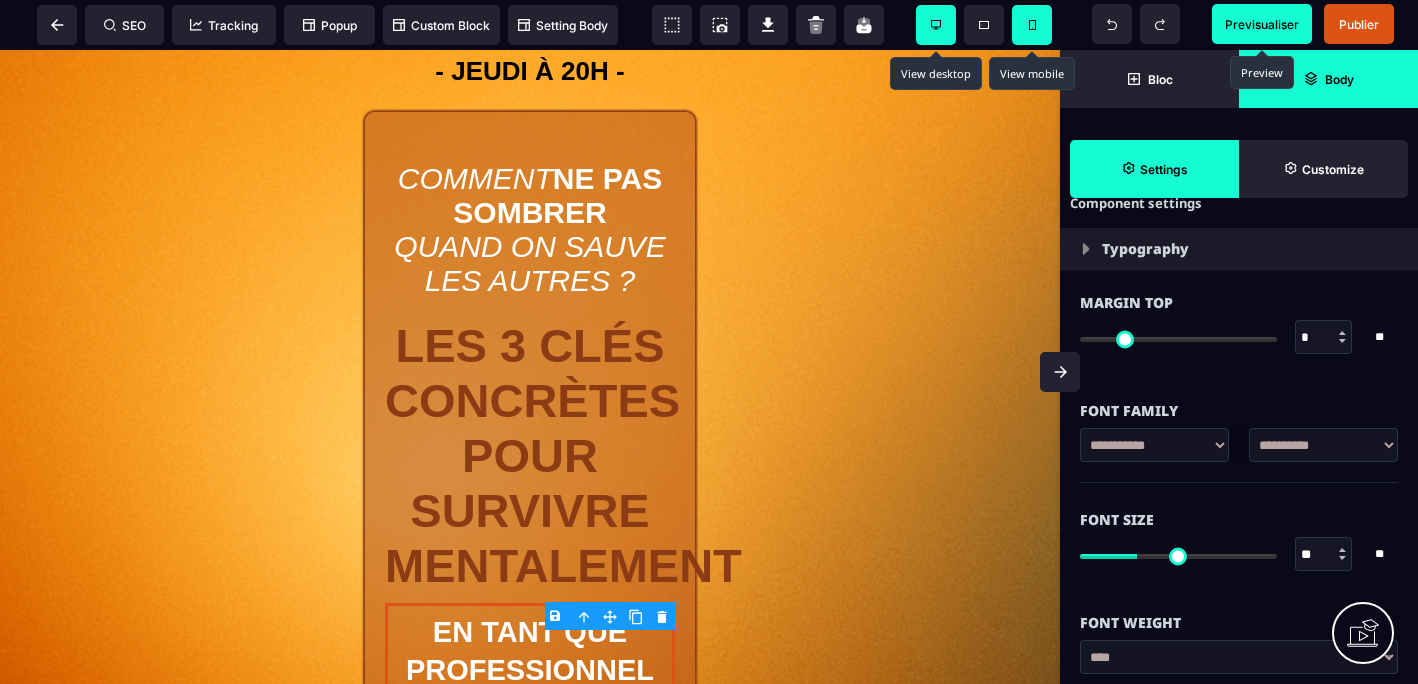 type on "**" 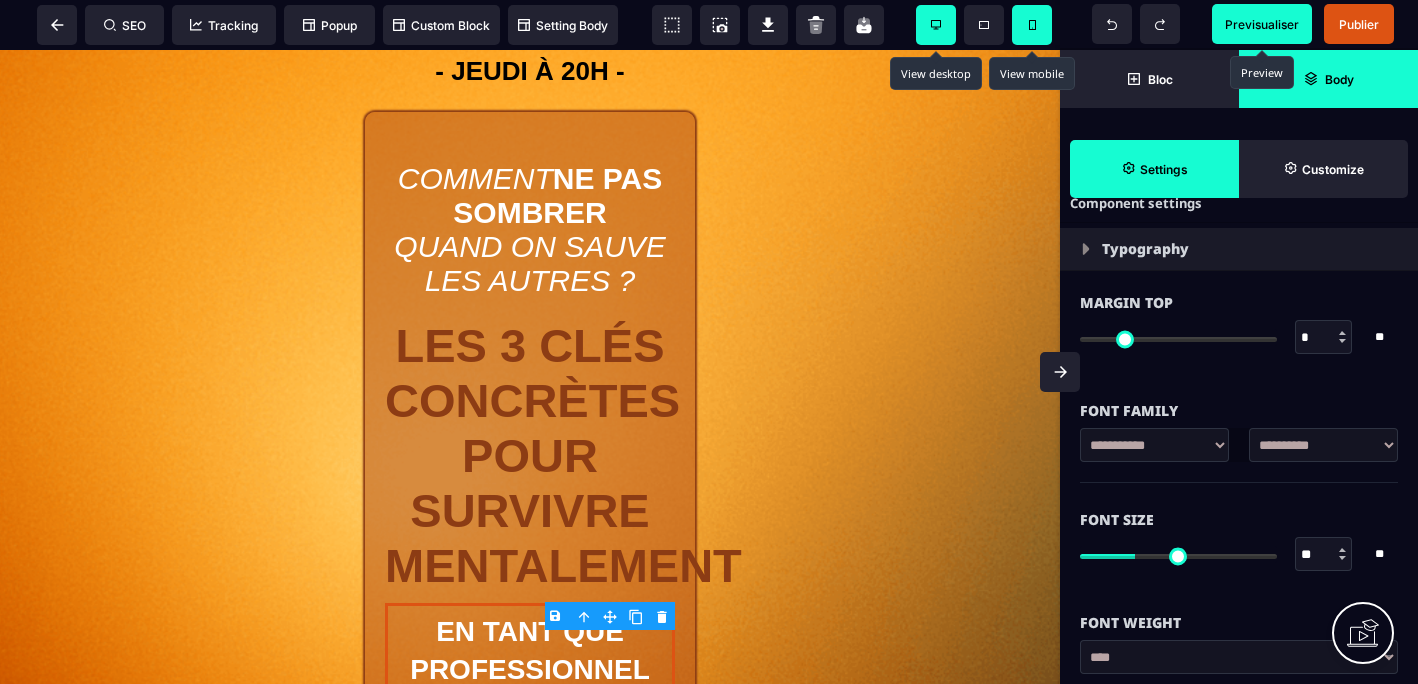 click at bounding box center [1342, 558] 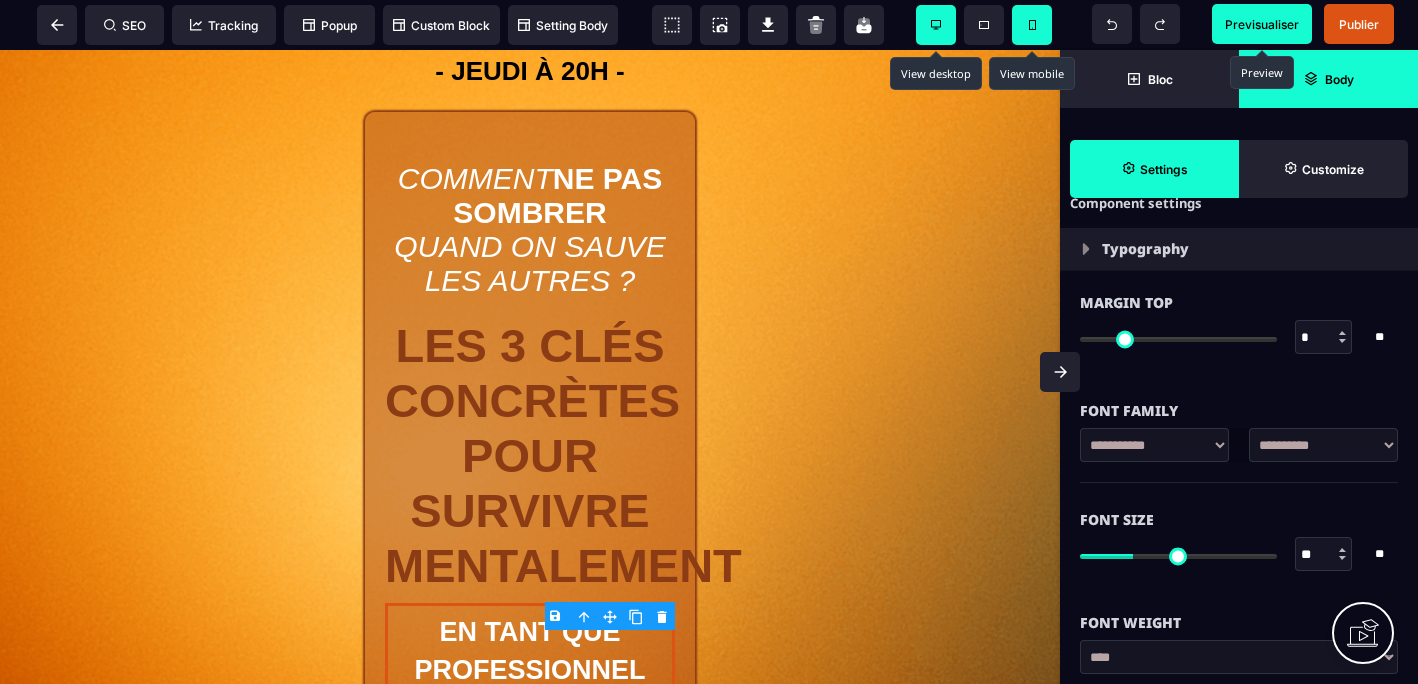 click on "Previsualiser" at bounding box center [1262, 24] 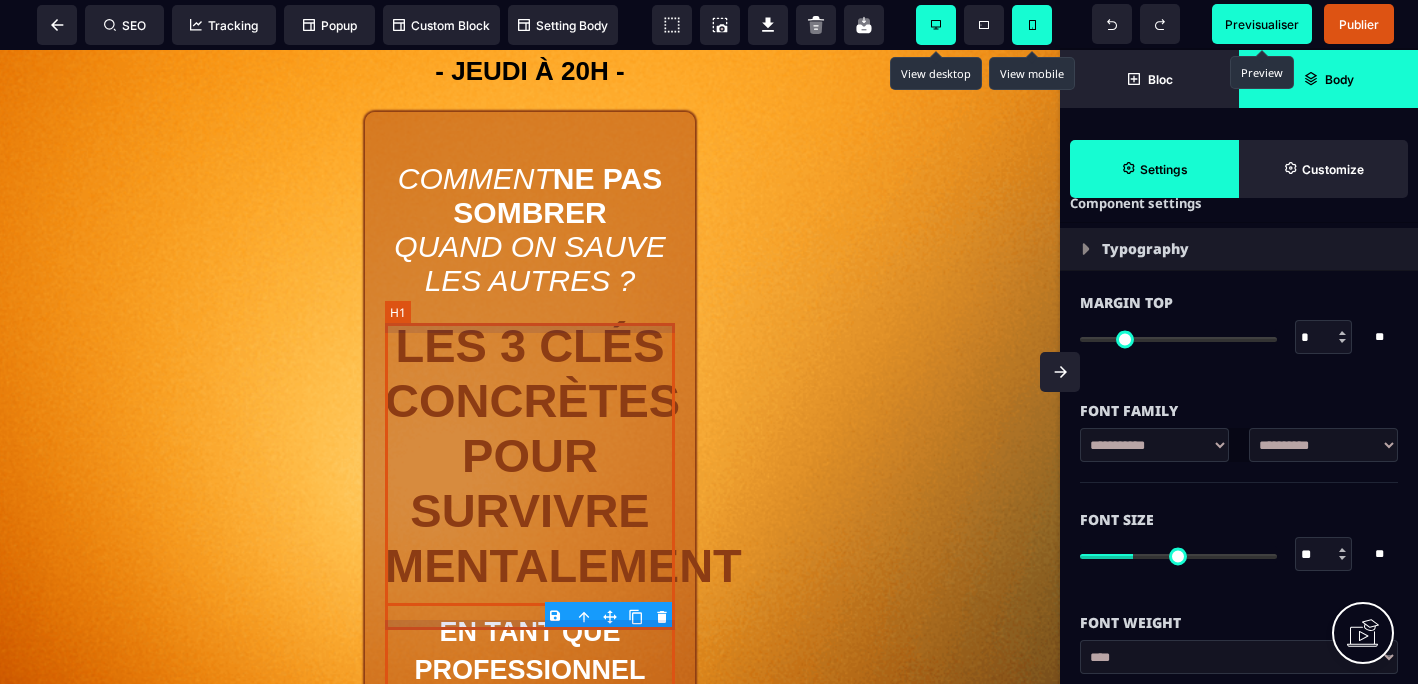 click on "LES 3 CLÉS CONCRÈTES POUR SURVIVRE MENTALEMENT" at bounding box center (530, 455) 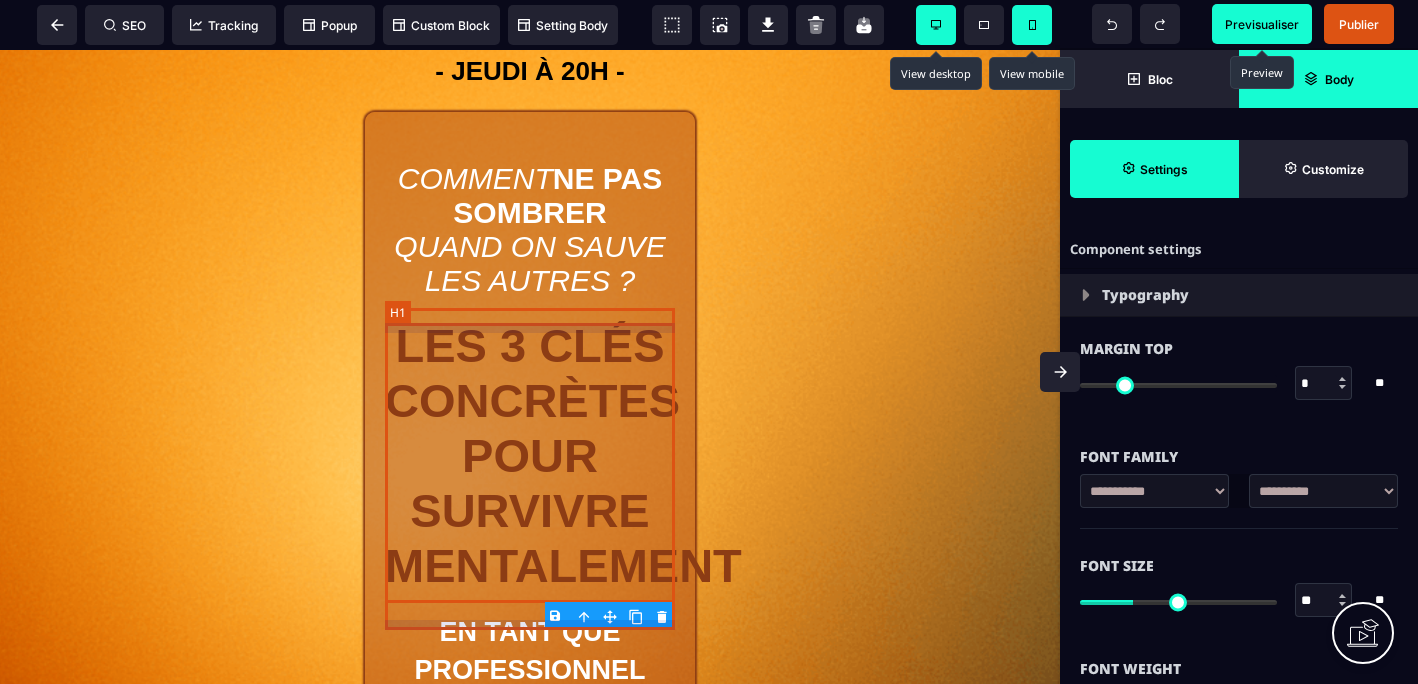 select on "***" 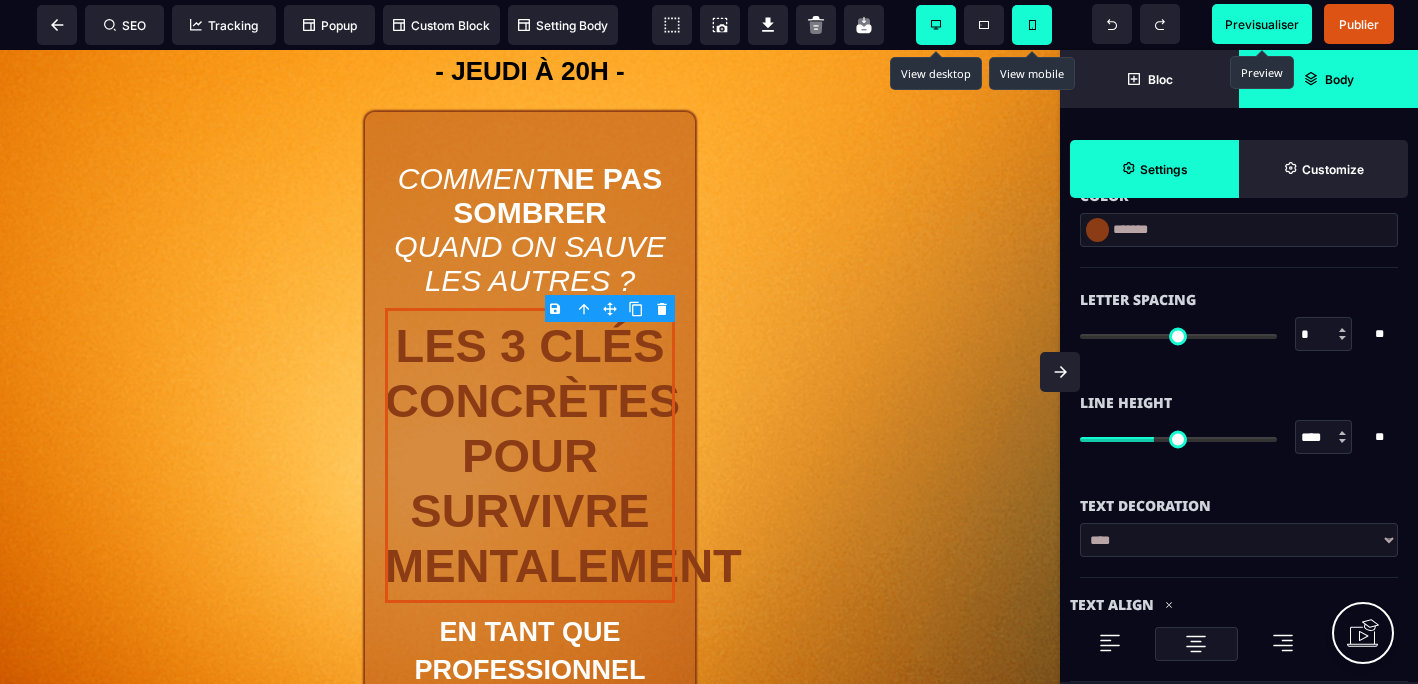 scroll, scrollTop: 684, scrollLeft: 0, axis: vertical 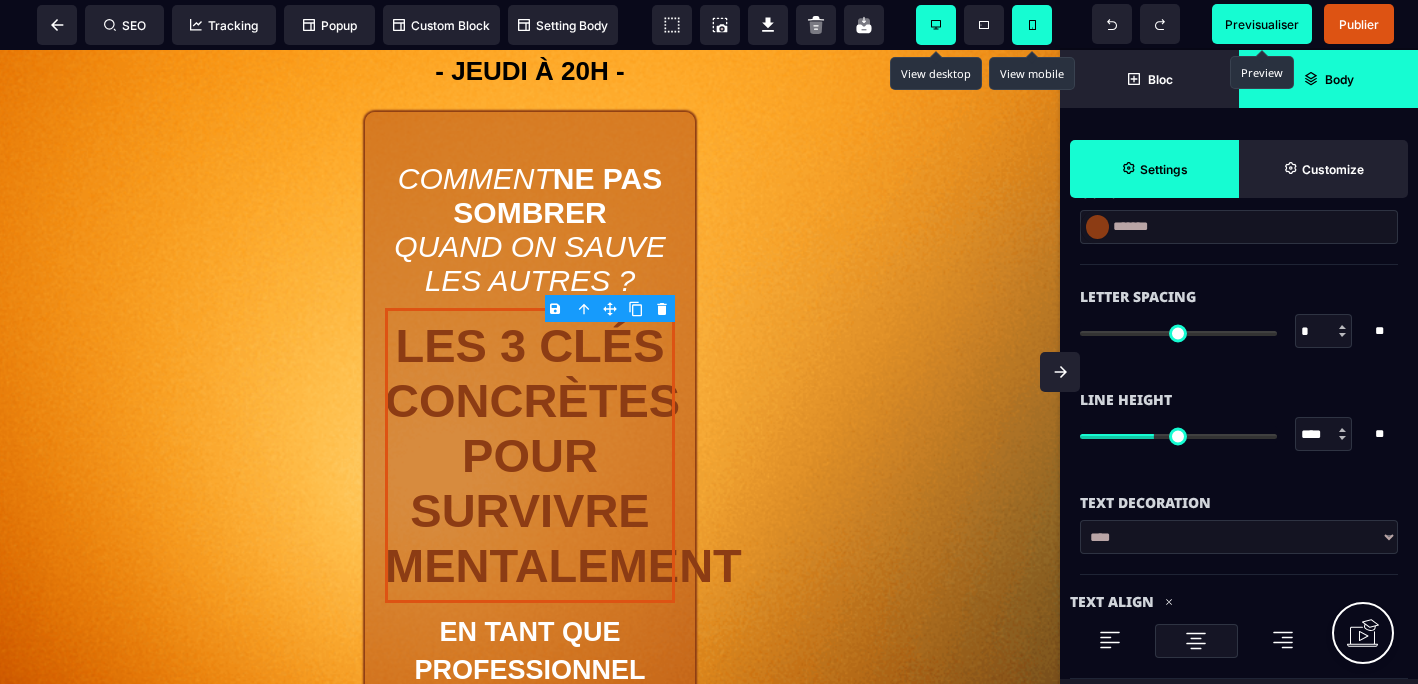 type on "**" 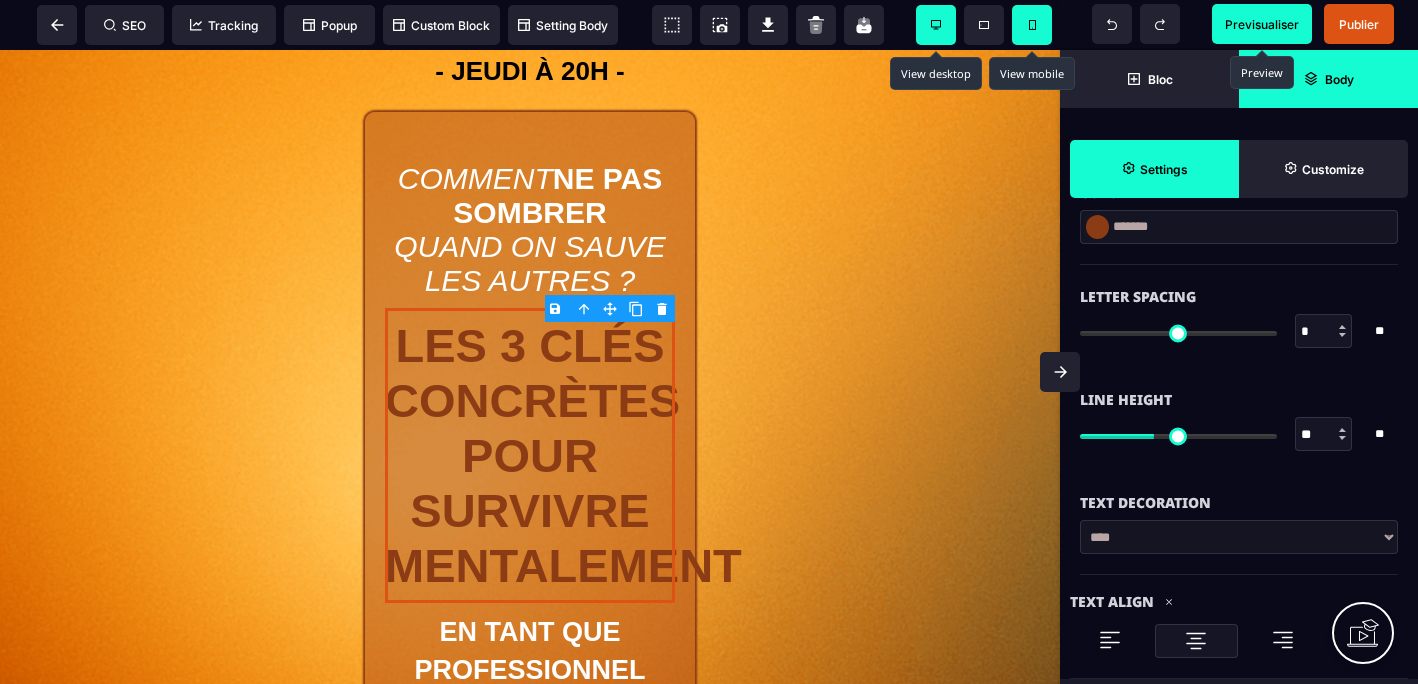 type on "**" 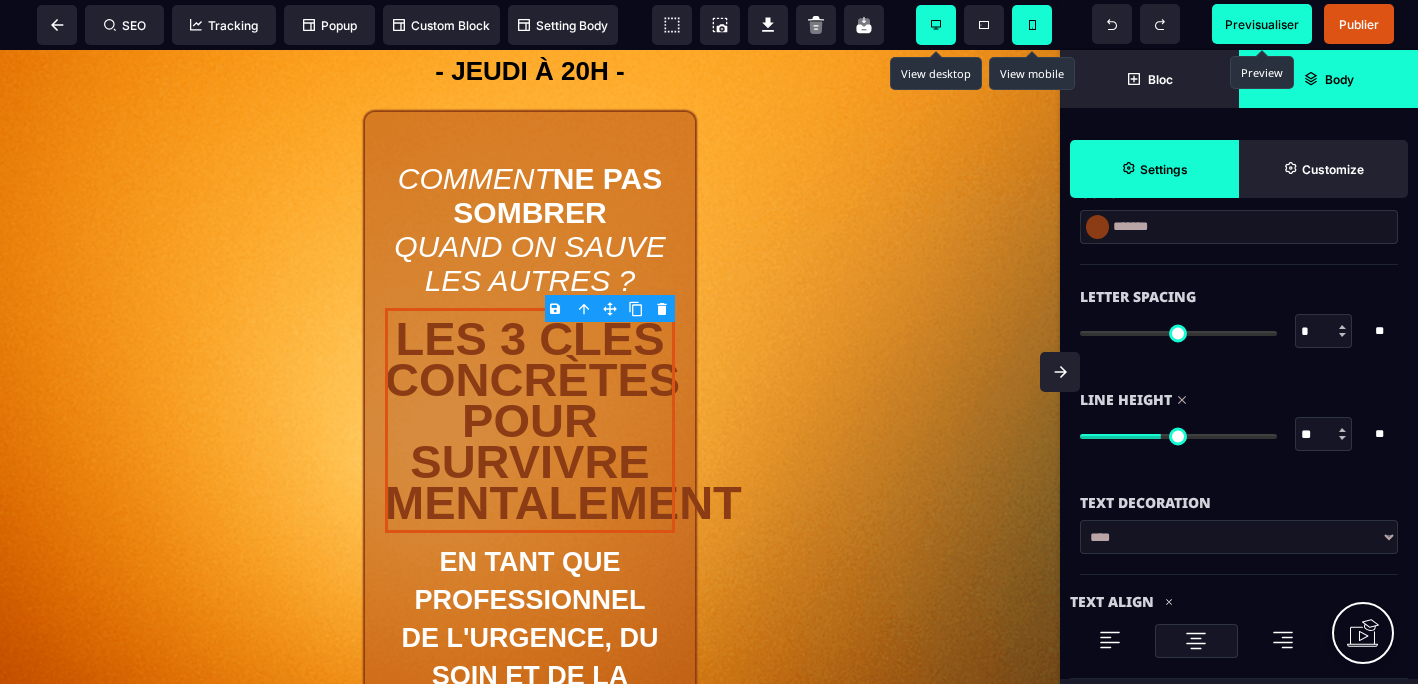 type on "**" 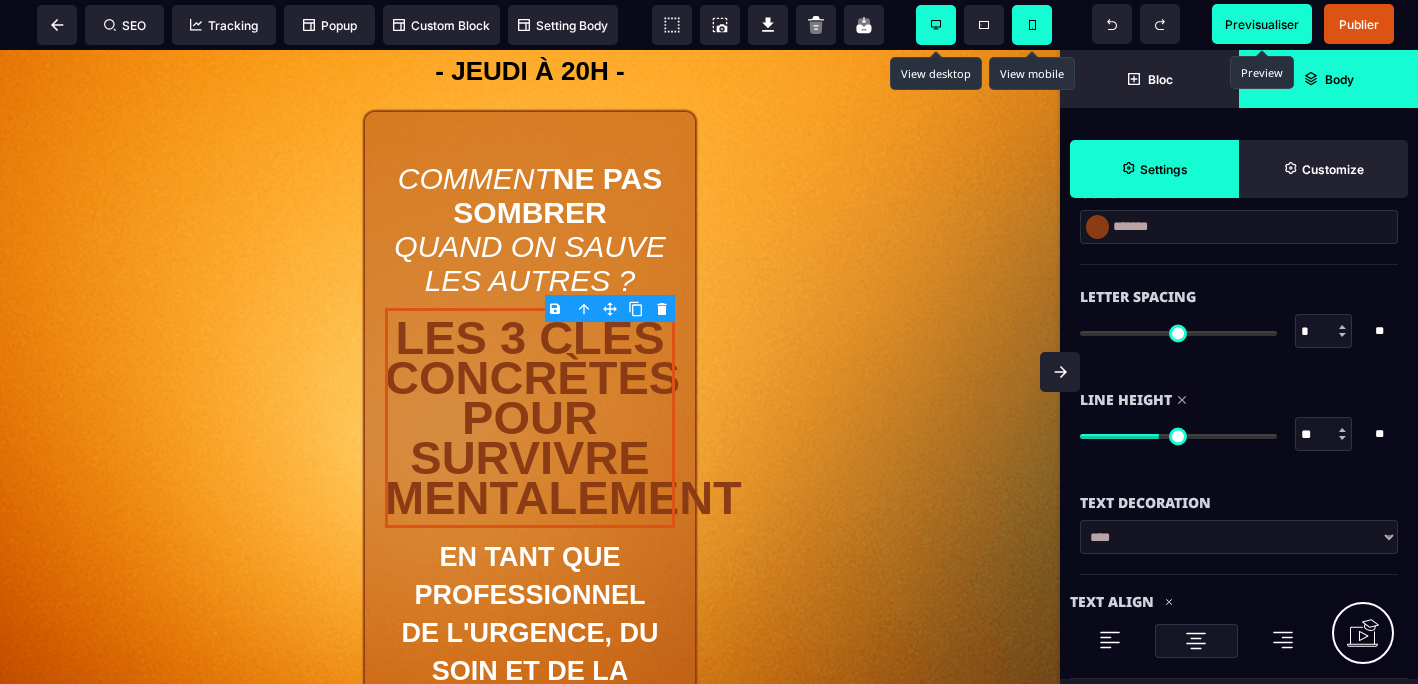 type on "**" 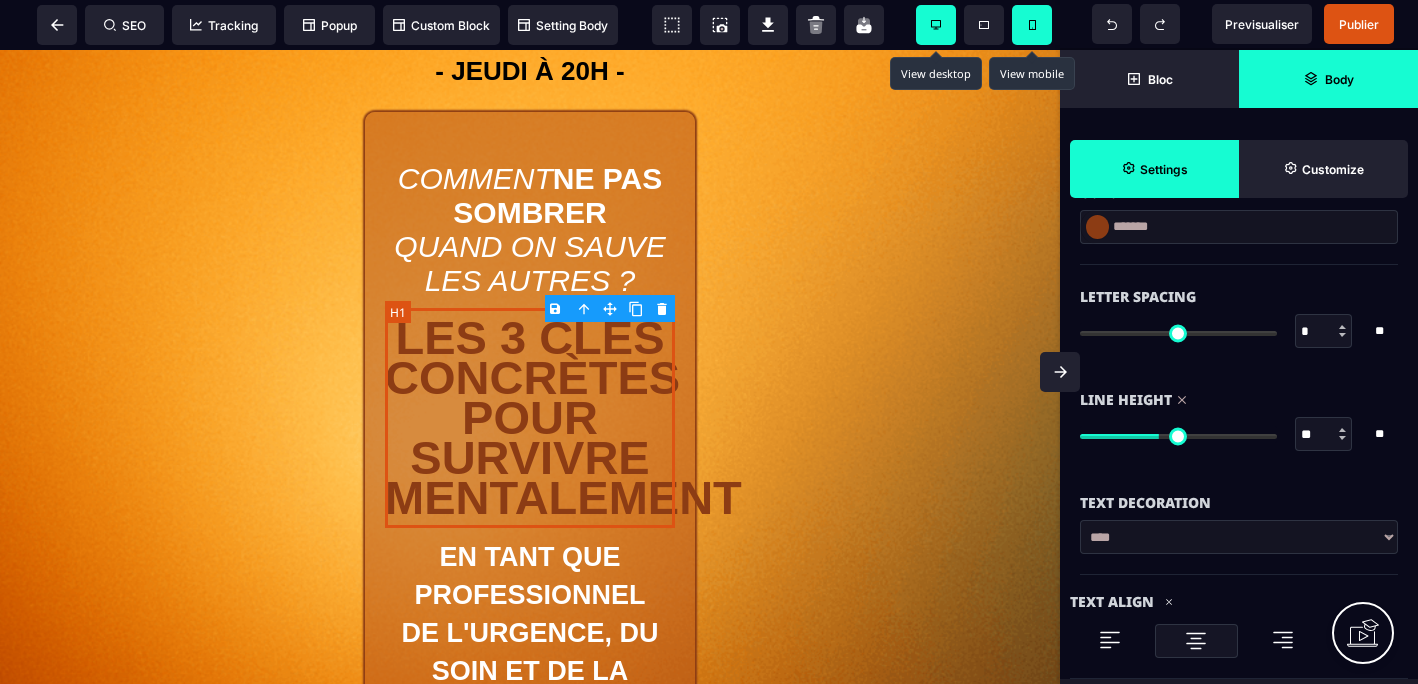 click on "LES 3 CLÉS CONCRÈTES POUR SURVIVRE MENTALEMENT" at bounding box center [530, 418] 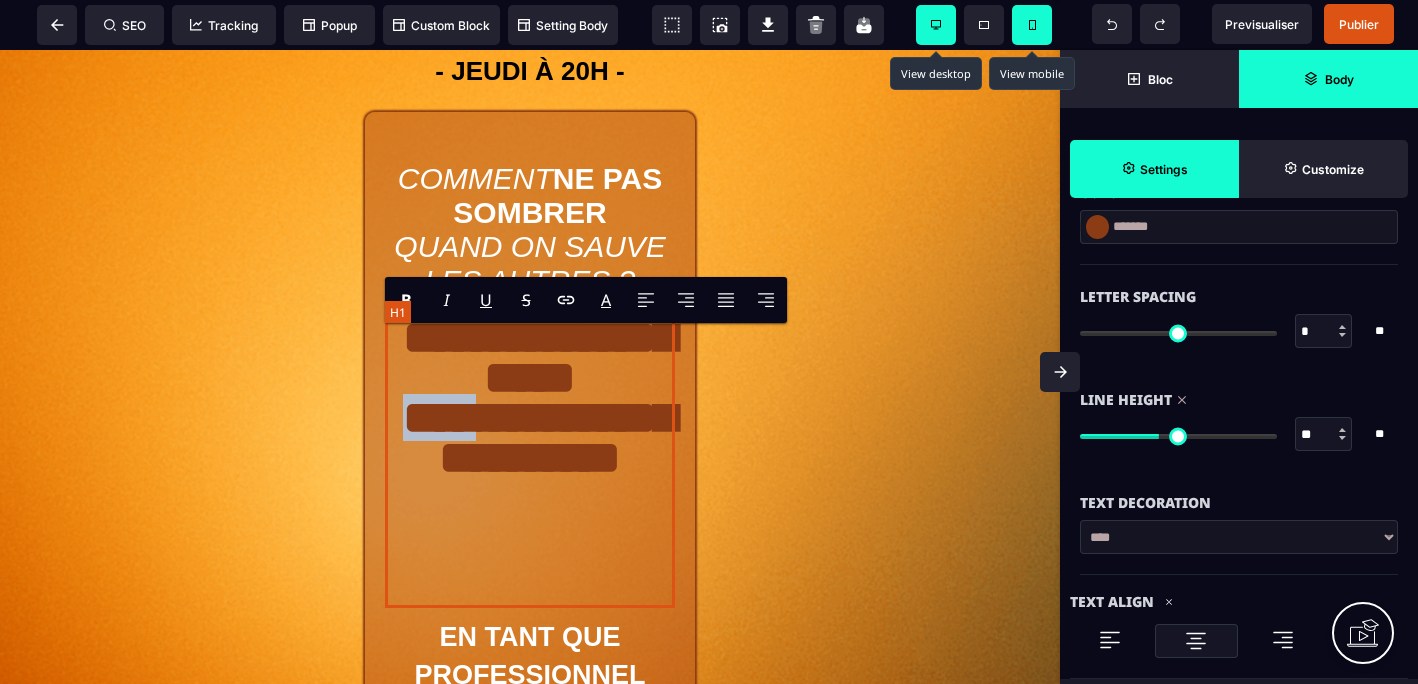 drag, startPoint x: 603, startPoint y: 471, endPoint x: 469, endPoint y: 469, distance: 134.01492 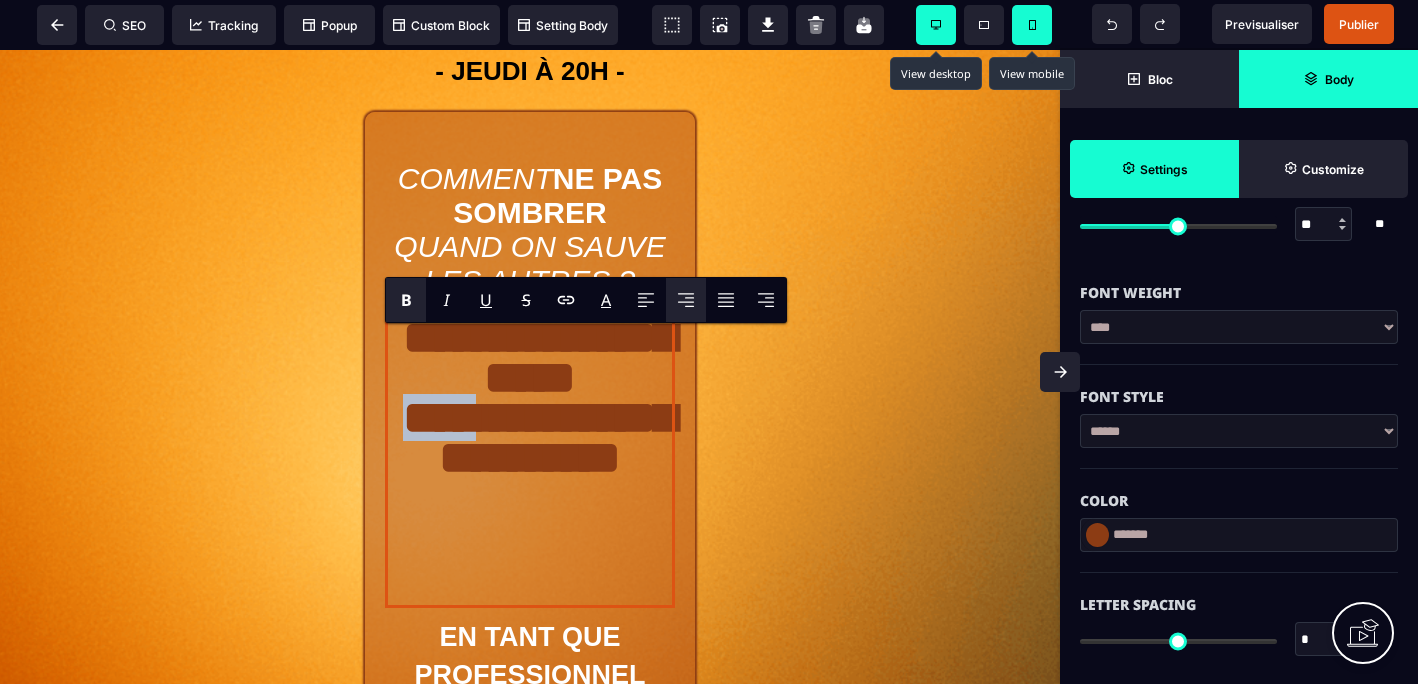 scroll, scrollTop: 374, scrollLeft: 0, axis: vertical 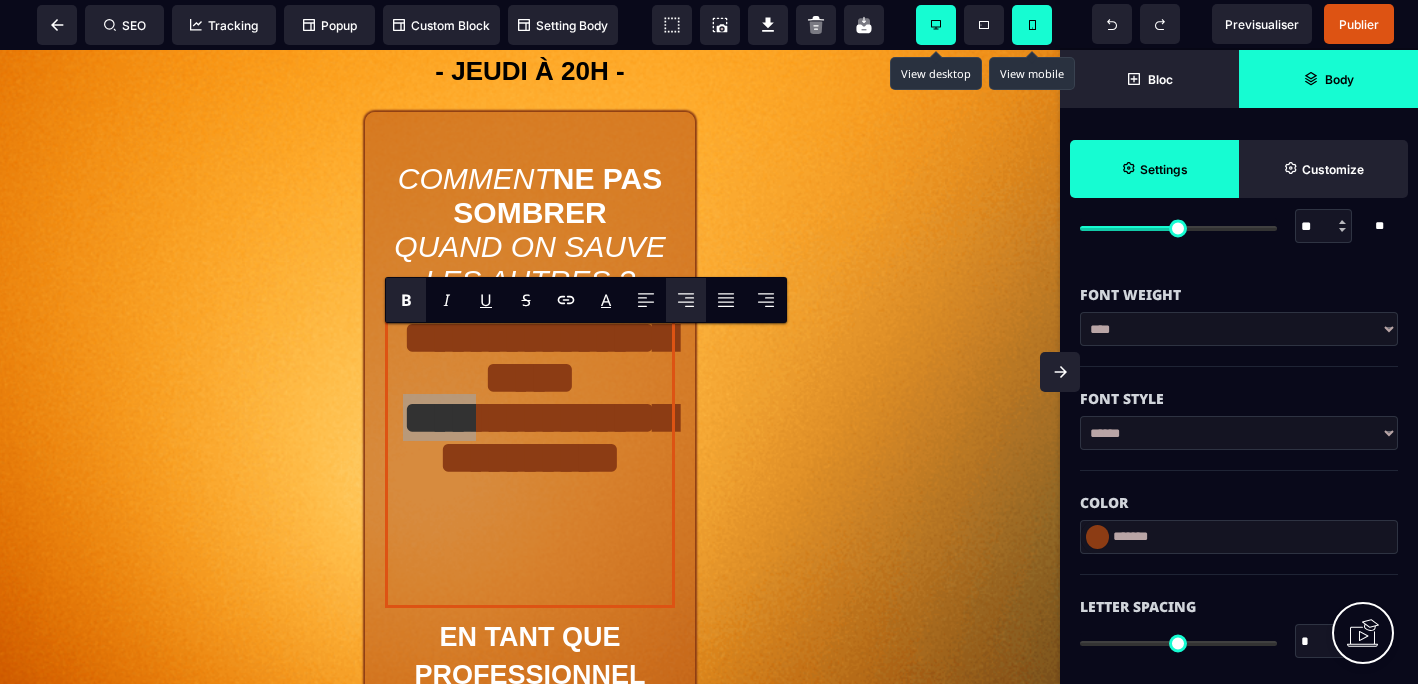 click on "**********" at bounding box center (1239, 329) 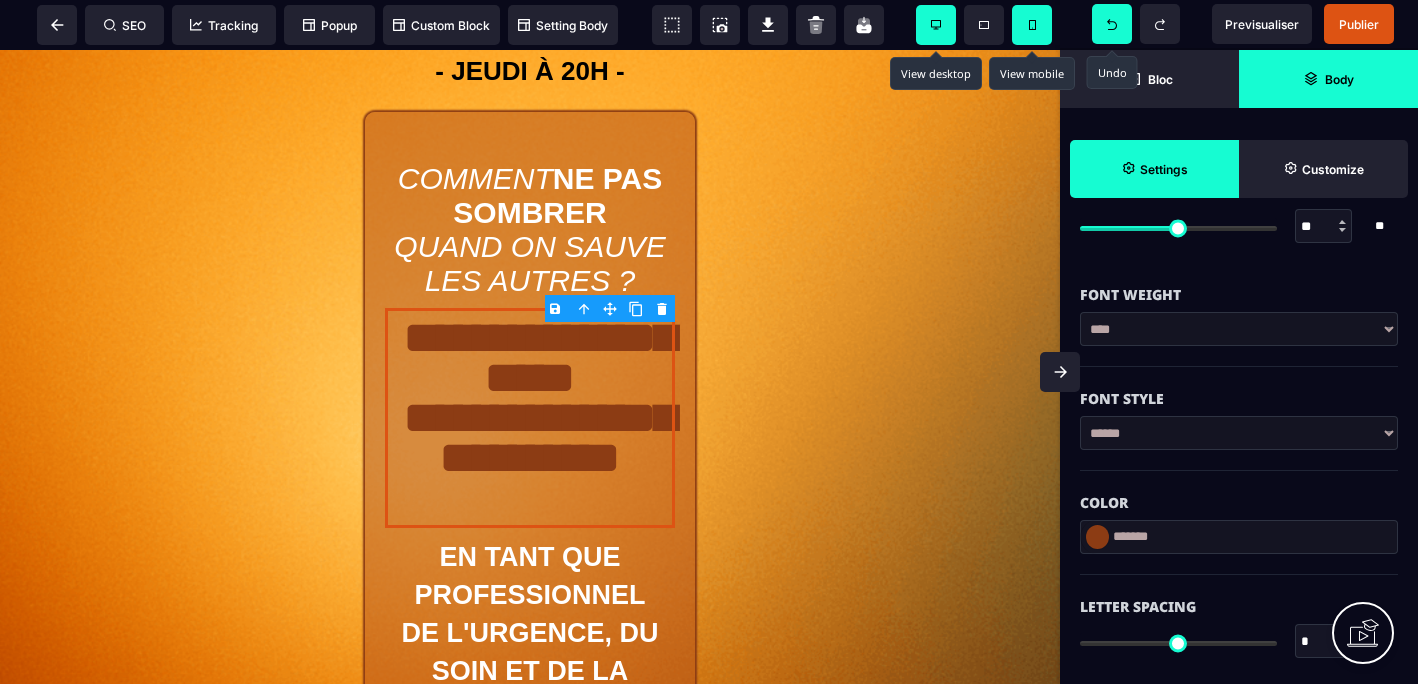 click 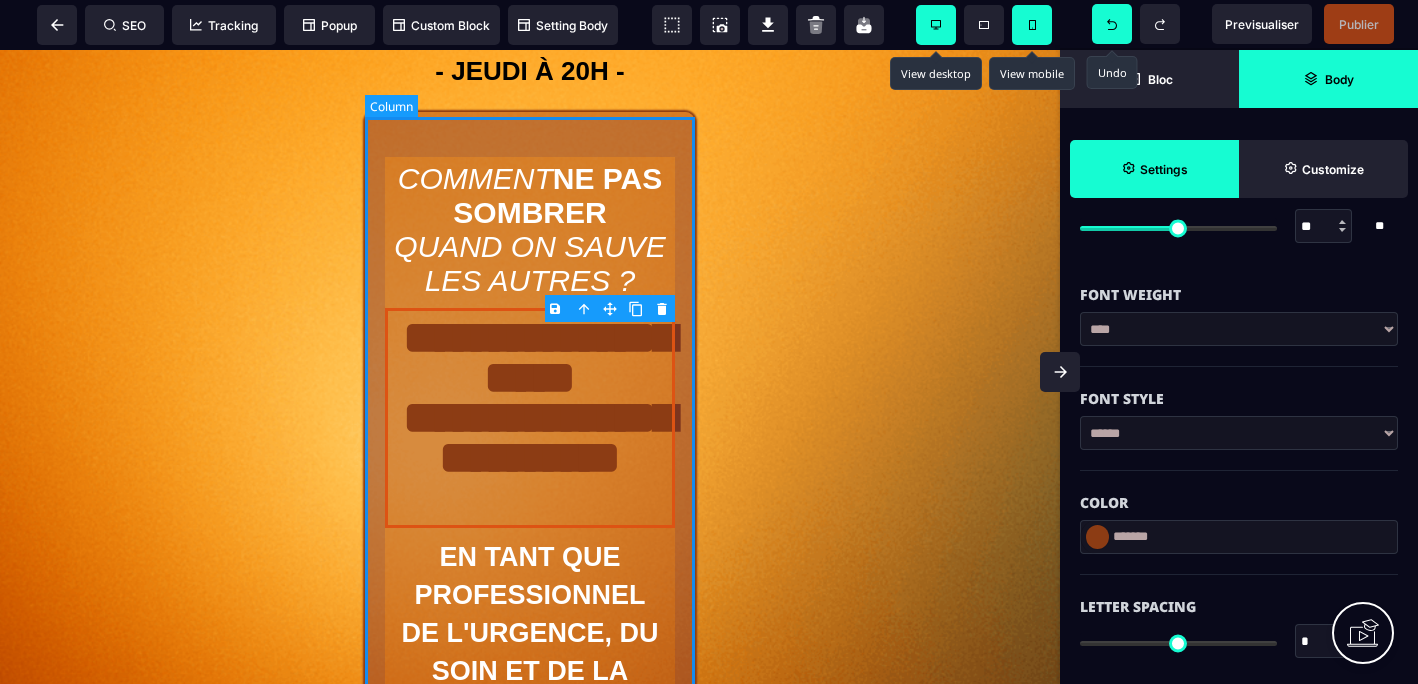 click on "COMMENT NE PAS SOMBRER QUAND ON SAUVE LES AUTRES ? [LAST] [LAST] EN TANT QUE PROFESSIONNEL DE L'URGENCE, DU SOIN ET DE LA THÉRAPIE | EN 5 MINUTES PAR JOUR | SANS TRAHIR SES VALEURS | MÉTHODE INÉDITE |" at bounding box center [530, 486] 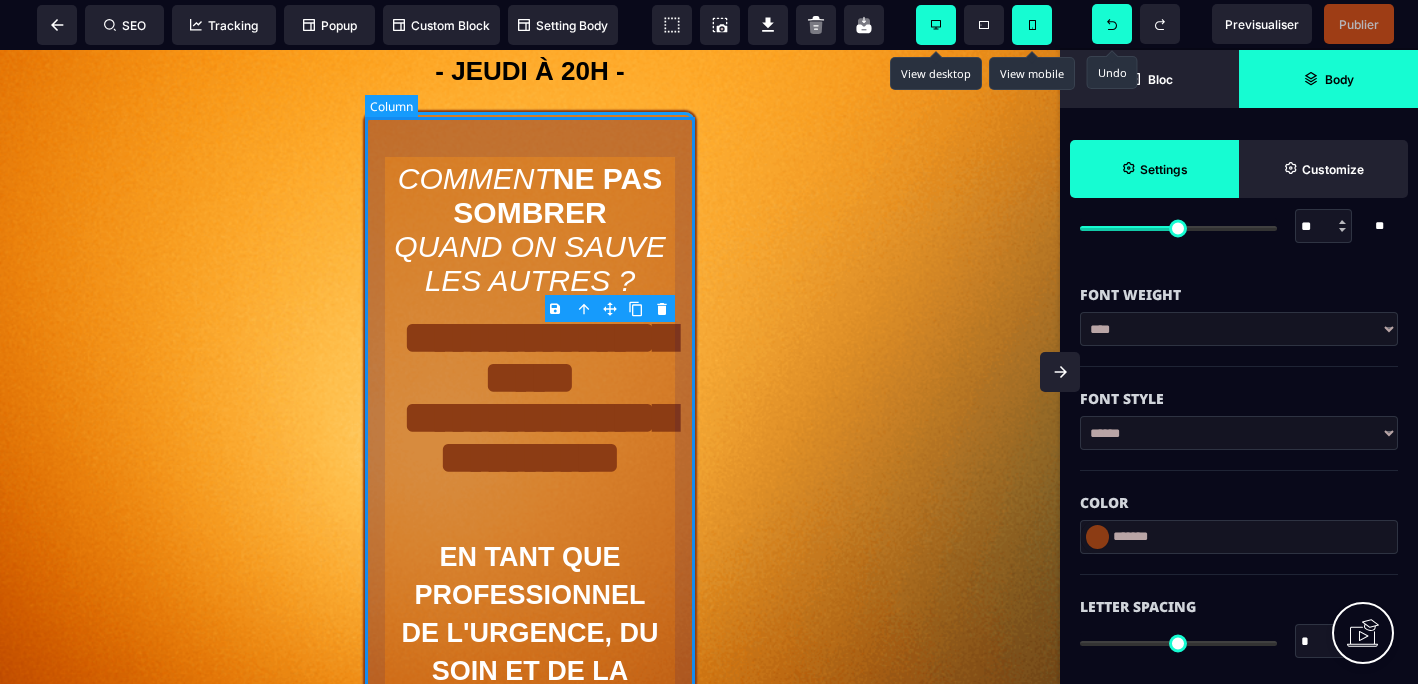 select on "*" 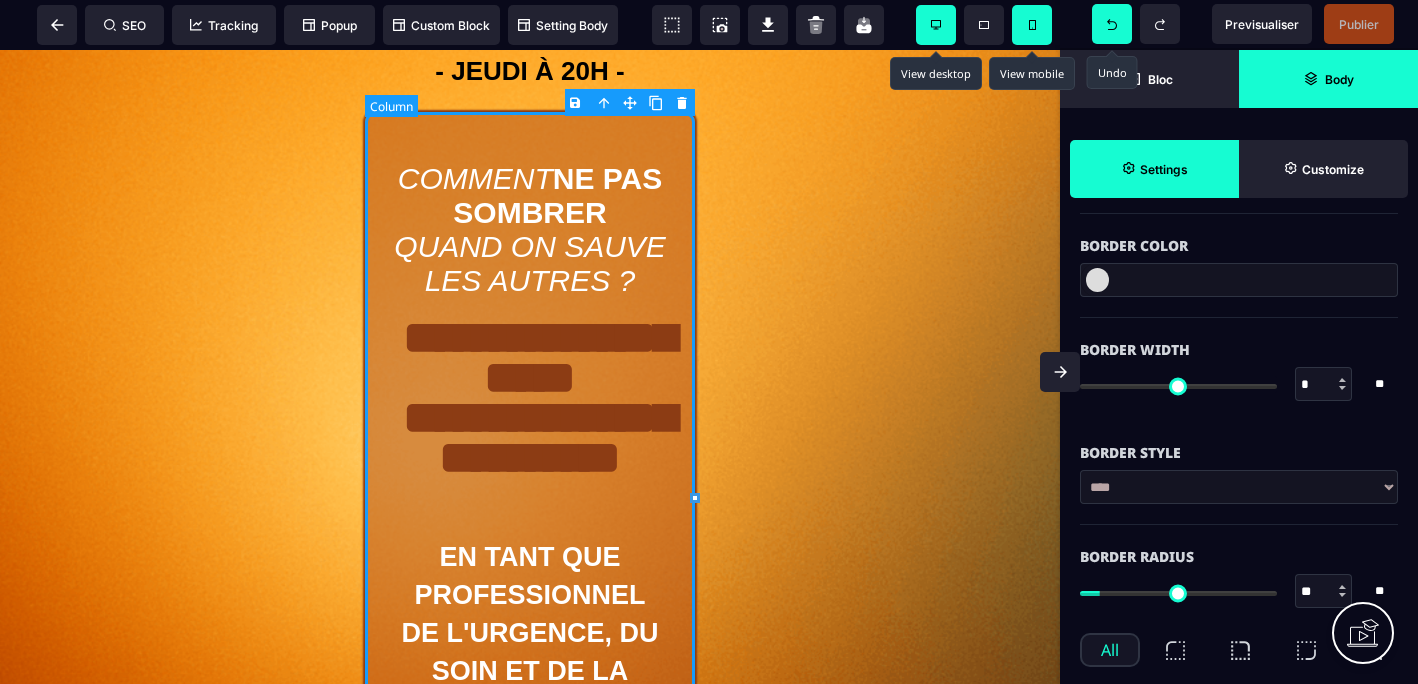 type on "*" 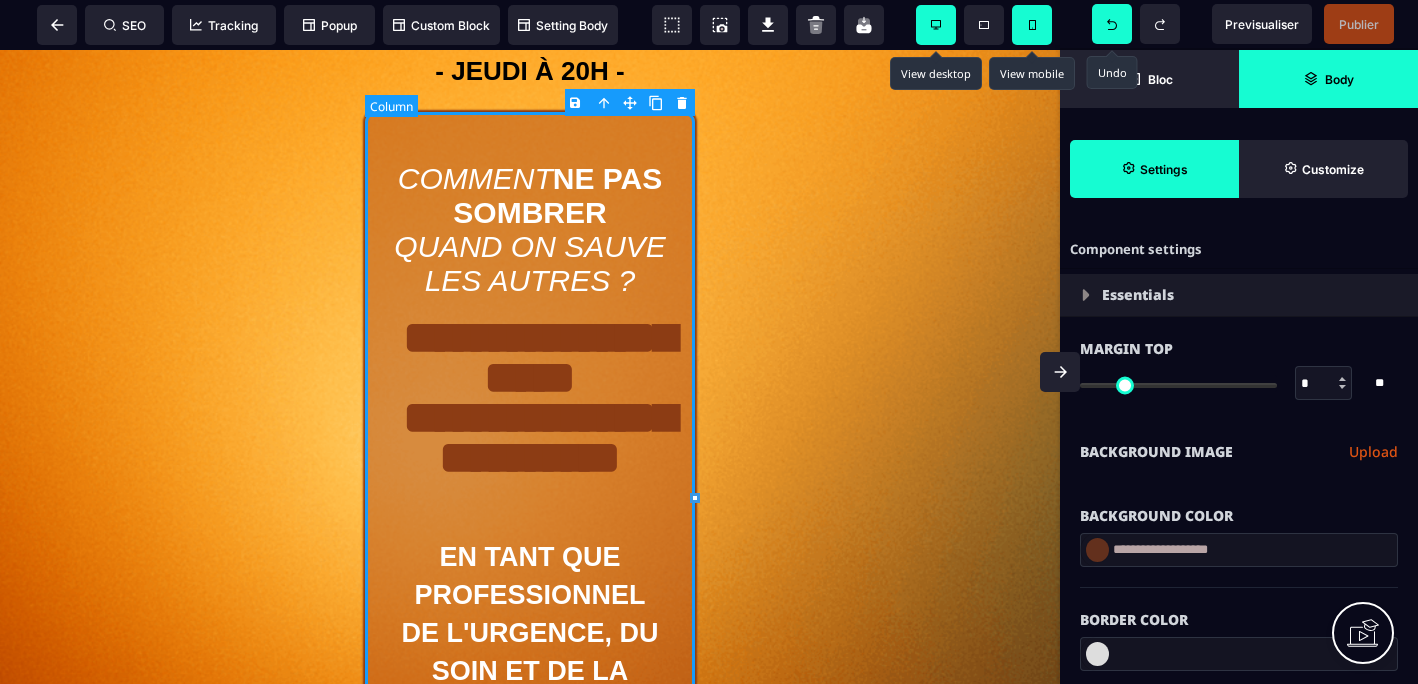 select on "**" 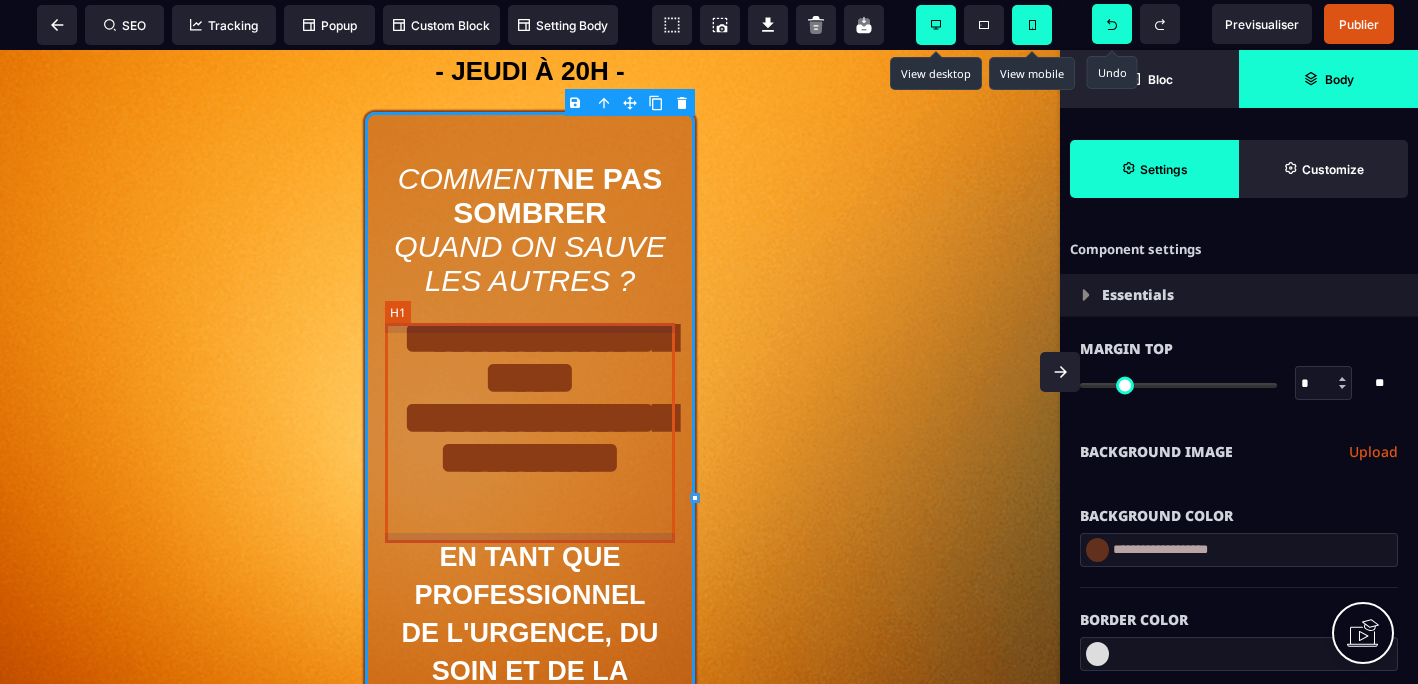 click on "**********" at bounding box center [530, 418] 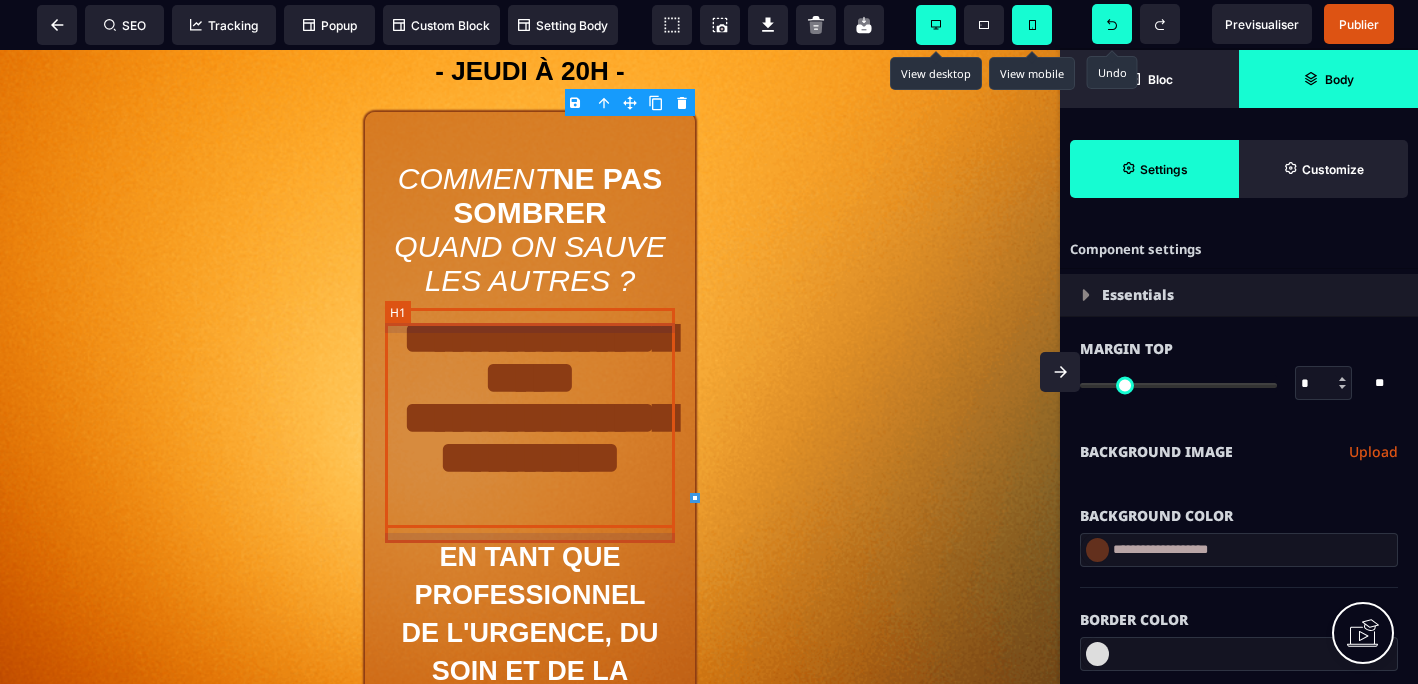 select on "***" 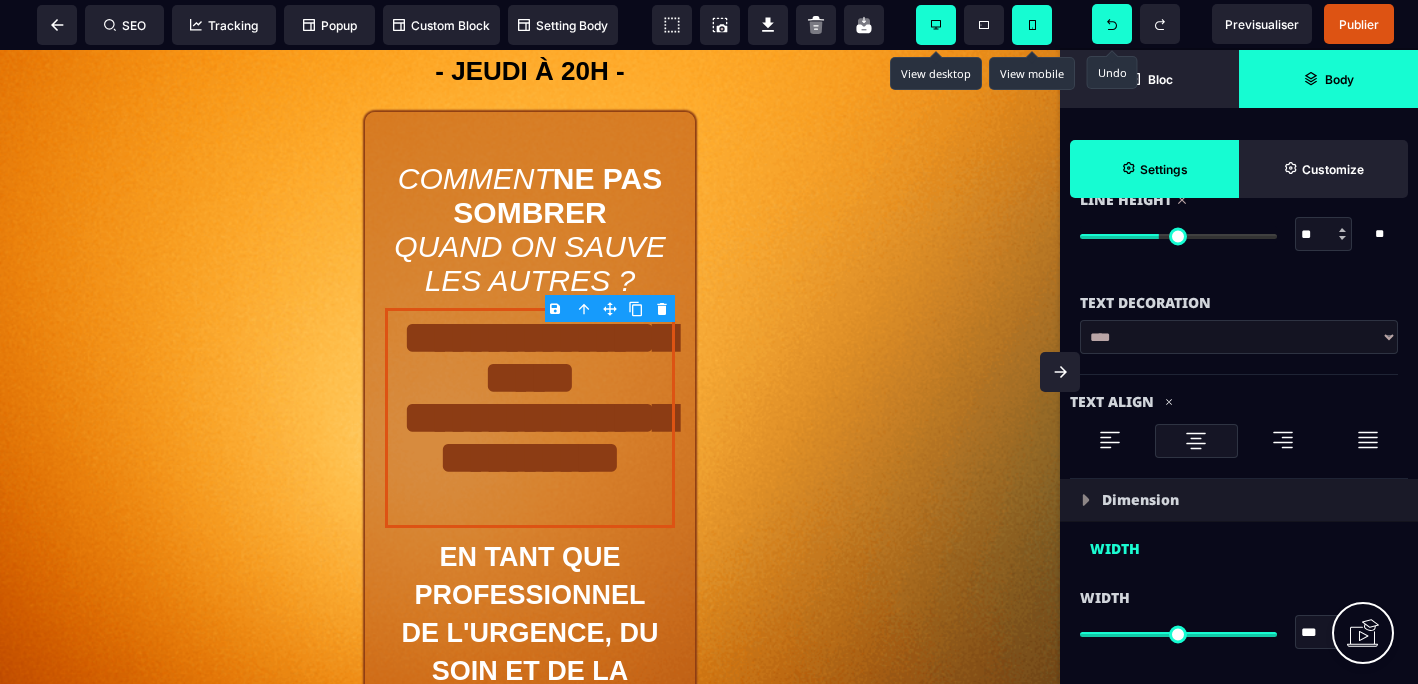 scroll, scrollTop: 888, scrollLeft: 0, axis: vertical 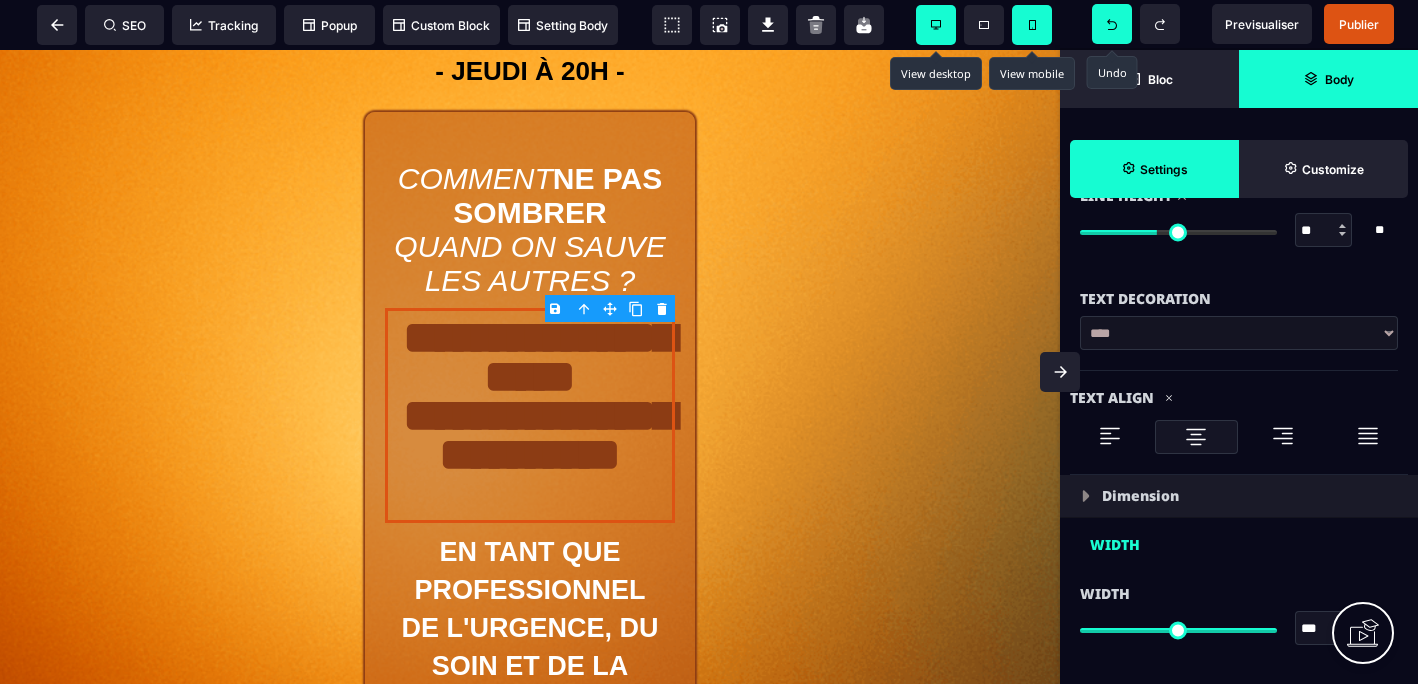 click at bounding box center [1178, 232] 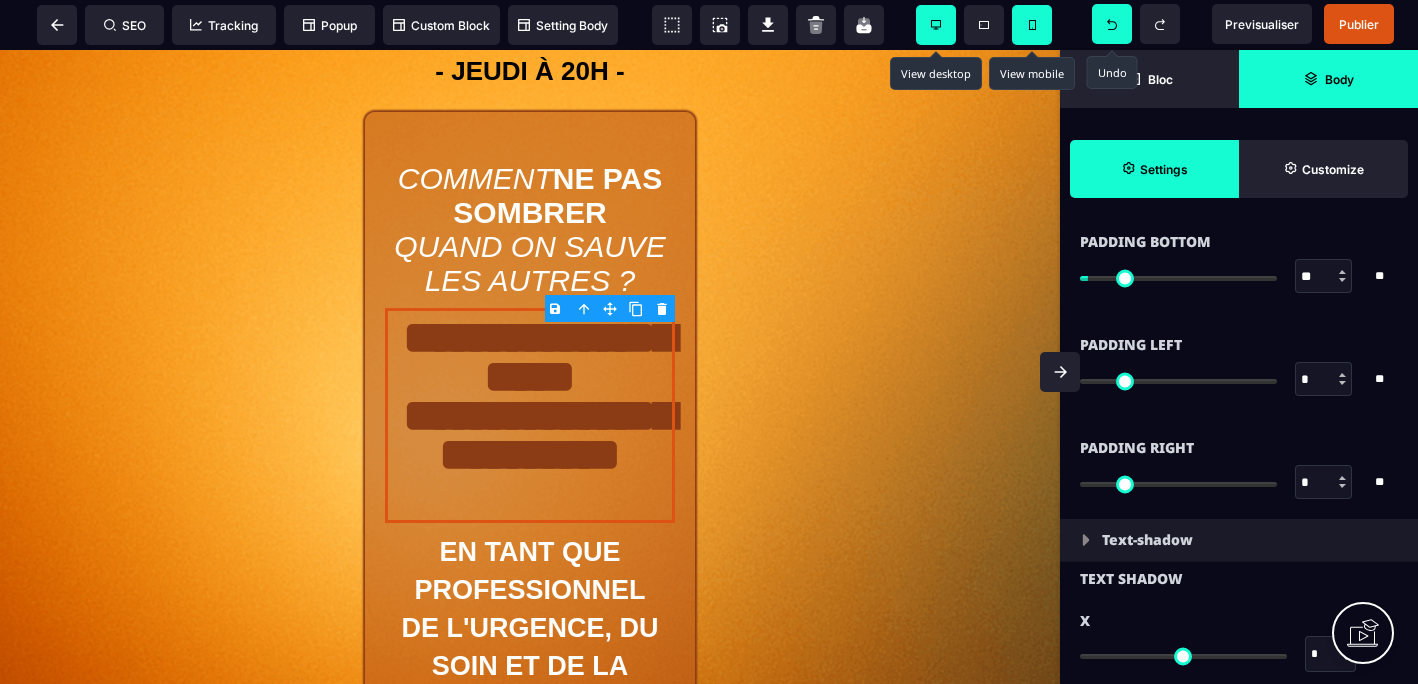 scroll, scrollTop: 1725, scrollLeft: 0, axis: vertical 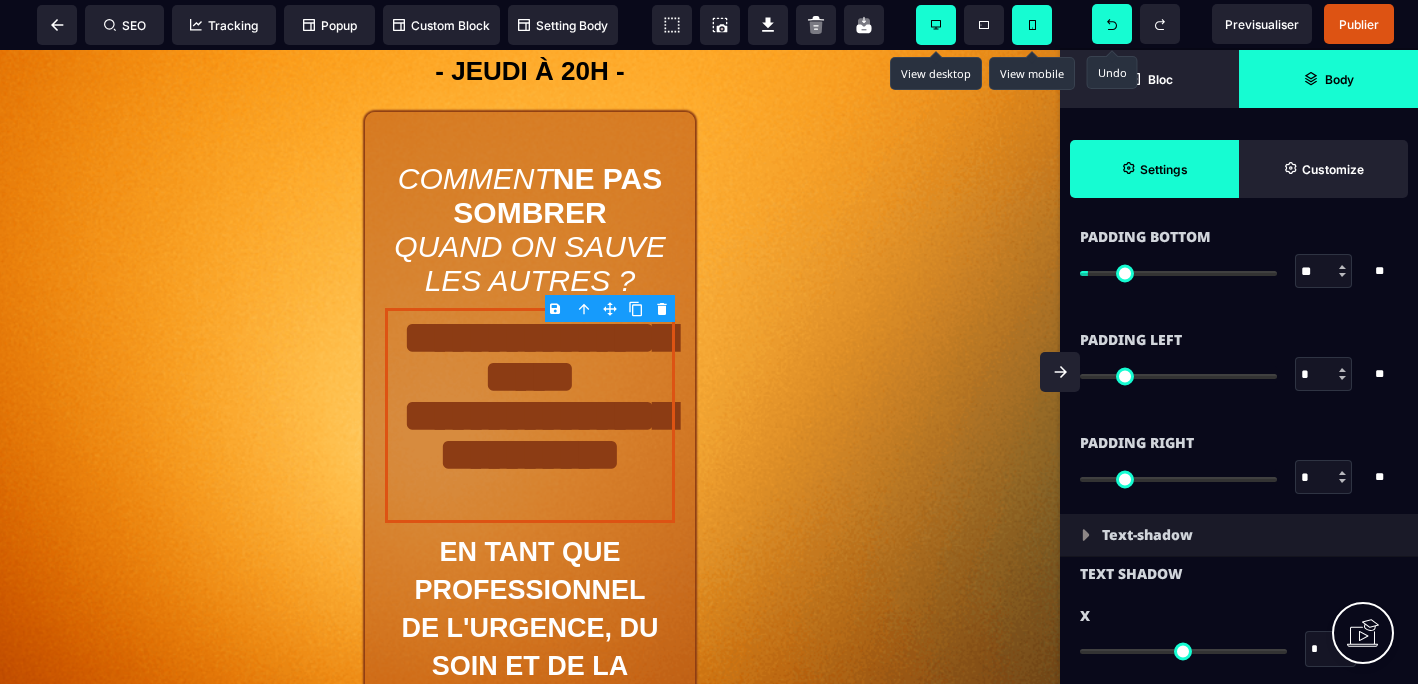 click at bounding box center [1342, 370] 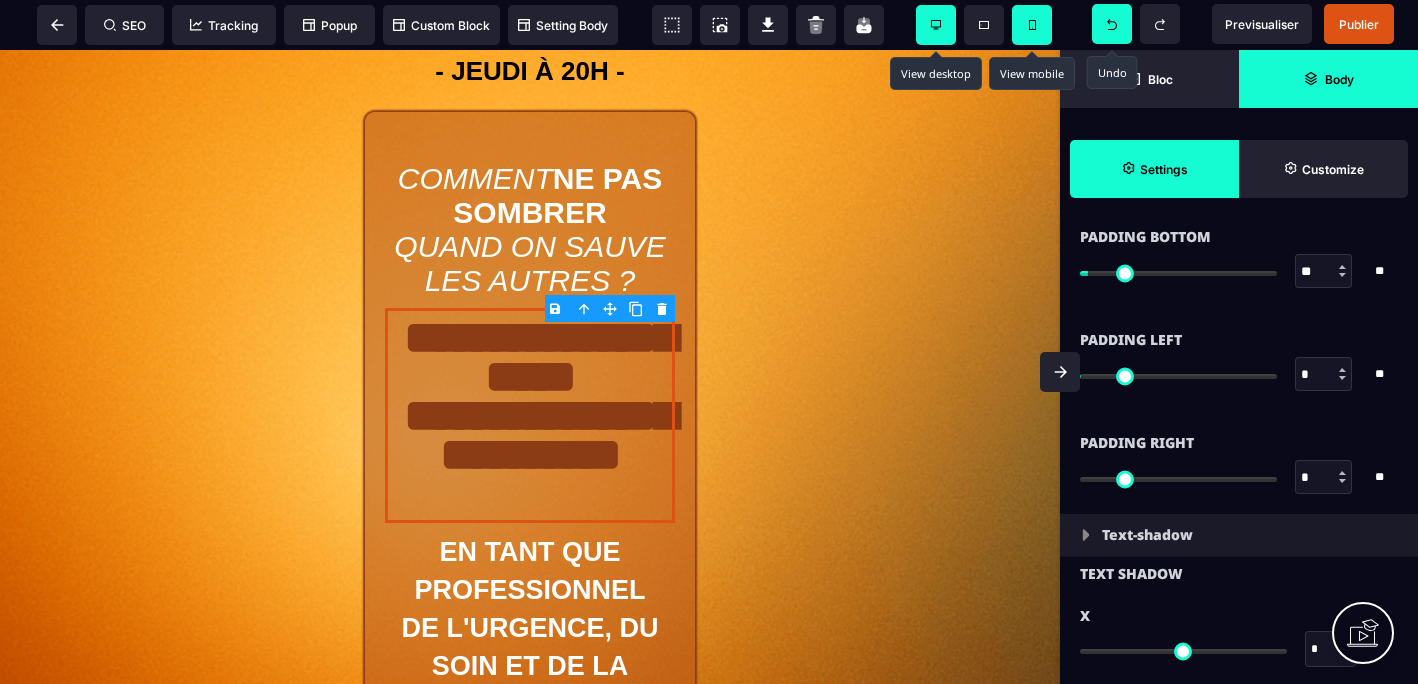 click at bounding box center (1342, 370) 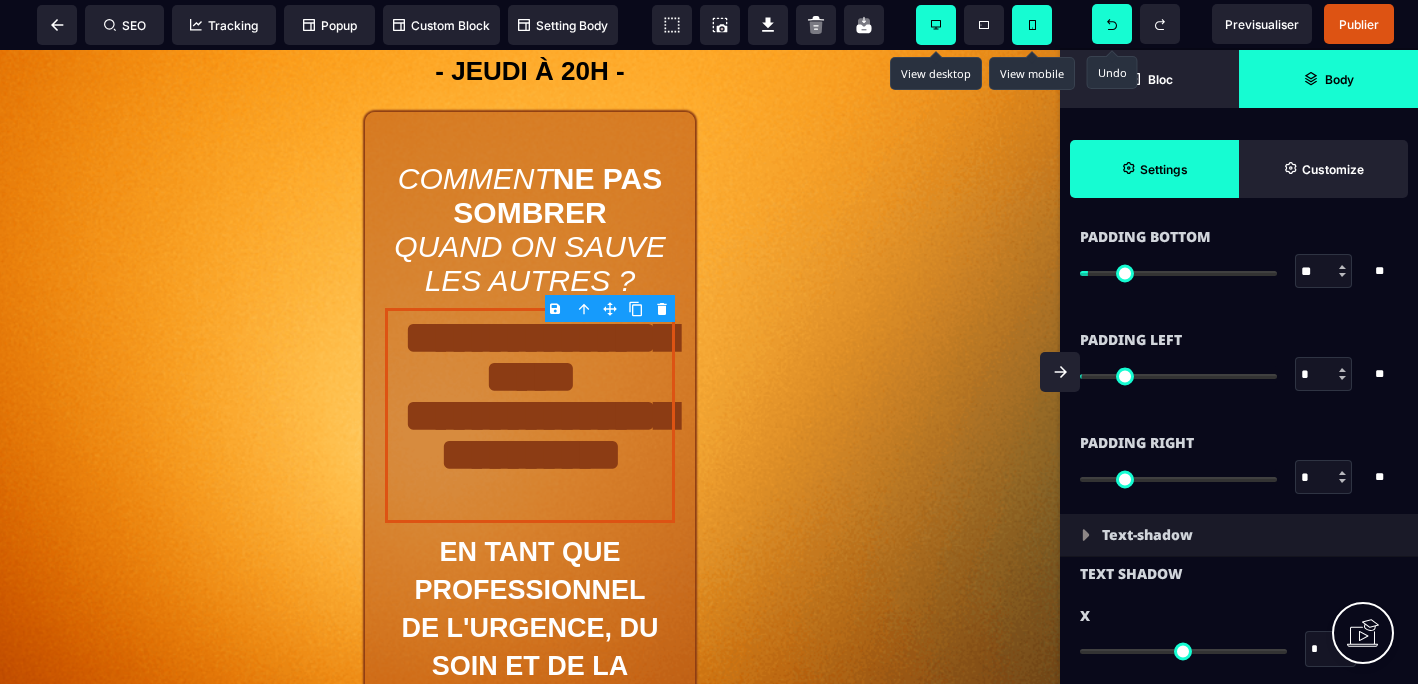 click at bounding box center [1342, 370] 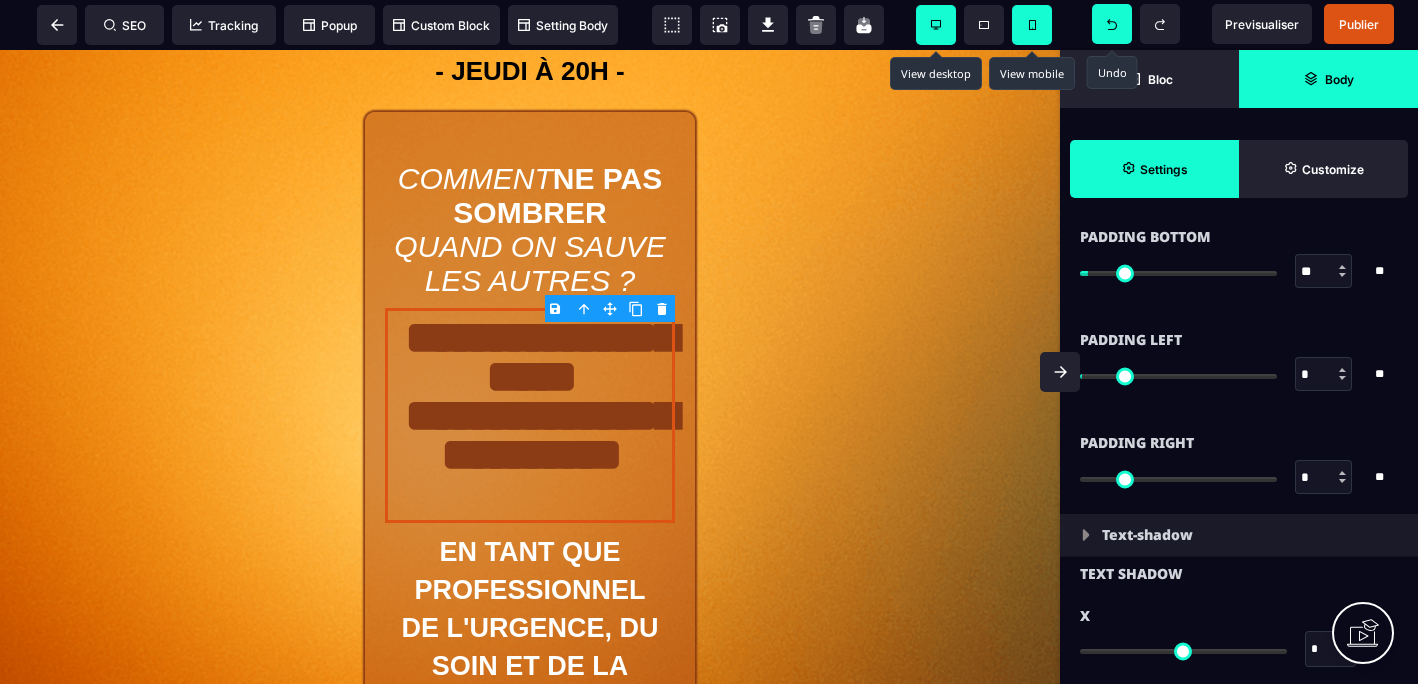 click at bounding box center [1342, 370] 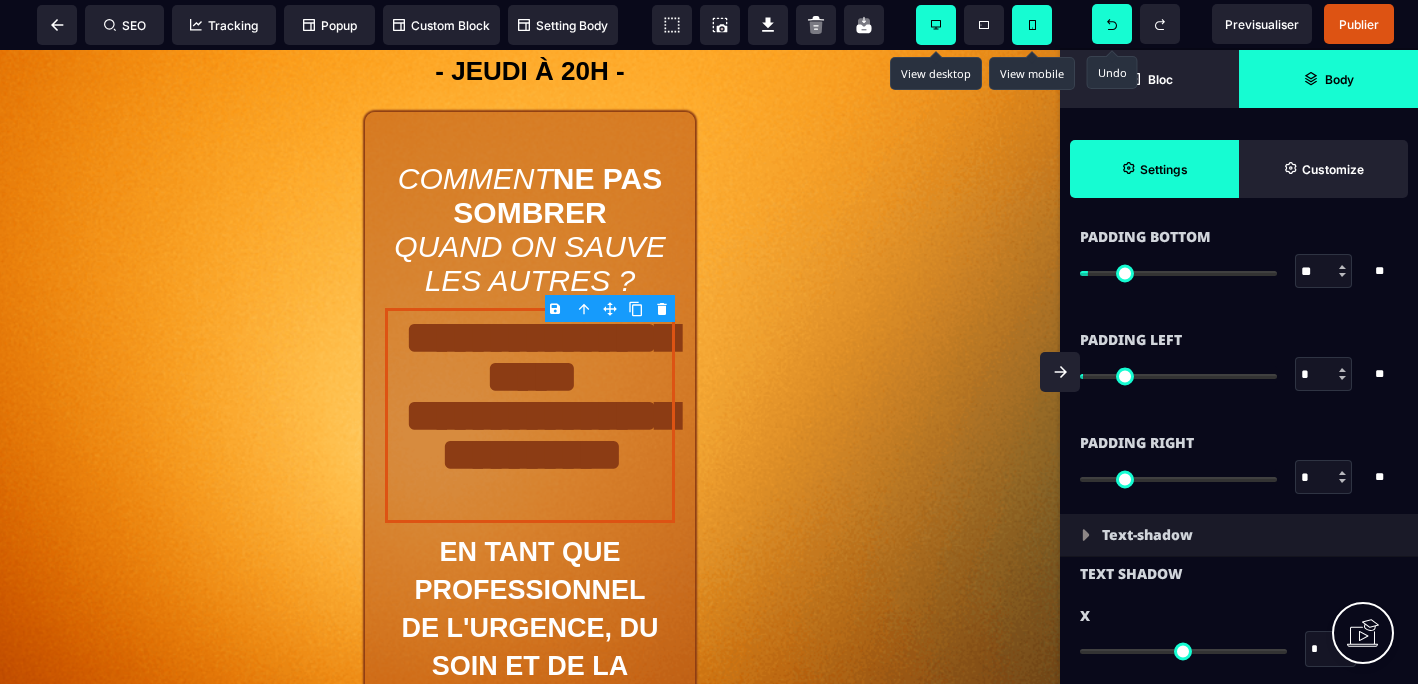 click at bounding box center (1342, 378) 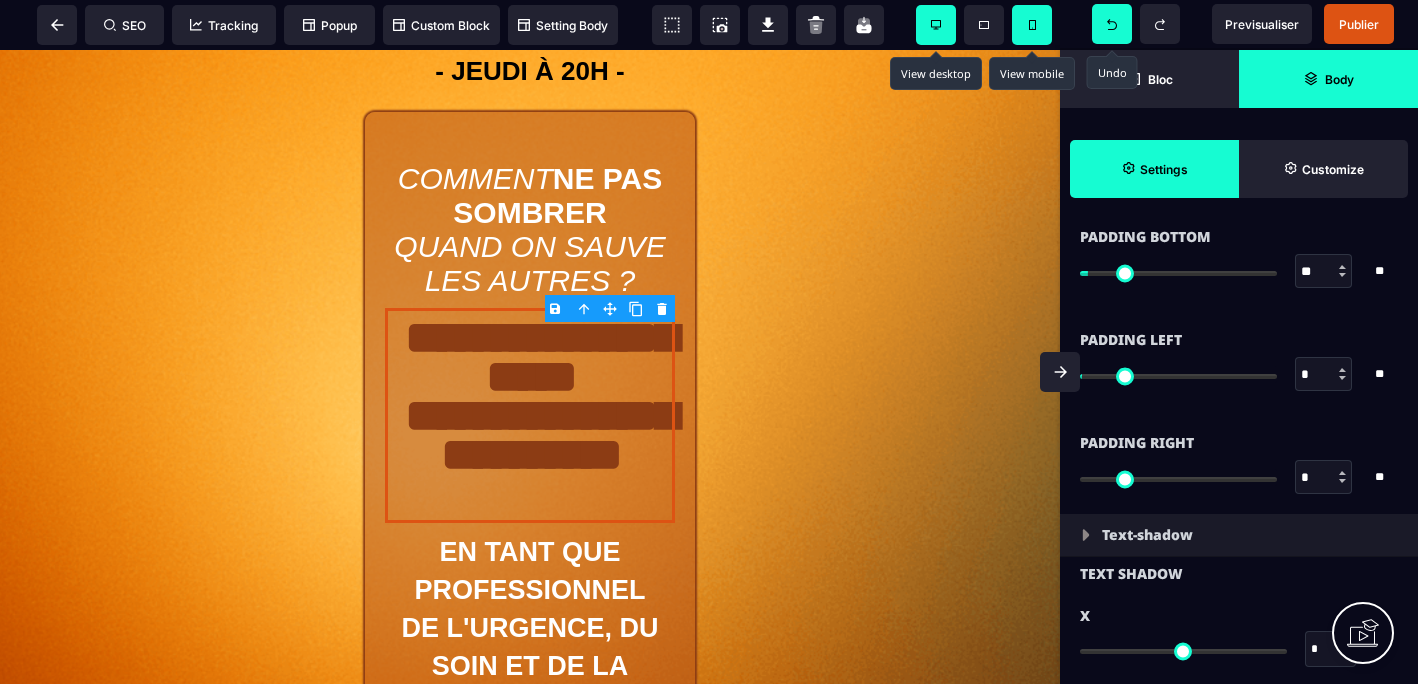 click at bounding box center (1342, 378) 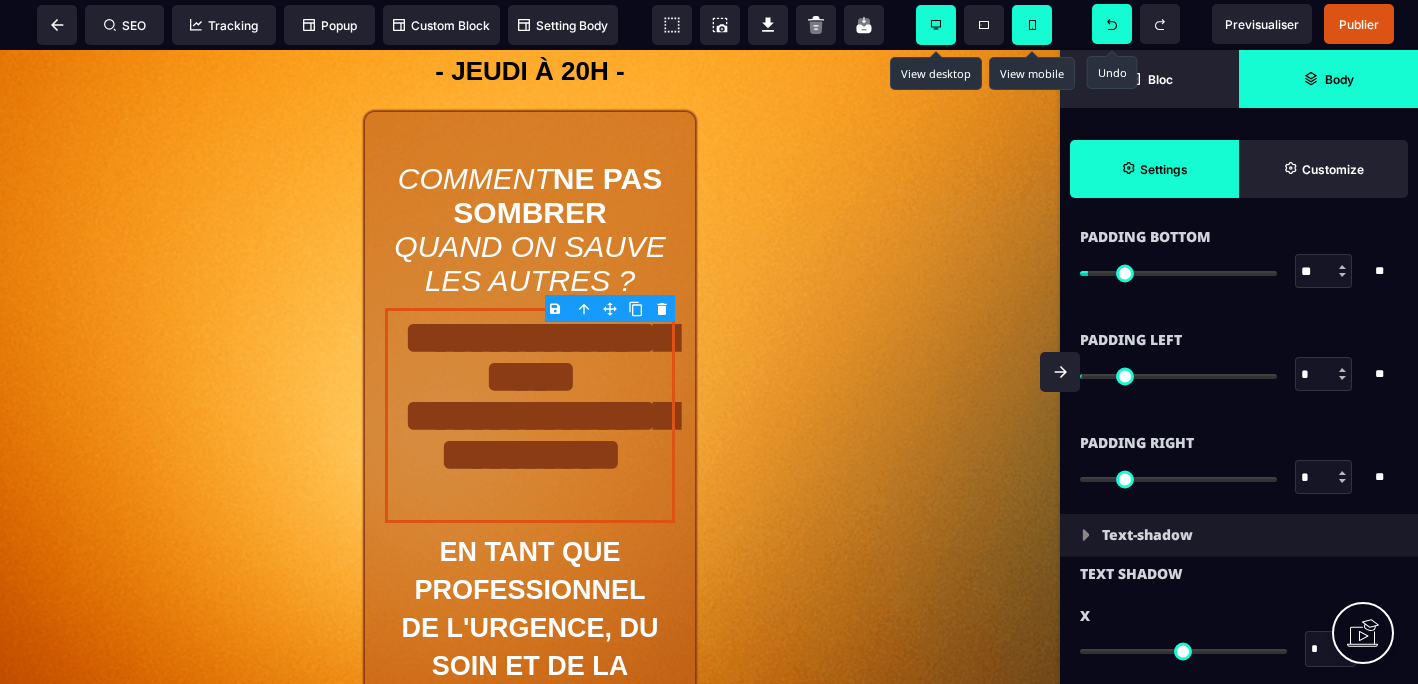 click at bounding box center (1342, 378) 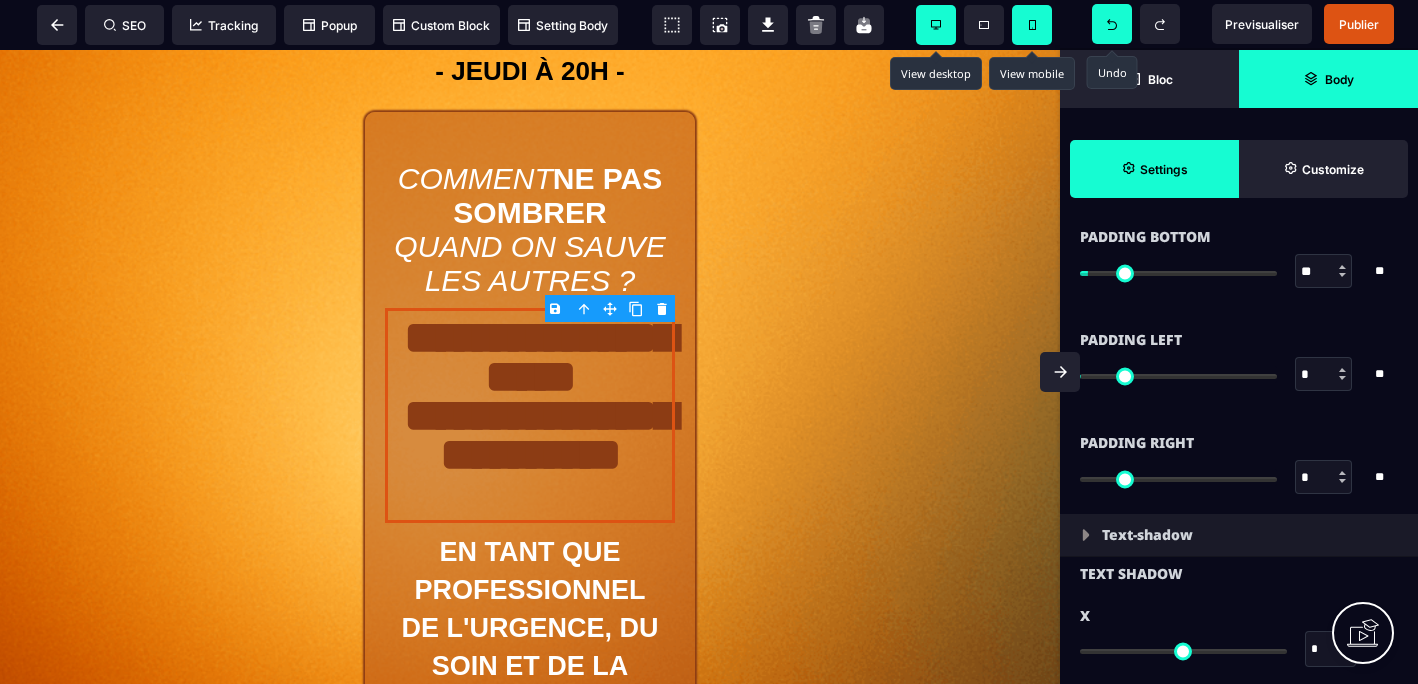 click at bounding box center (1342, 378) 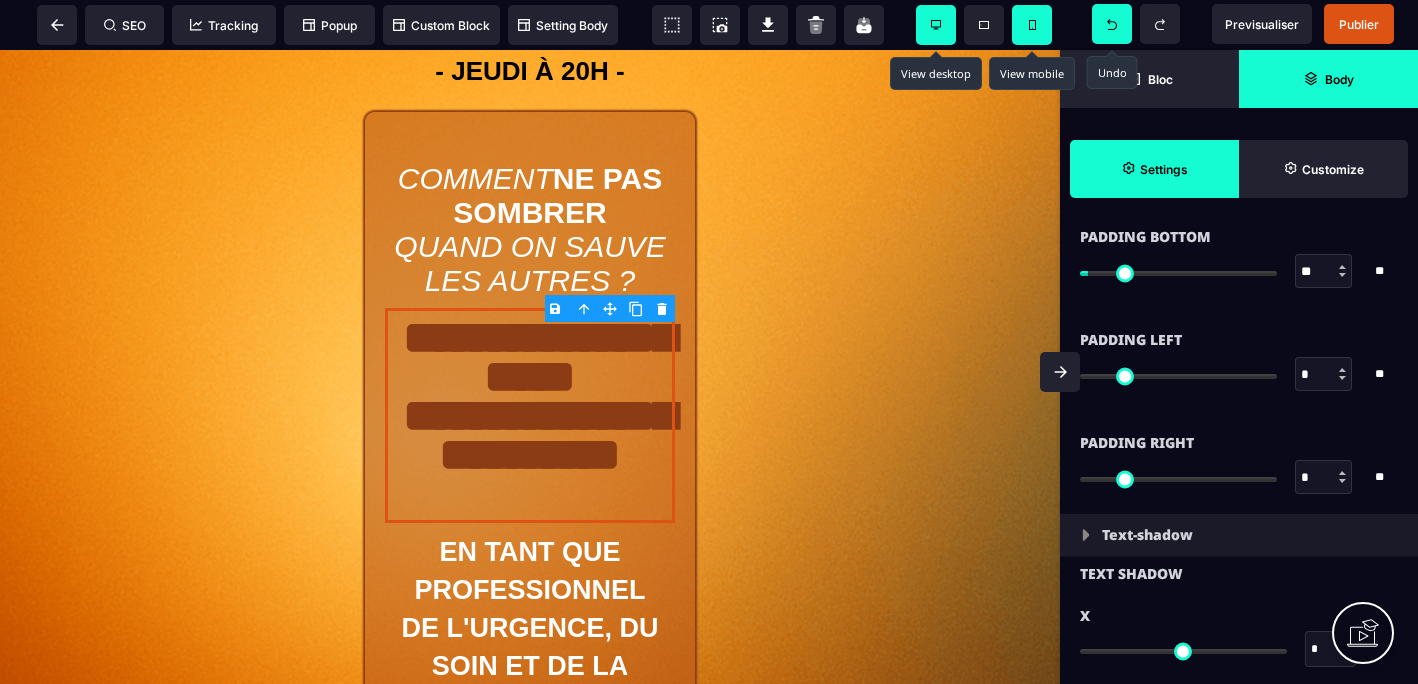 click at bounding box center (1342, 378) 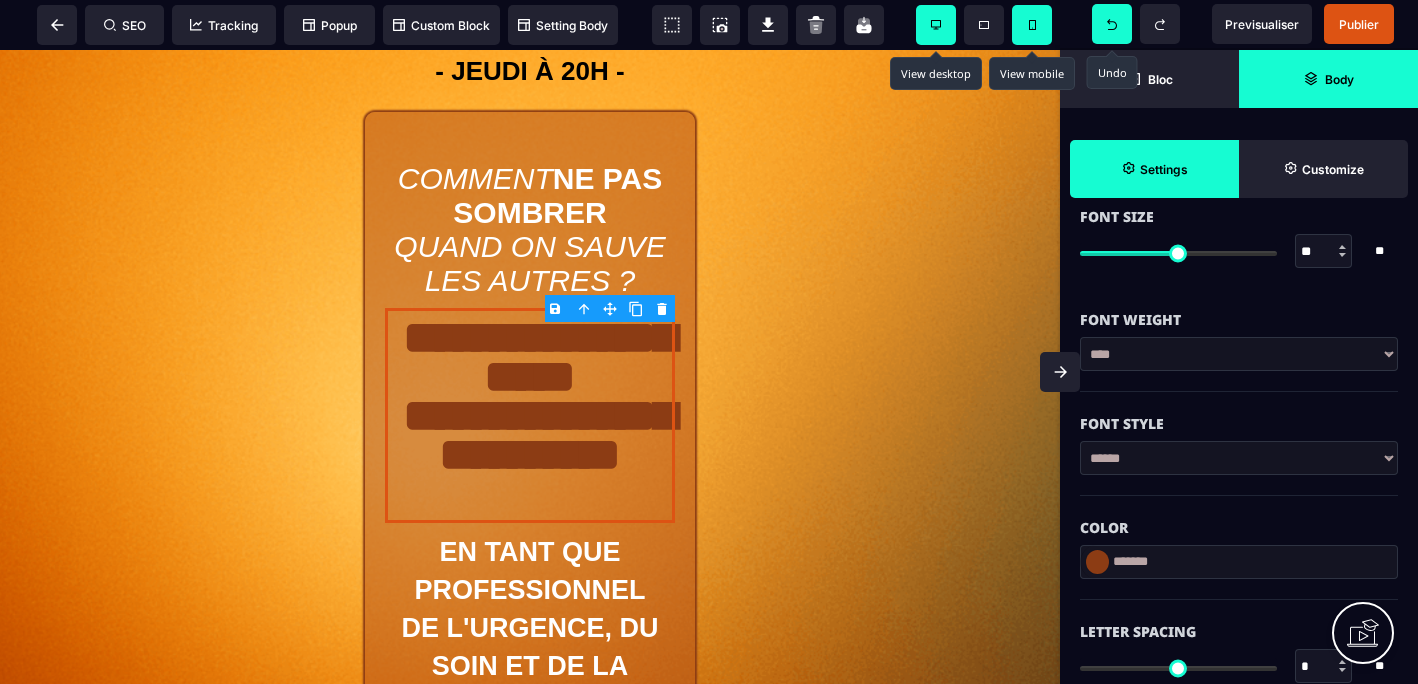 scroll, scrollTop: 315, scrollLeft: 0, axis: vertical 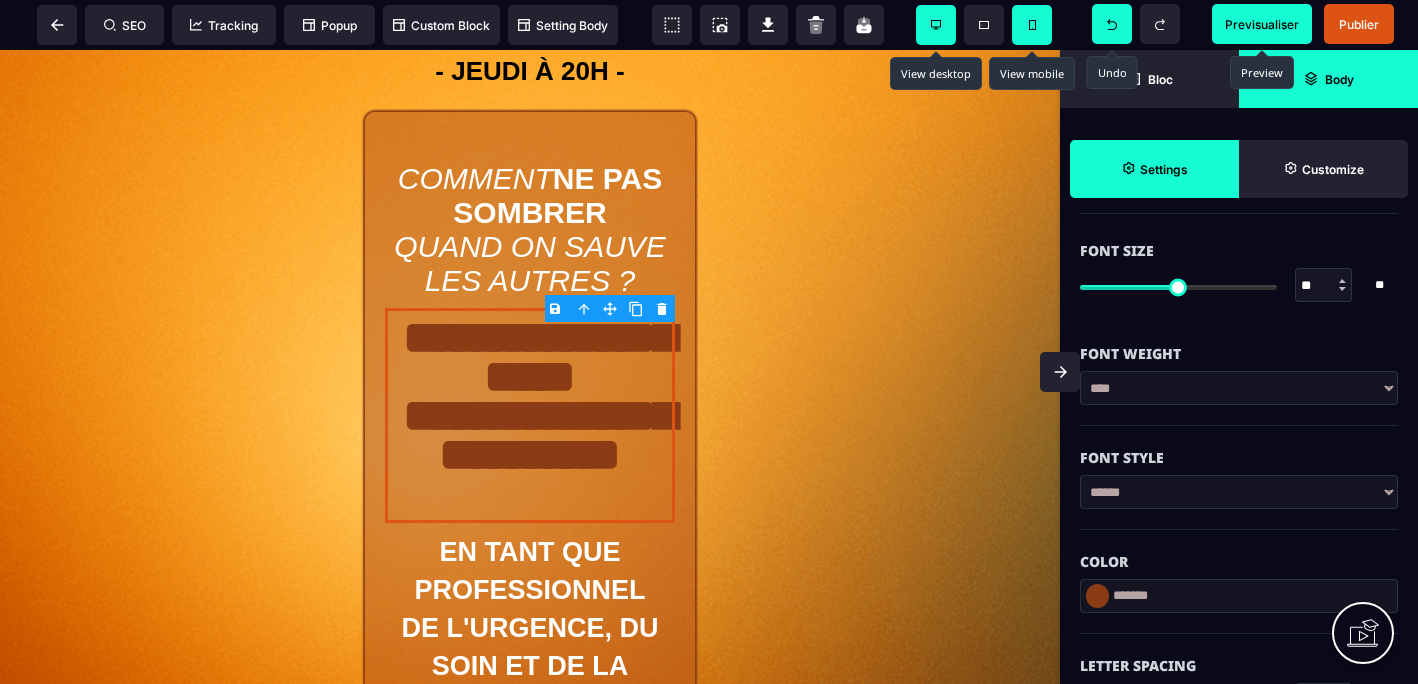 click on "Previsualiser" at bounding box center (1262, 24) 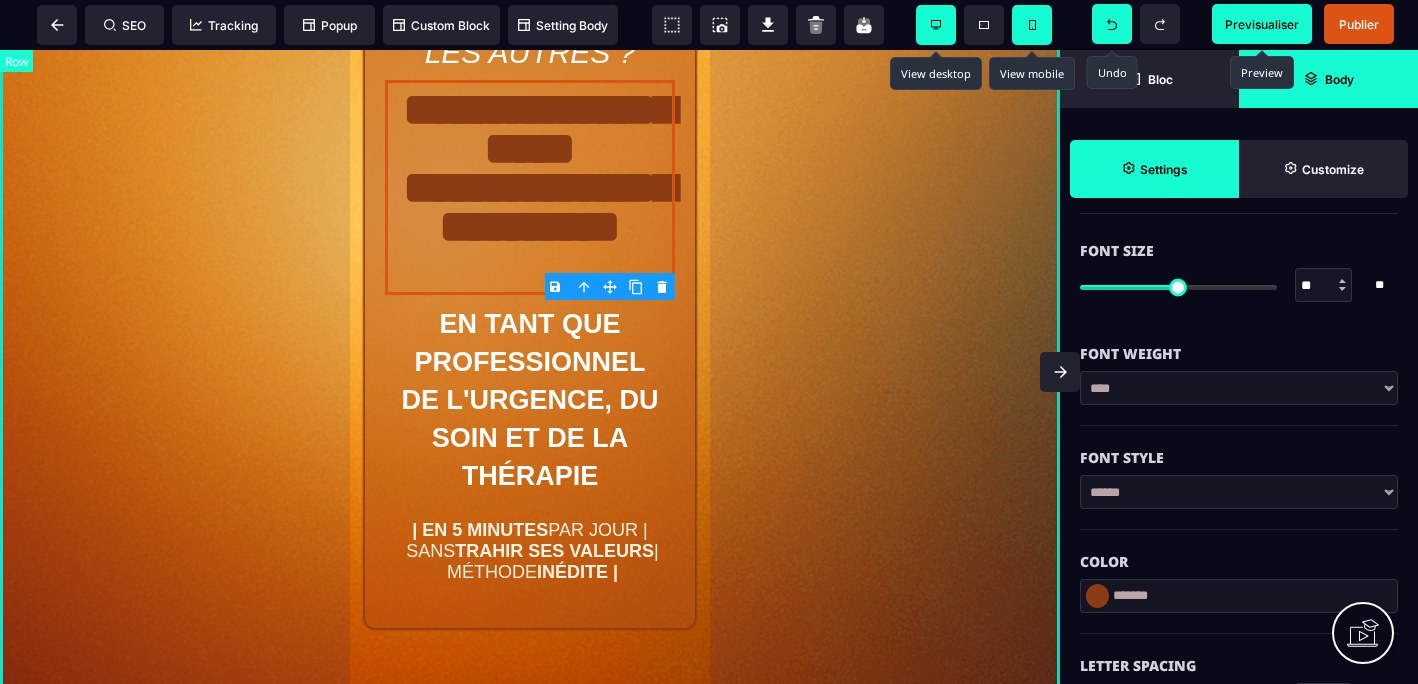 scroll, scrollTop: 516, scrollLeft: 0, axis: vertical 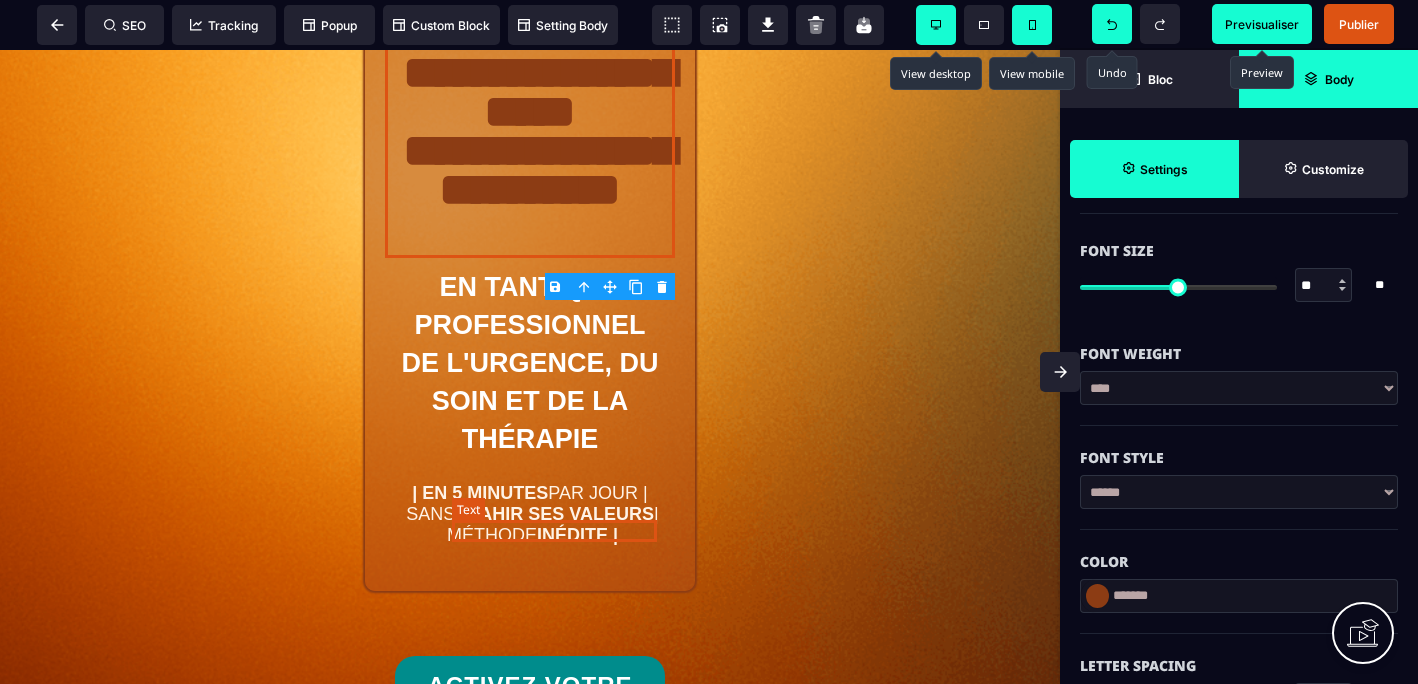 click on "TRAHIR SES VALEURS" at bounding box center [554, 514] 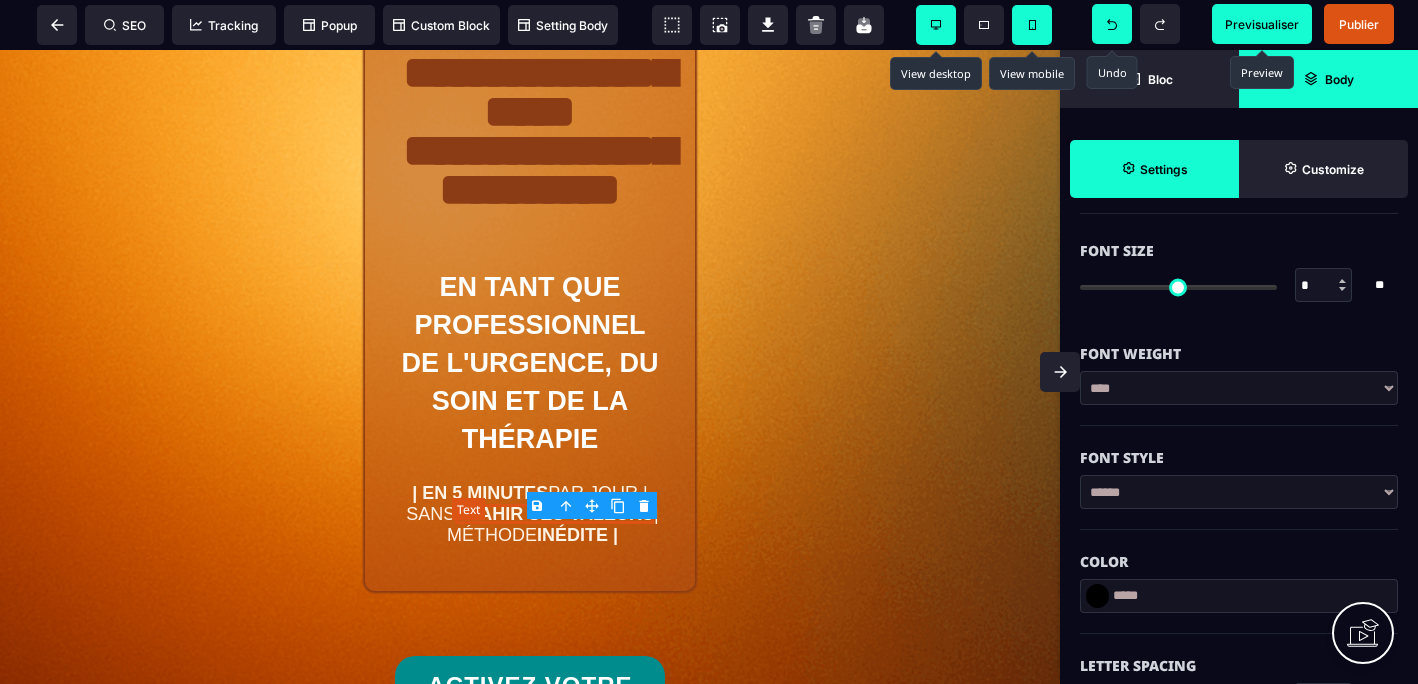 scroll, scrollTop: 0, scrollLeft: 0, axis: both 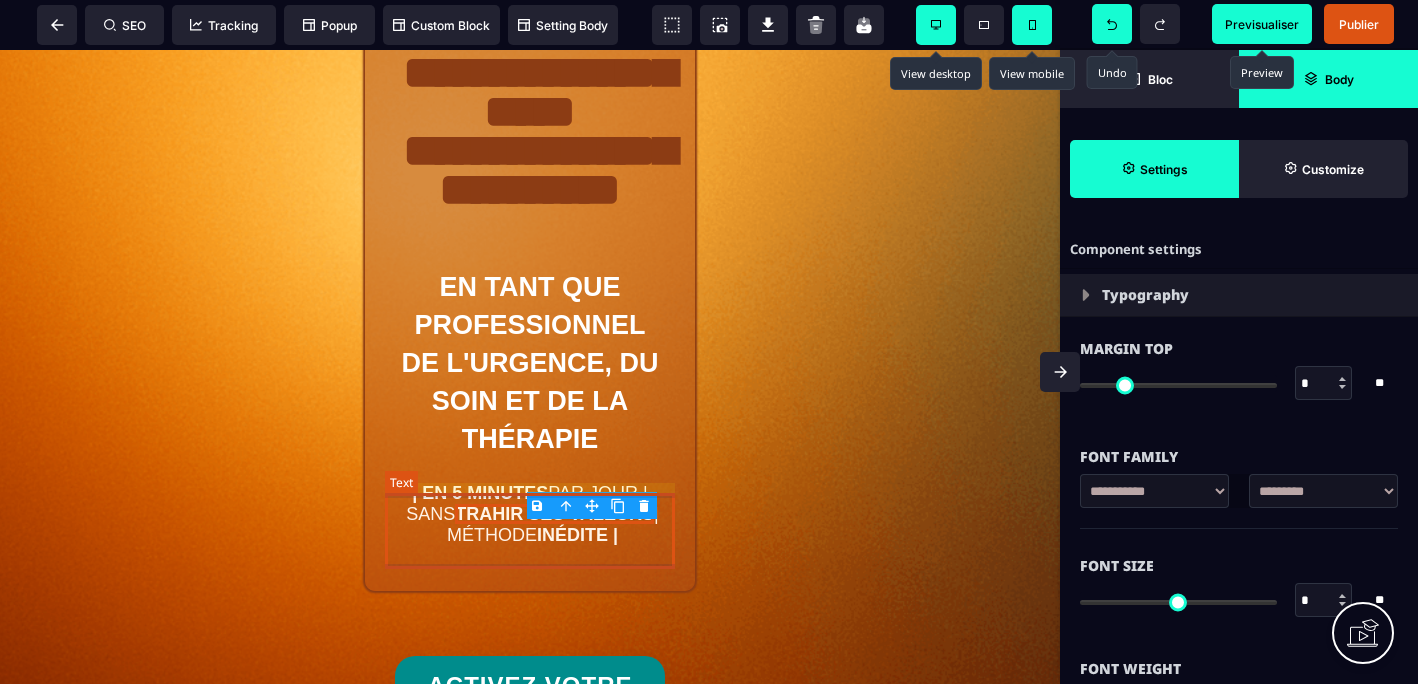 click on "| EN 5 MINUTES  PAR JOUR | SANS  TRAHIR SES VALEURS  | MÉTHODE  INÉDITE |" at bounding box center (530, 514) 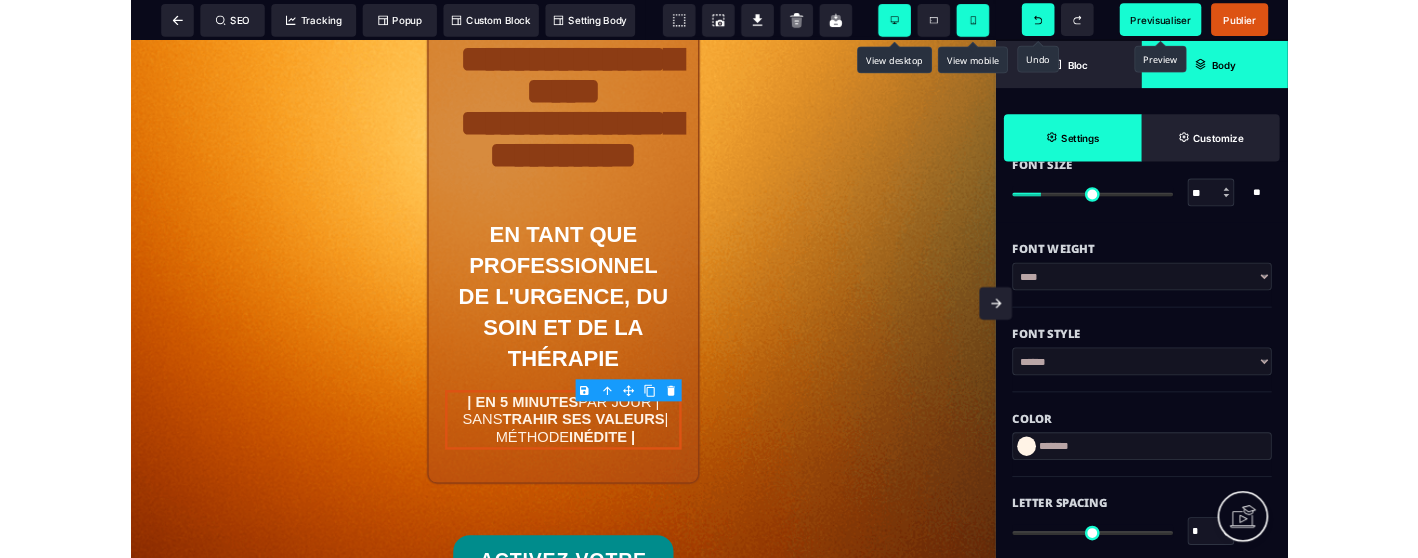 scroll, scrollTop: 337, scrollLeft: 0, axis: vertical 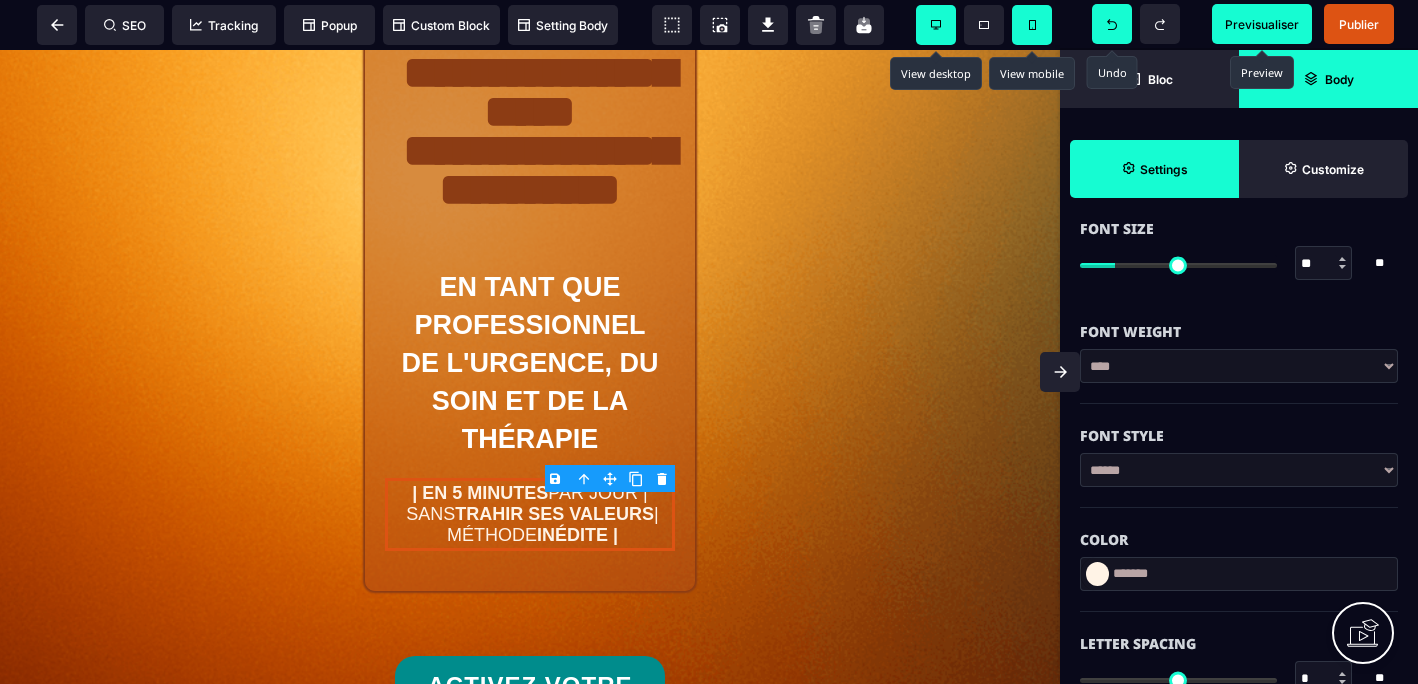 click at bounding box center (1343, 263) 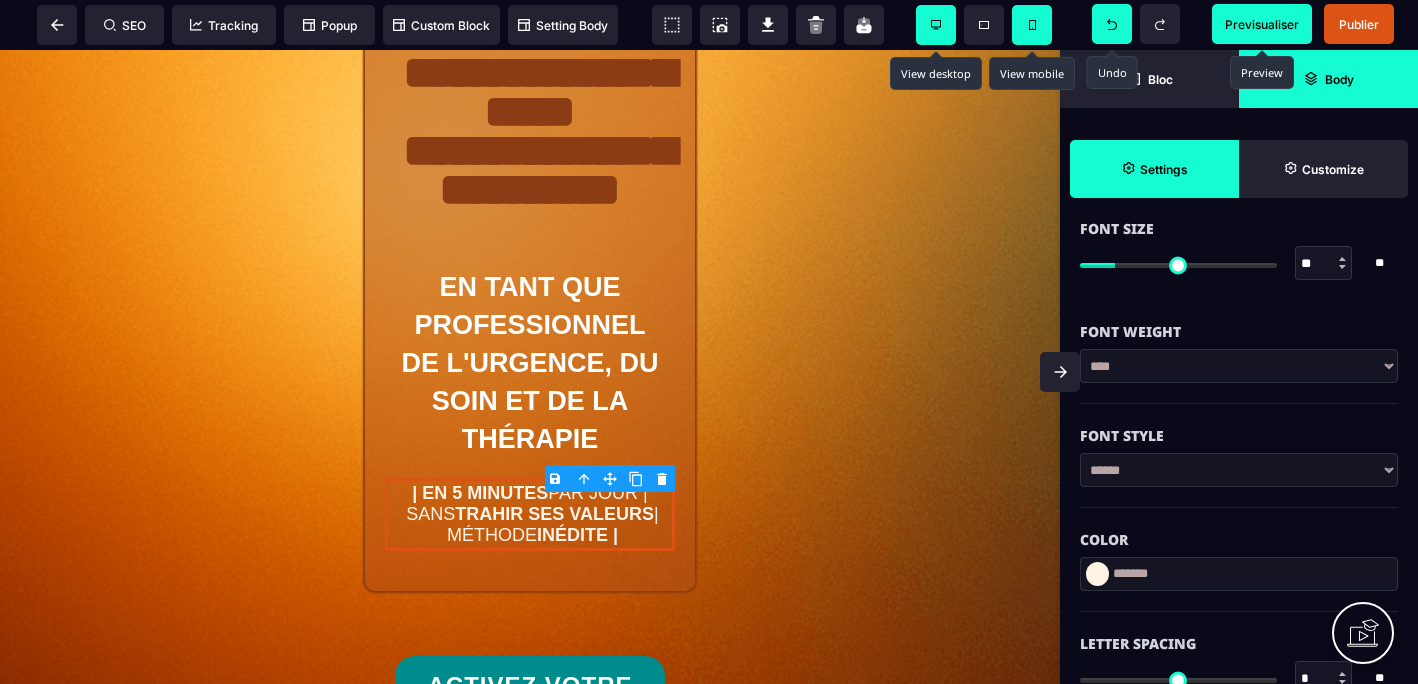 click at bounding box center (1342, 267) 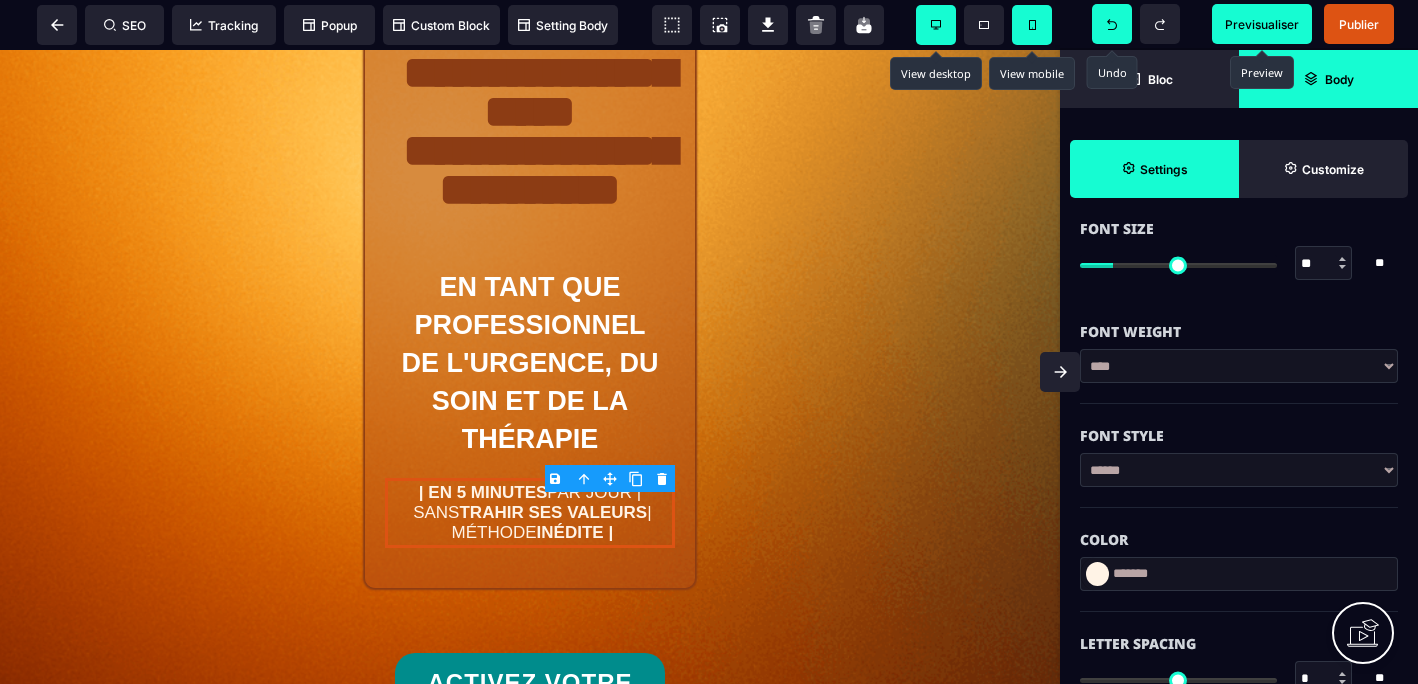 click on "Previsualiser" at bounding box center (1262, 24) 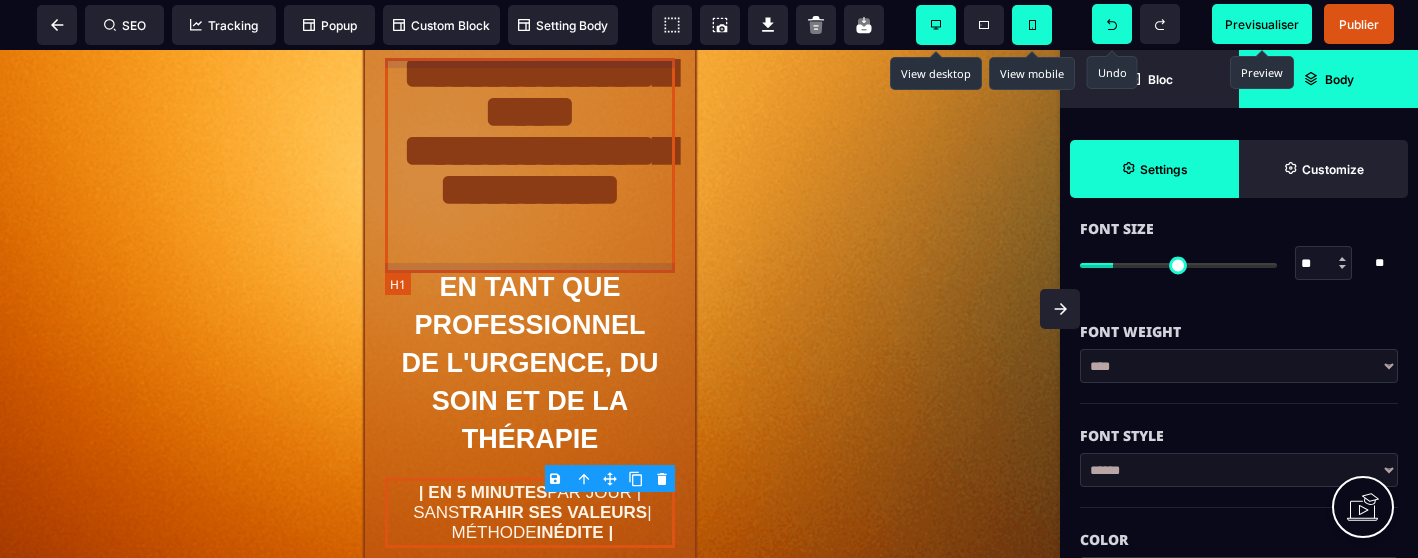 click on "**********" at bounding box center (530, 150) 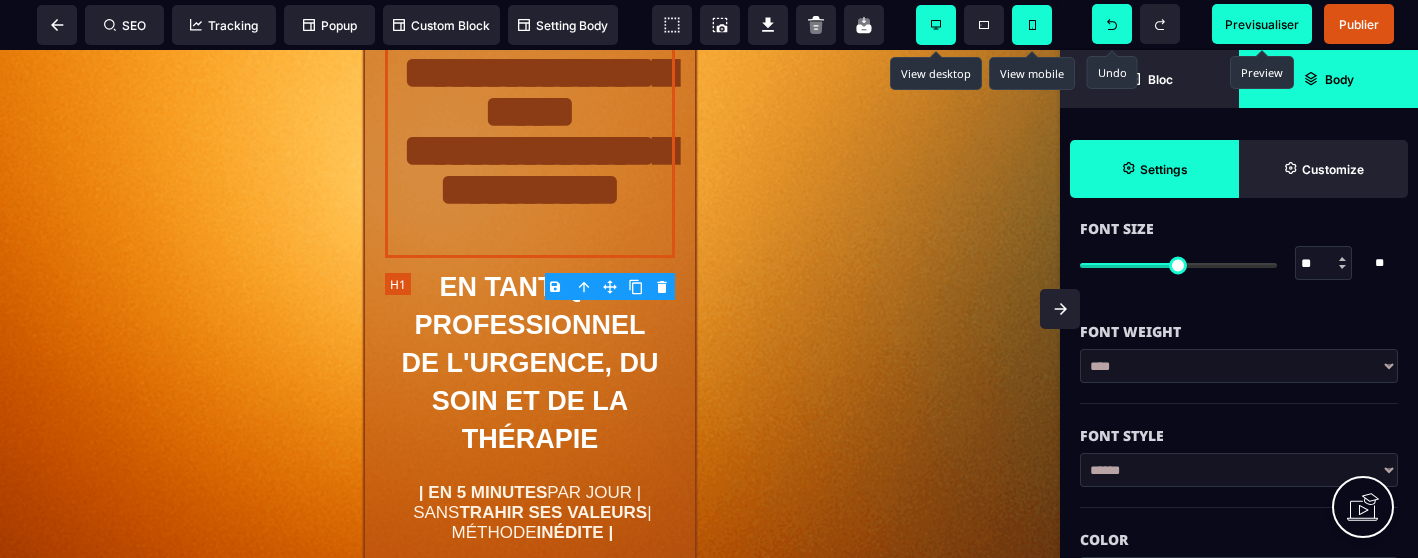 scroll, scrollTop: 0, scrollLeft: 0, axis: both 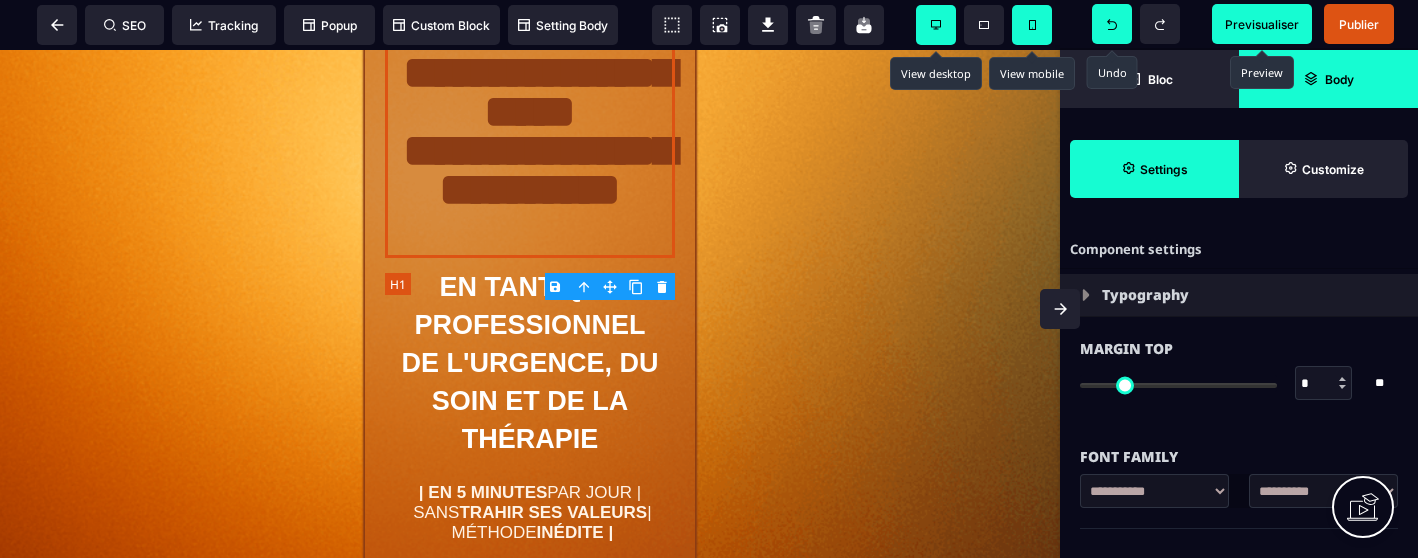 click on "**********" at bounding box center (530, 150) 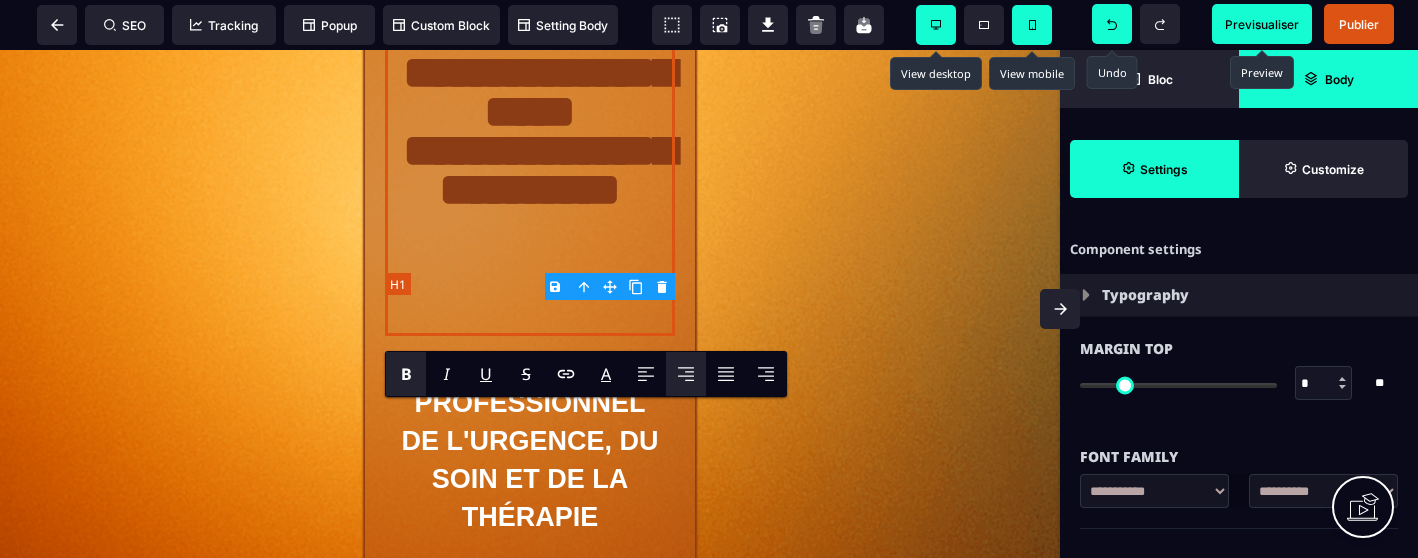 click on "**********" at bounding box center (530, 189) 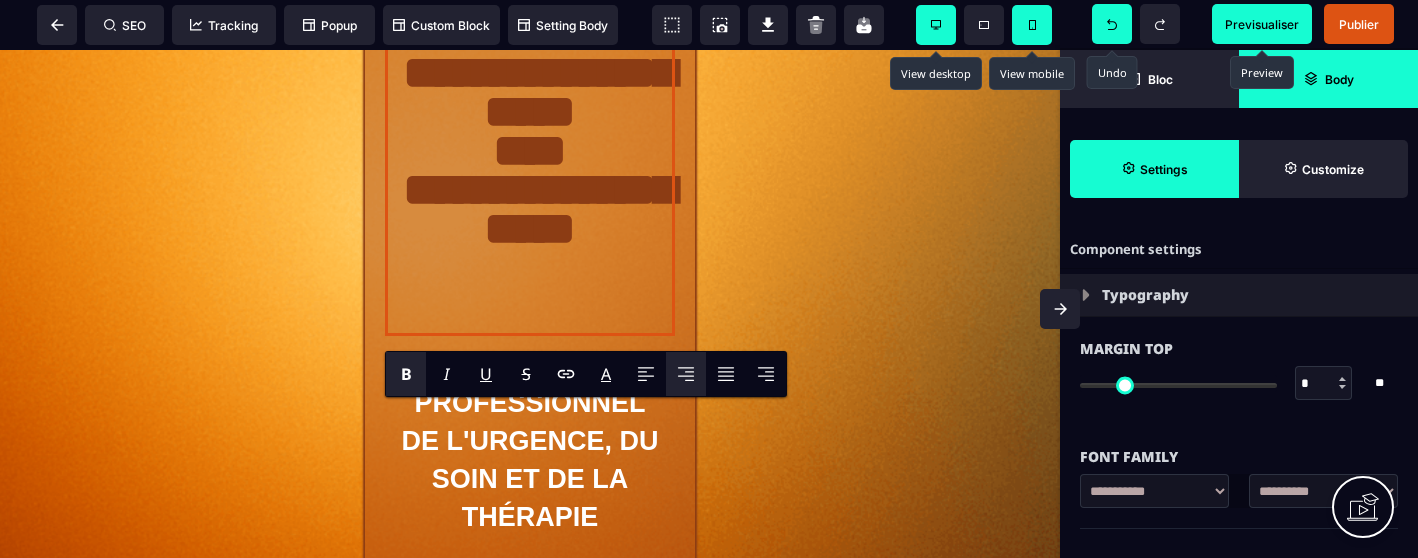 click on "Previsualiser" at bounding box center (1262, 24) 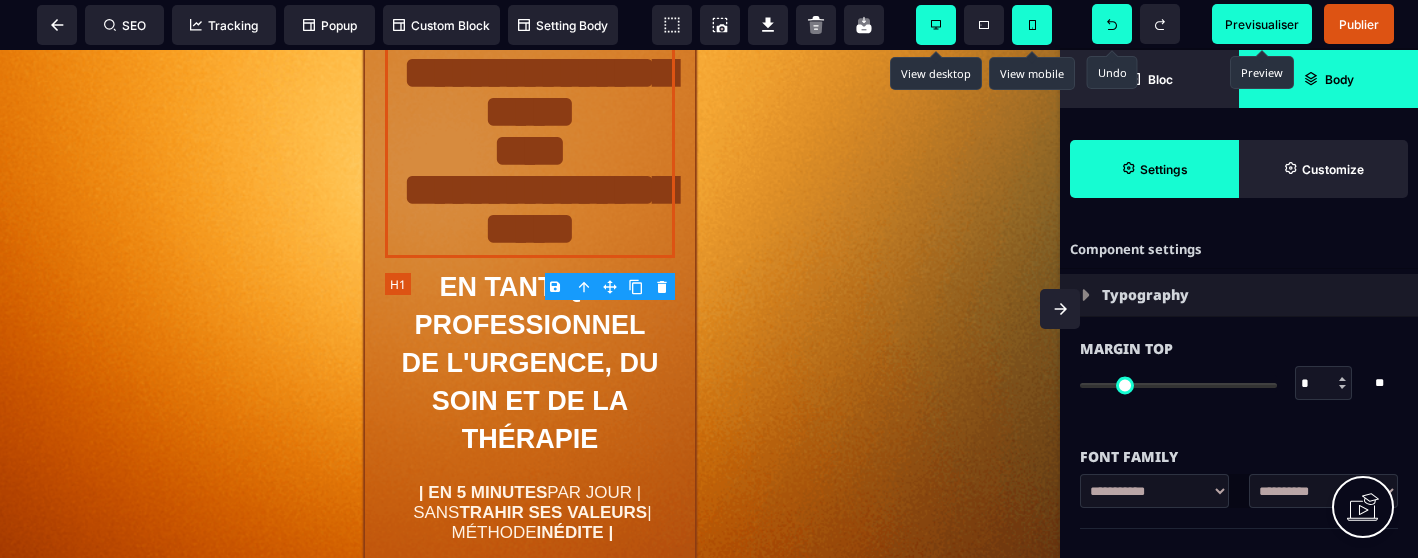 click on "**********" at bounding box center (530, 150) 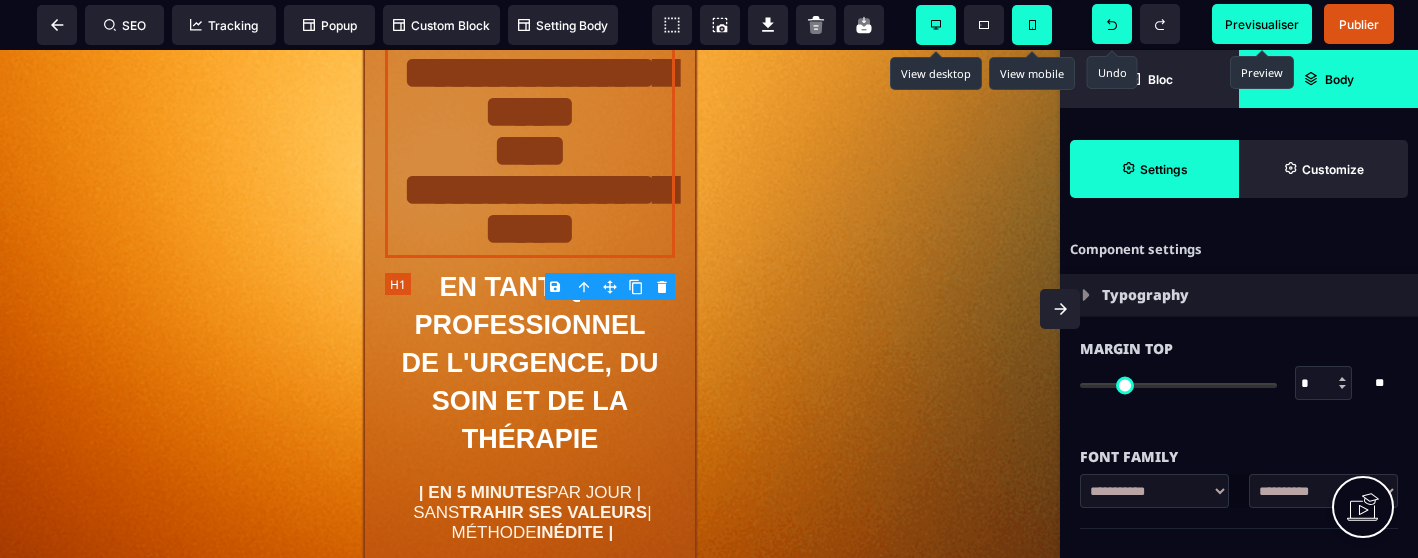 click on "**********" at bounding box center [530, 150] 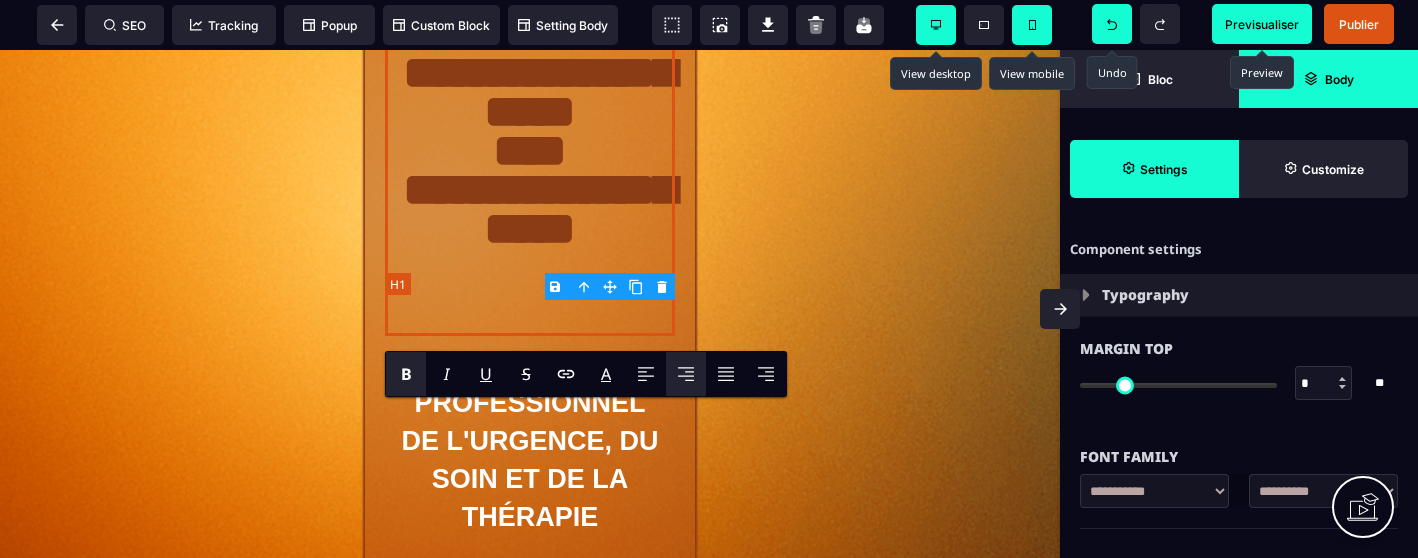 click on "**********" at bounding box center (530, 189) 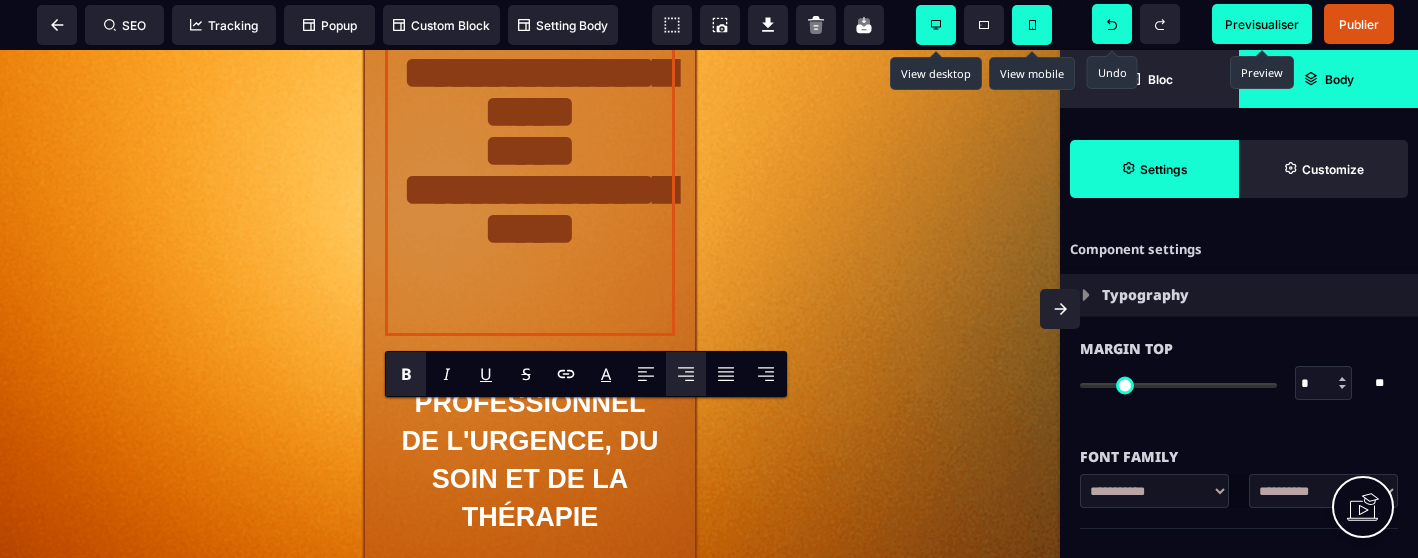 click on "Previsualiser" at bounding box center (1262, 24) 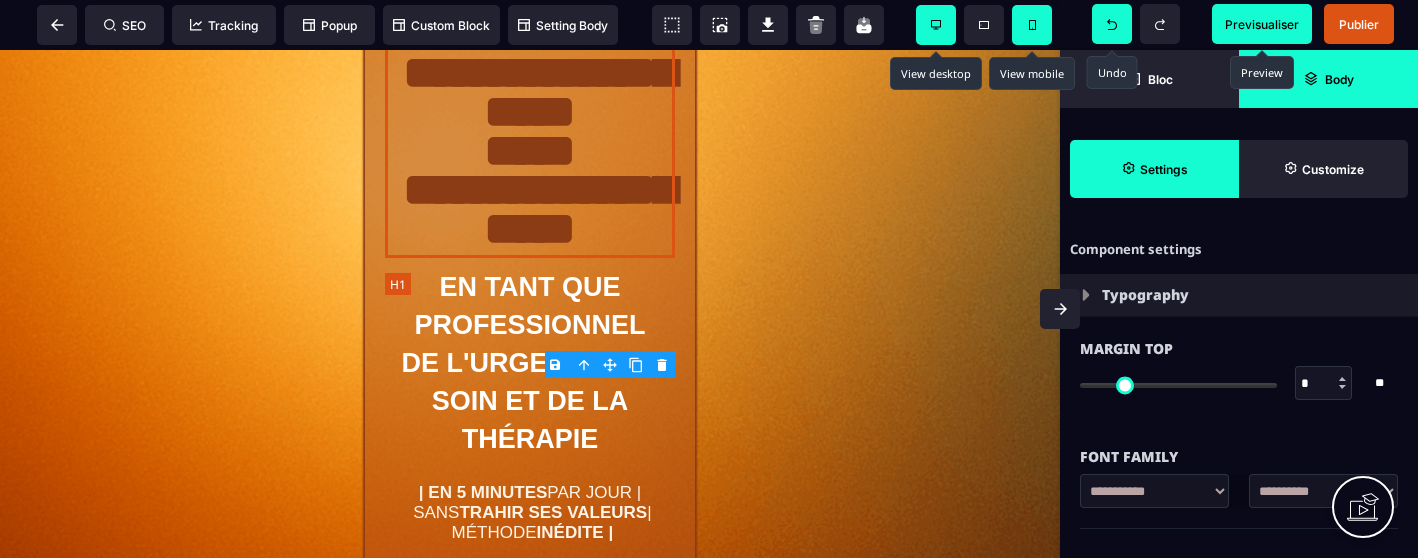 click on "**********" at bounding box center (530, 150) 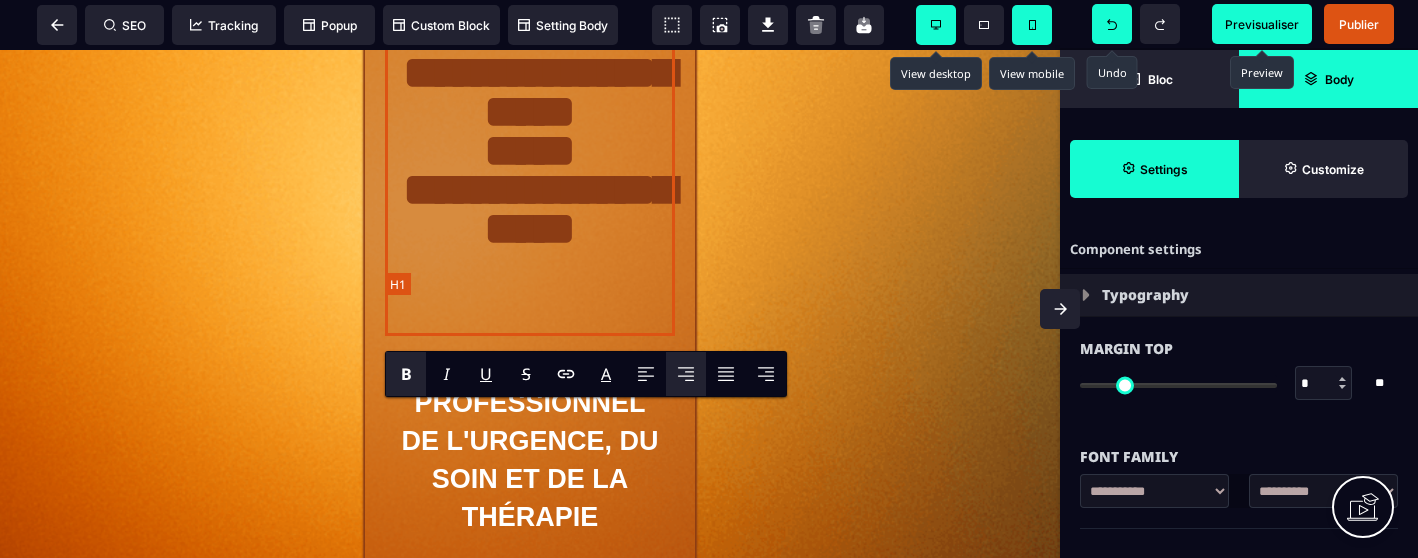 click on "**********" at bounding box center (530, 189) 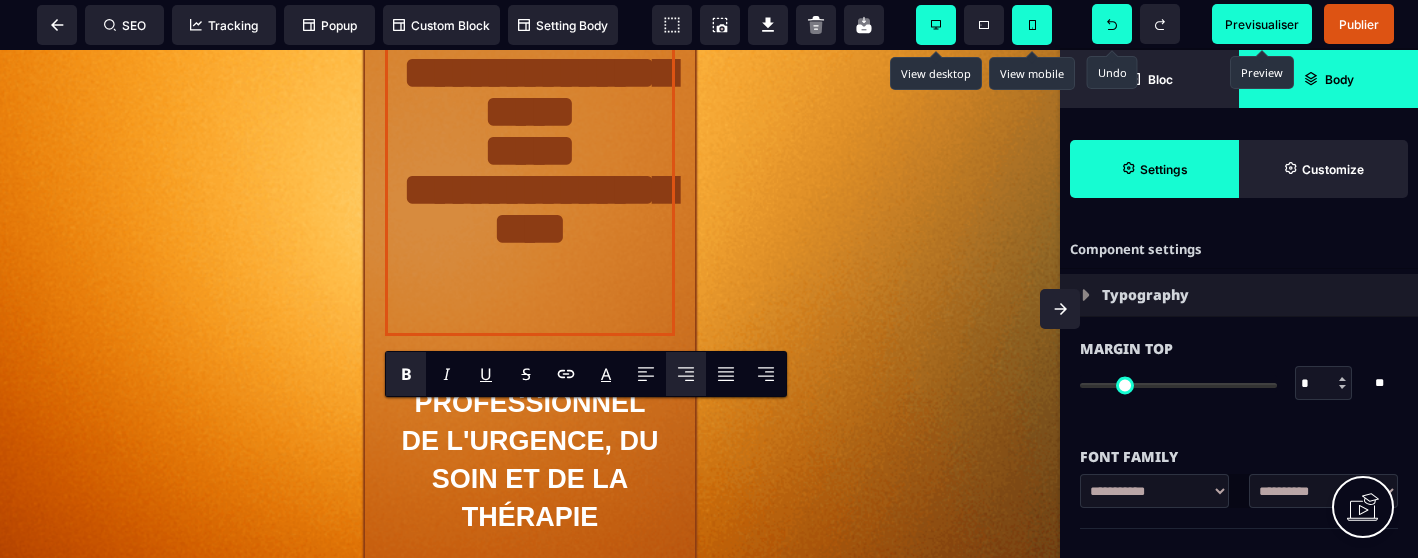click on "Previsualiser" at bounding box center [1262, 24] 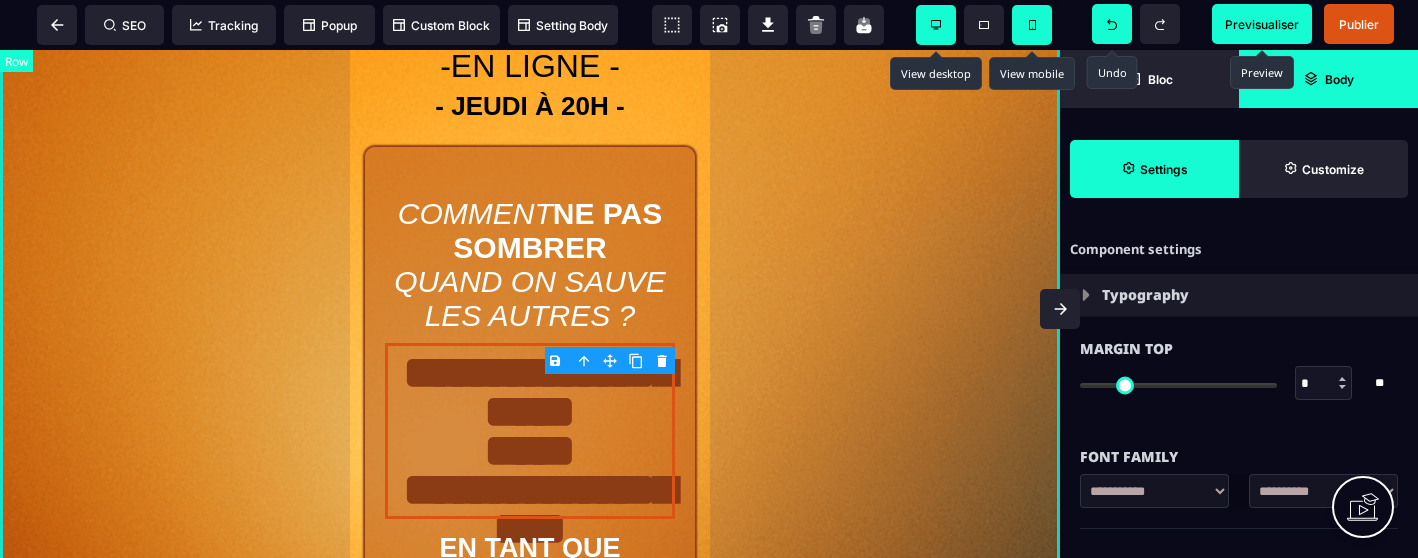 scroll, scrollTop: 199, scrollLeft: 0, axis: vertical 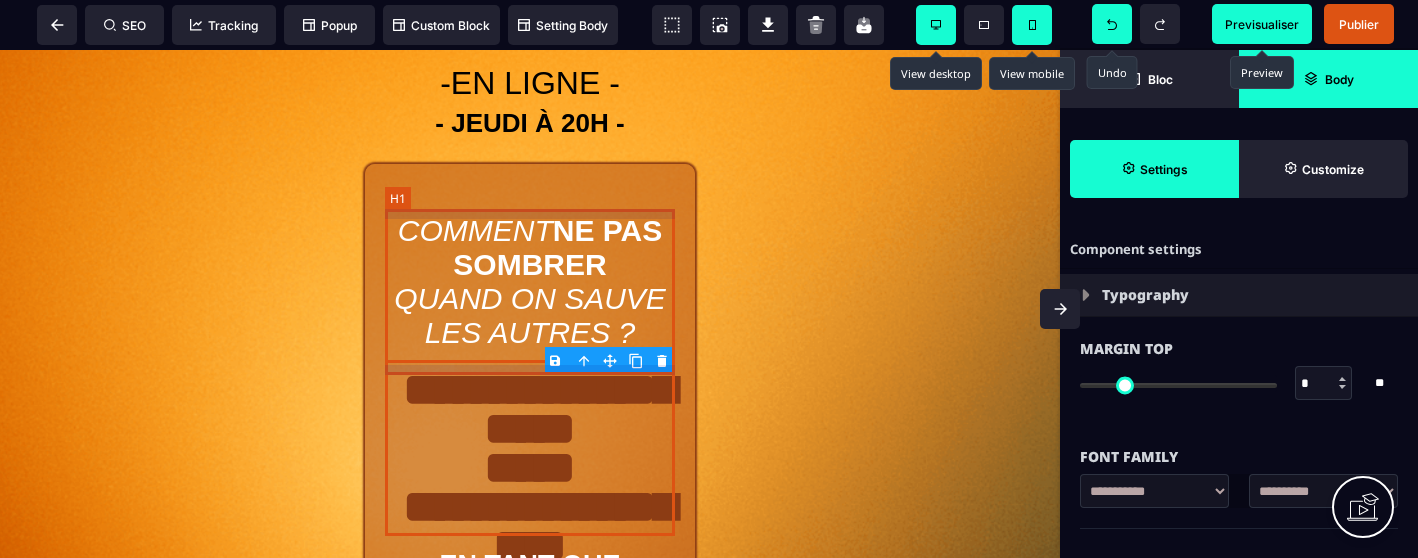click on "COMMENT  NE PAS SOMBRER QUAND ON SAUVE LES AUTRES ?" at bounding box center (530, 282) 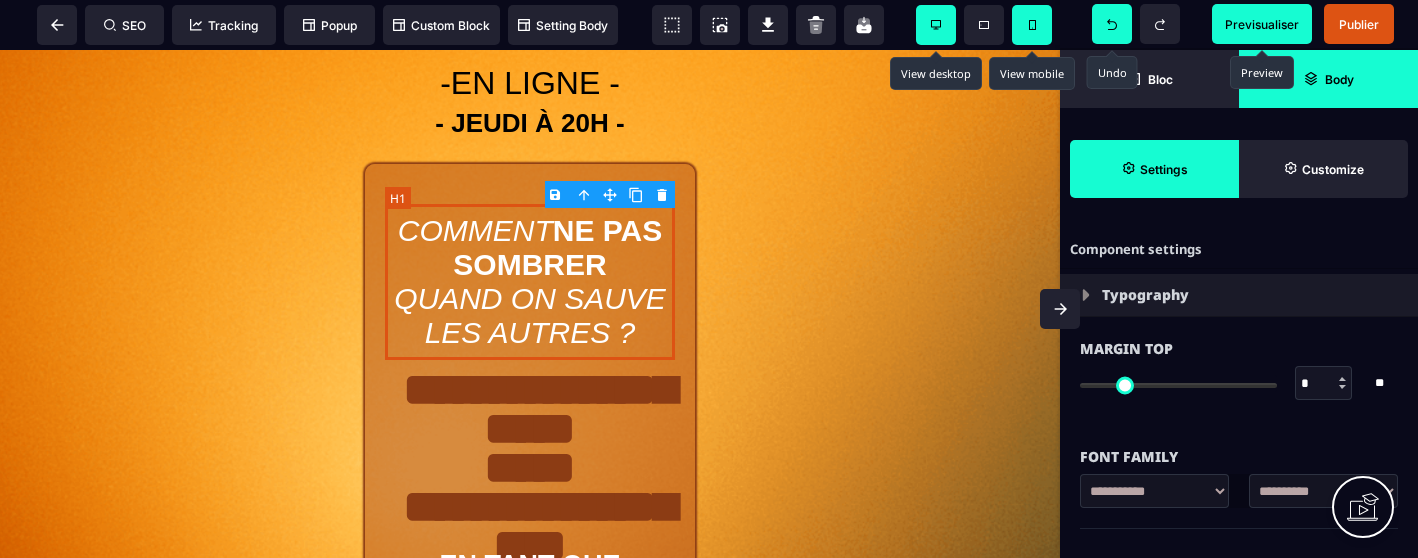 click on "COMMENT  NE PAS SOMBRER QUAND ON SAUVE LES AUTRES ?" at bounding box center [530, 282] 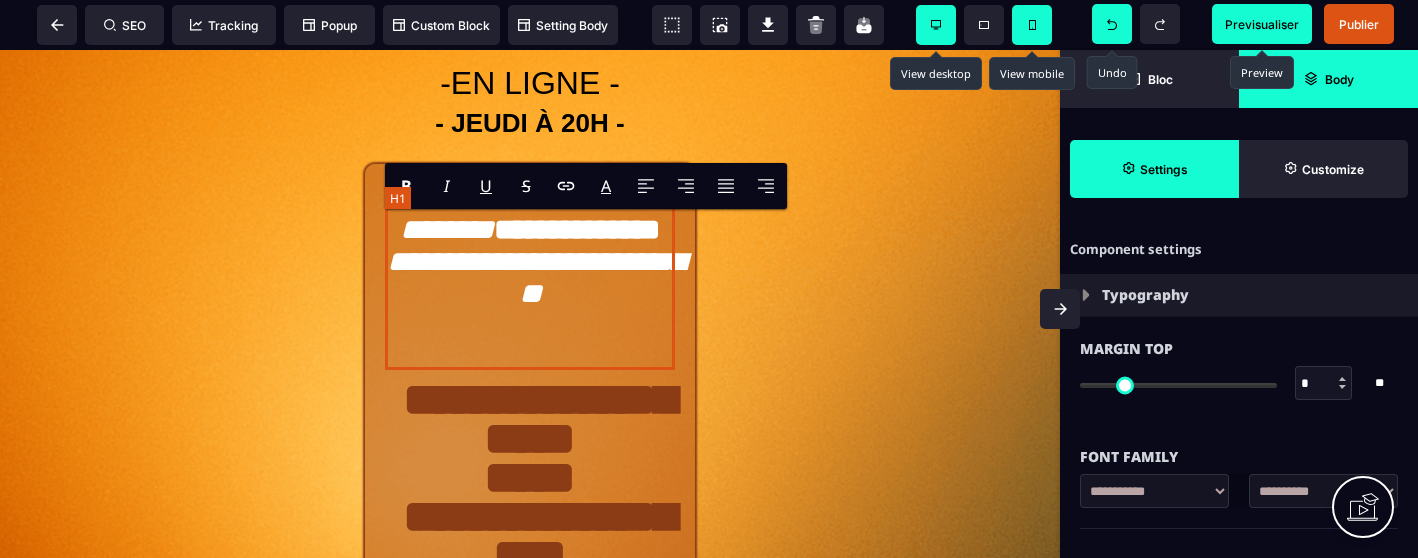 click on "**********" at bounding box center (530, 287) 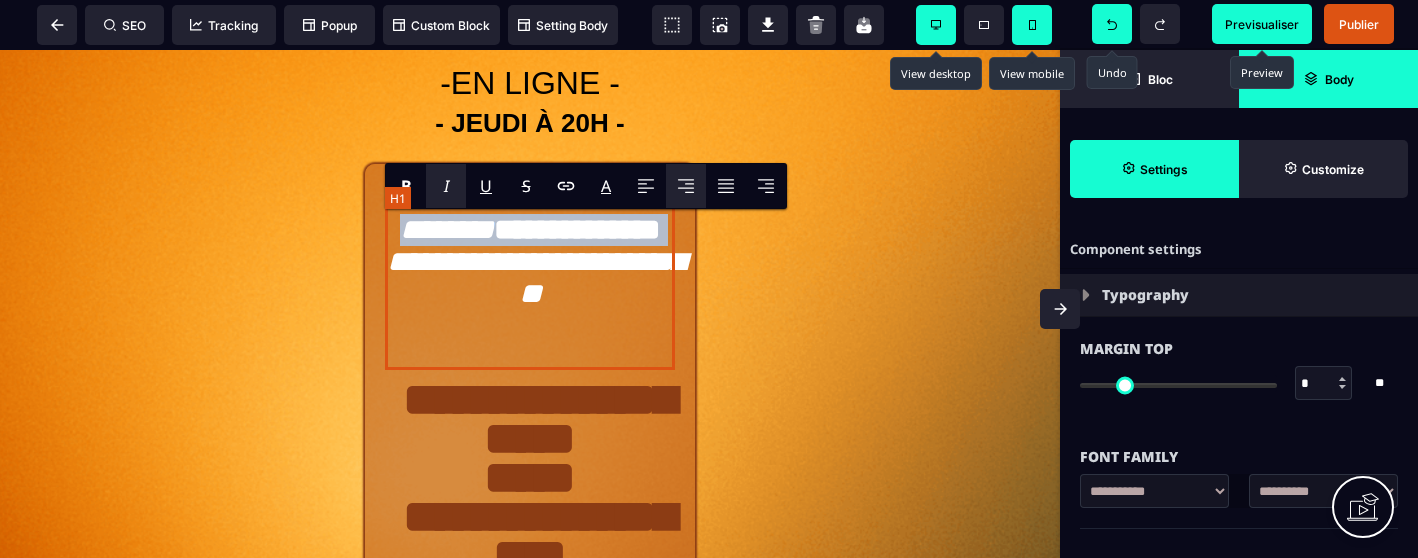click on "**********" at bounding box center [530, 287] 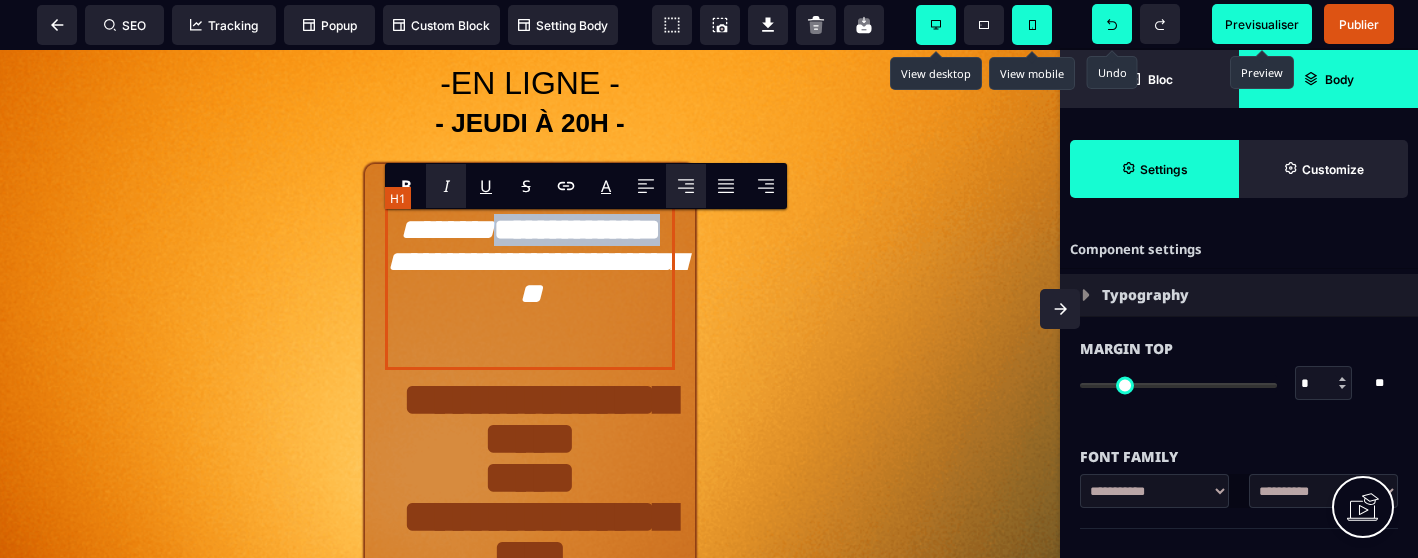 drag, startPoint x: 563, startPoint y: 235, endPoint x: 598, endPoint y: 271, distance: 50.20956 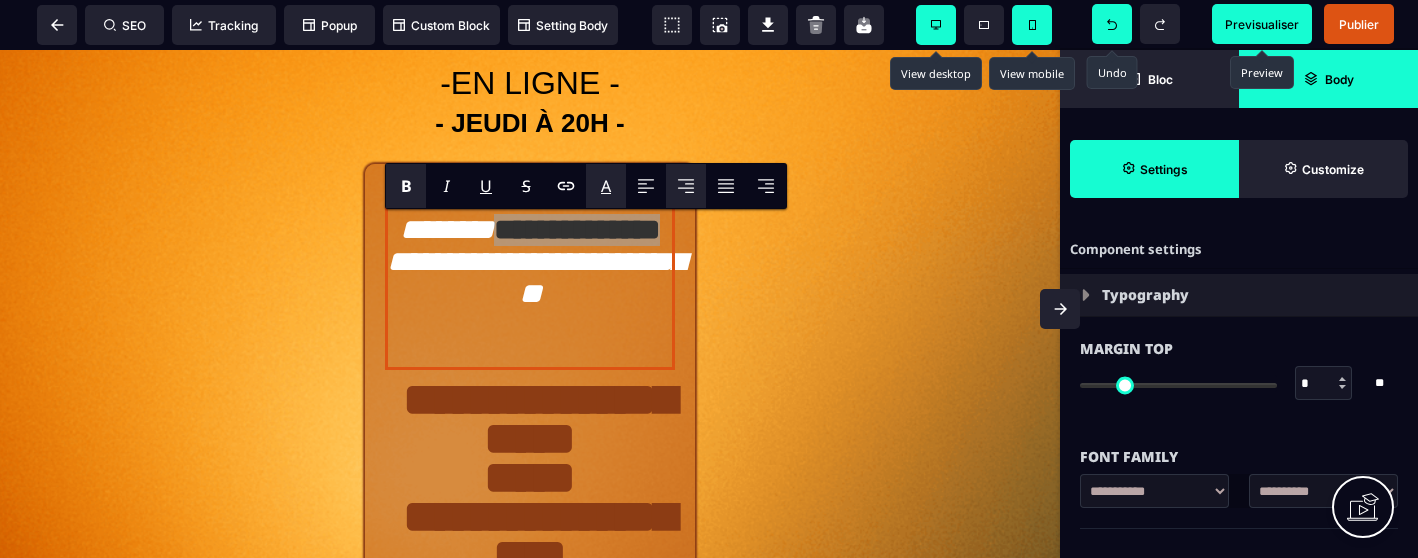 click on "A" at bounding box center [606, 186] 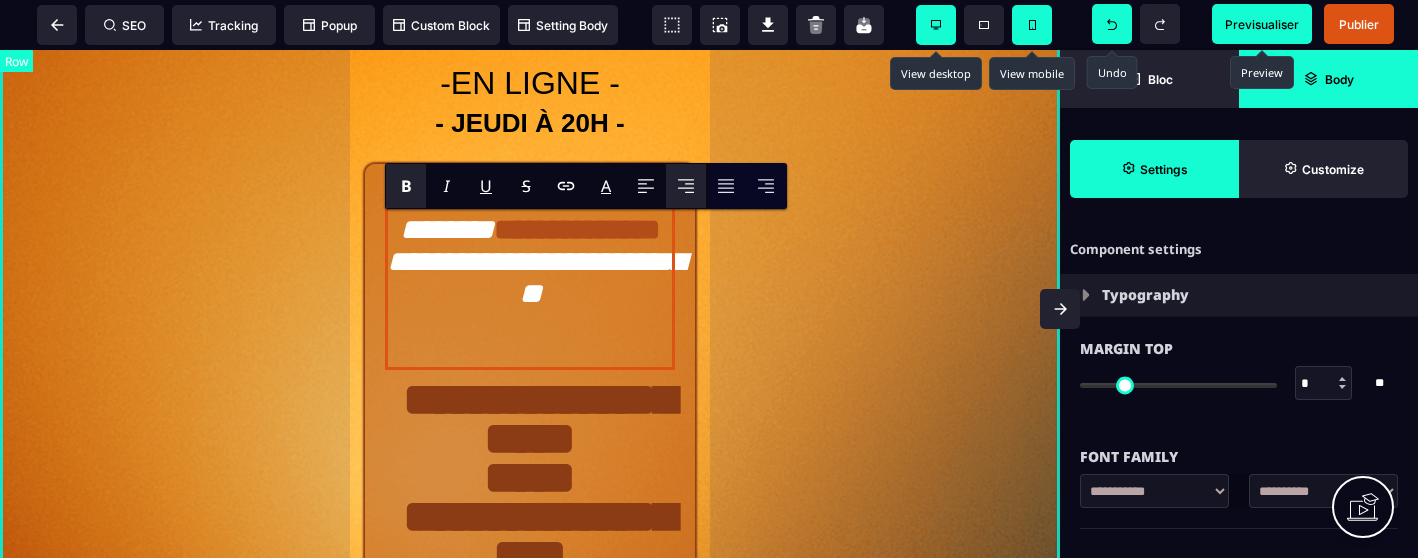click on "- MASTERCLASS GRATUITE - -EN LIGNE - - JEUDI À 20H - [FIRST] [LAST] [LAST] [LAST] [LAST] [LAST]
EN TANT QUE PROFESSIONNEL DE L'URGENCE, DU SOIN ET DE LA THÉRAPIE | EN 5 MINUTES PAR JOUR | SANS TRAHIR SES VALEURS | MÉTHODE INÉDITE | ACTIVEZ VOTRE ACCÈS GRATUIT ICI CONFÉRENCE INÉDITE OFFERTE DE 90 MINUTES" at bounding box center (530, 498) 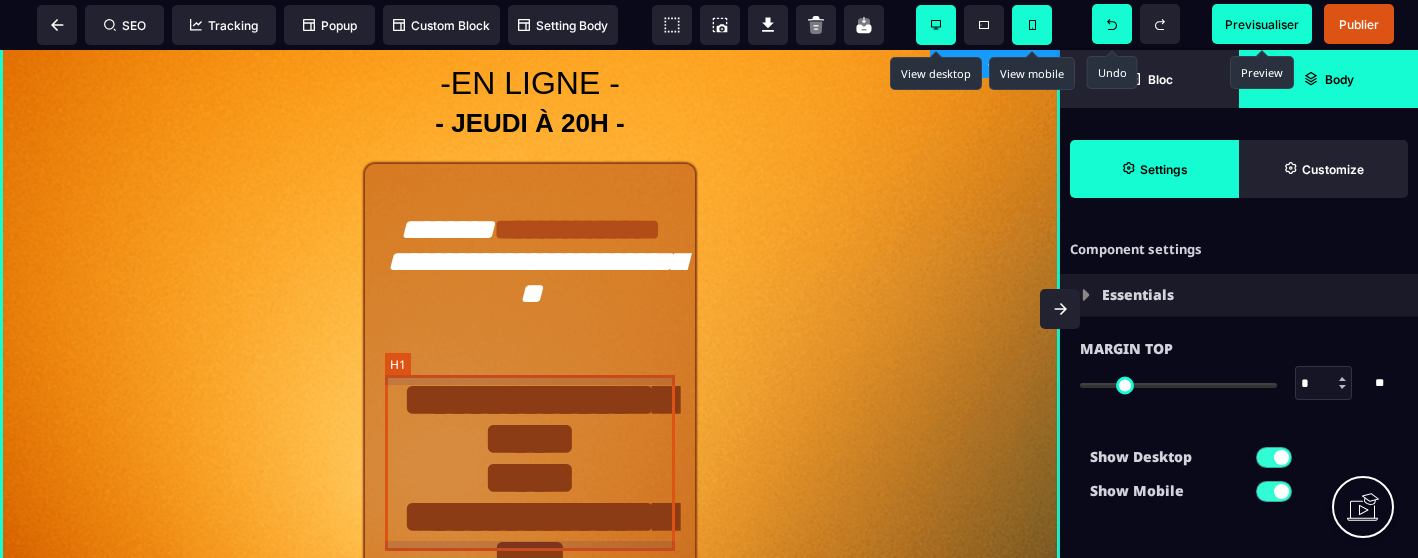 click on "**********" at bounding box center [530, 458] 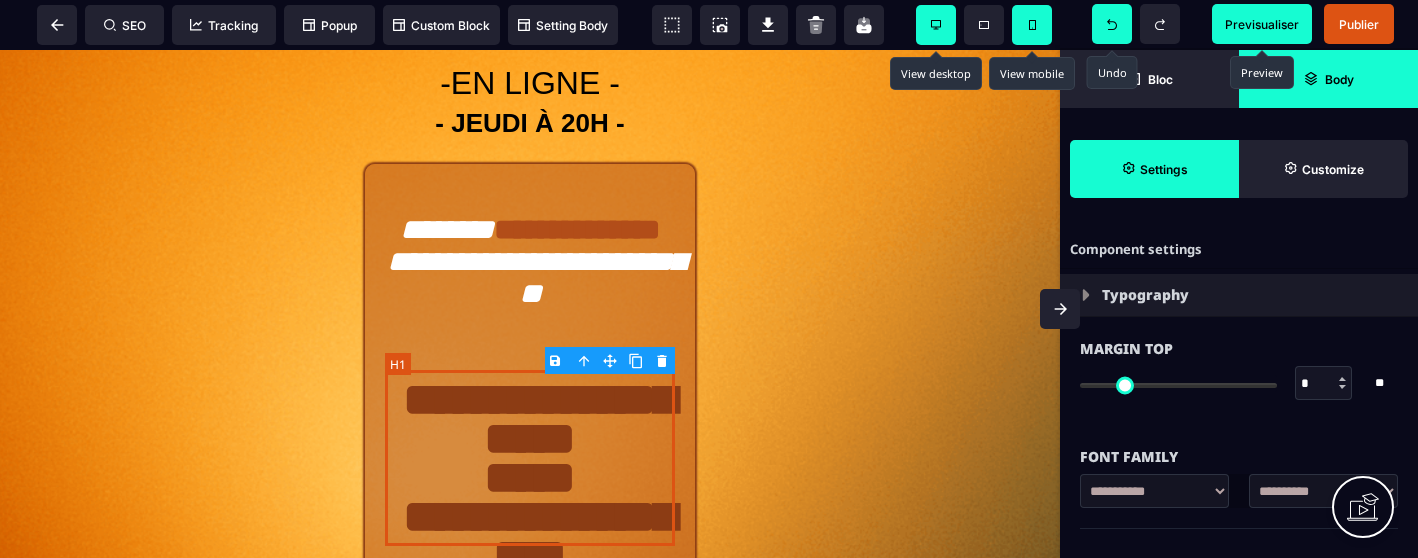 click on "**********" at bounding box center [530, 458] 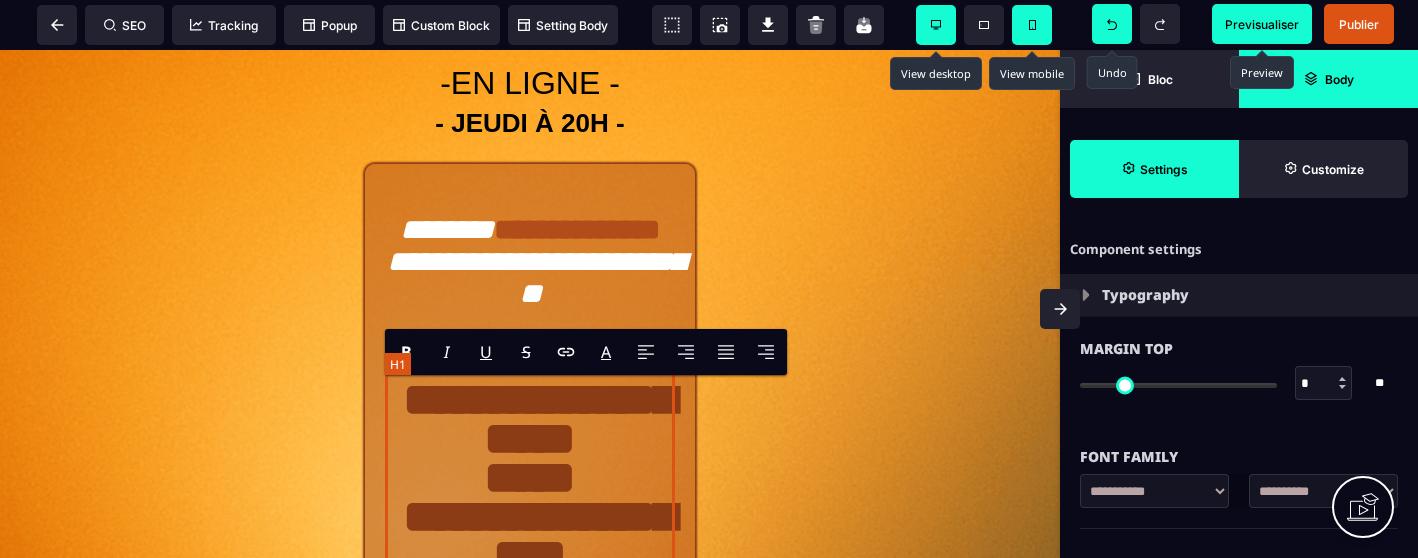 click on "**********" at bounding box center [530, 516] 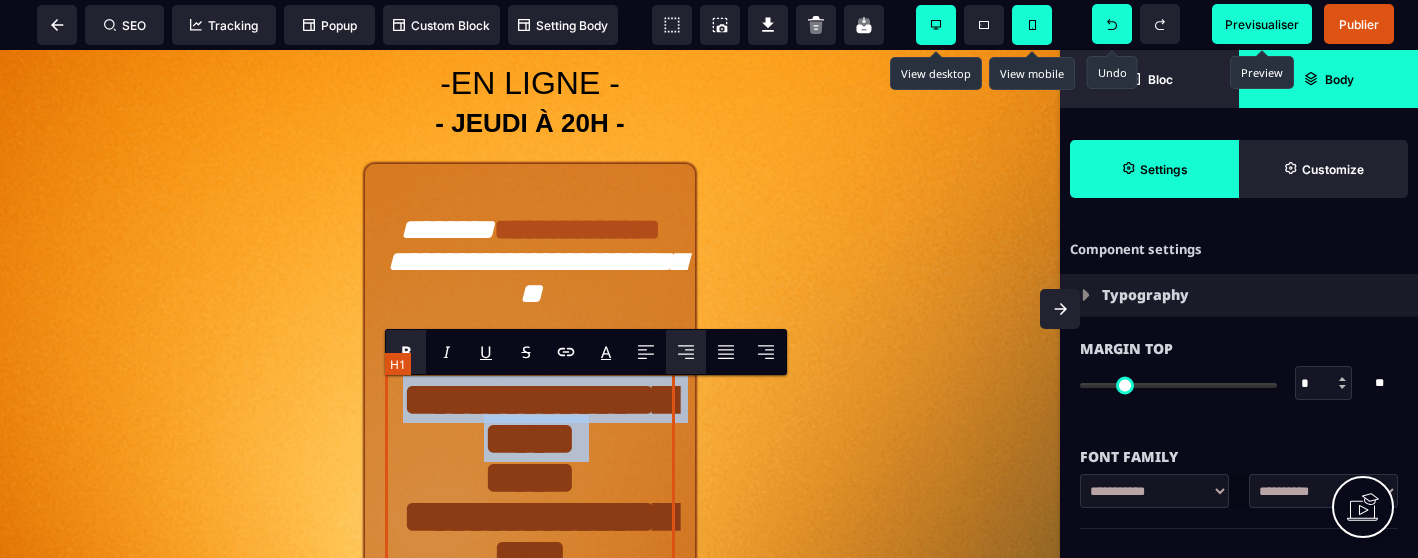 click on "**********" at bounding box center [530, 516] 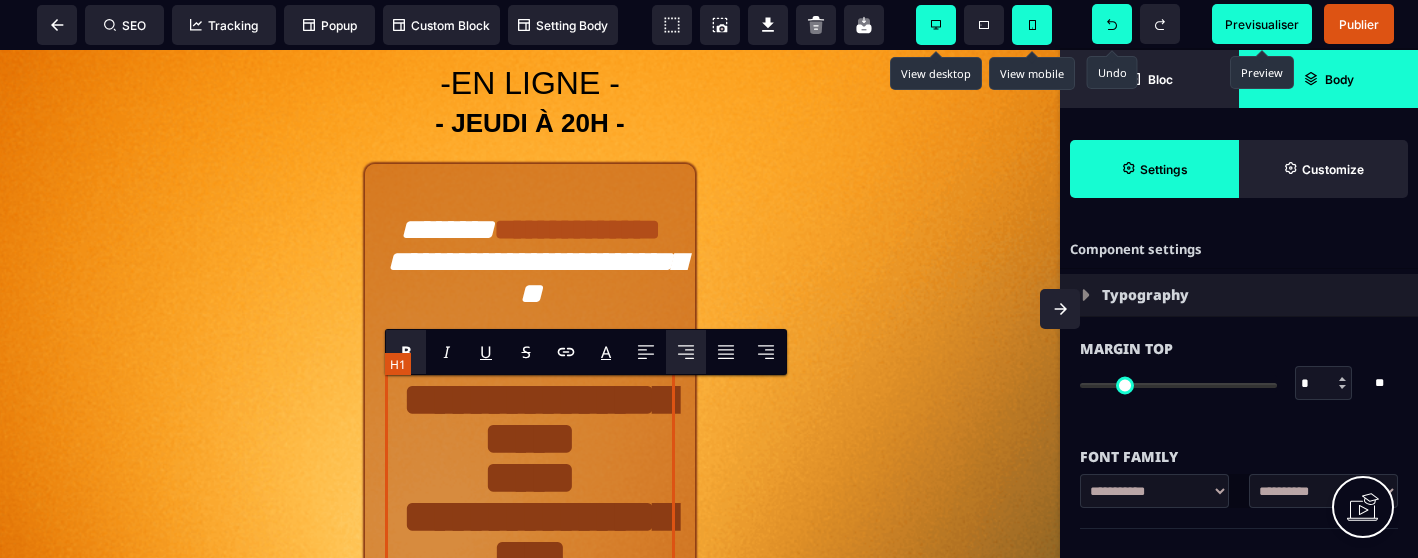 click on "**********" at bounding box center (530, 516) 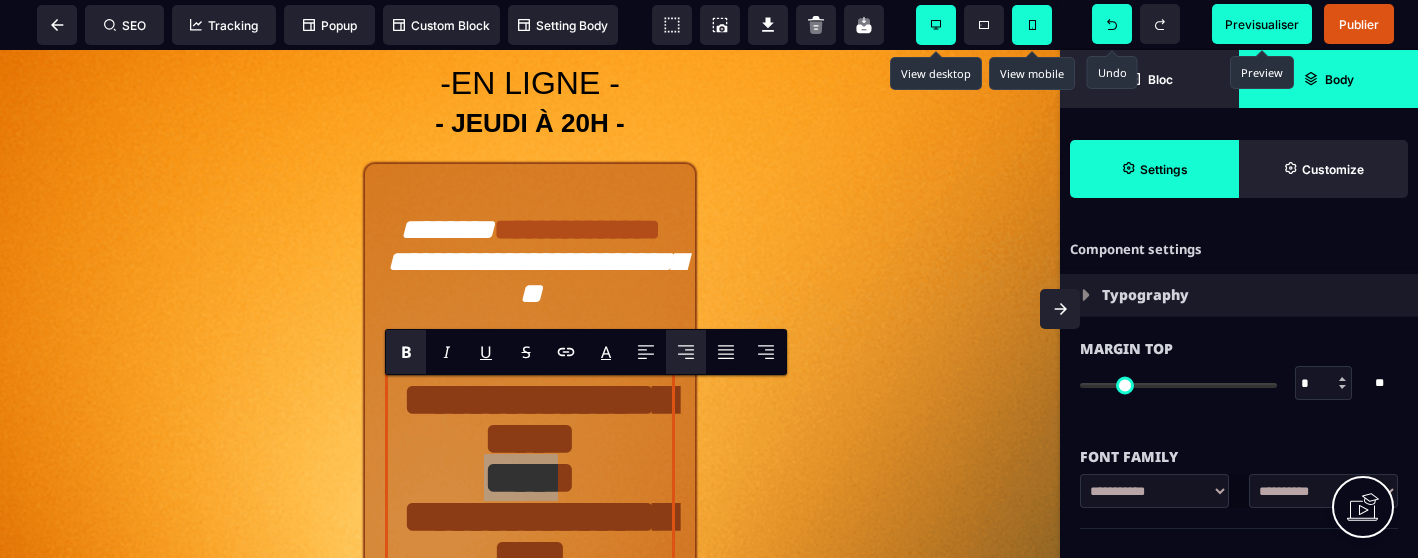 click on "B" at bounding box center [406, 352] 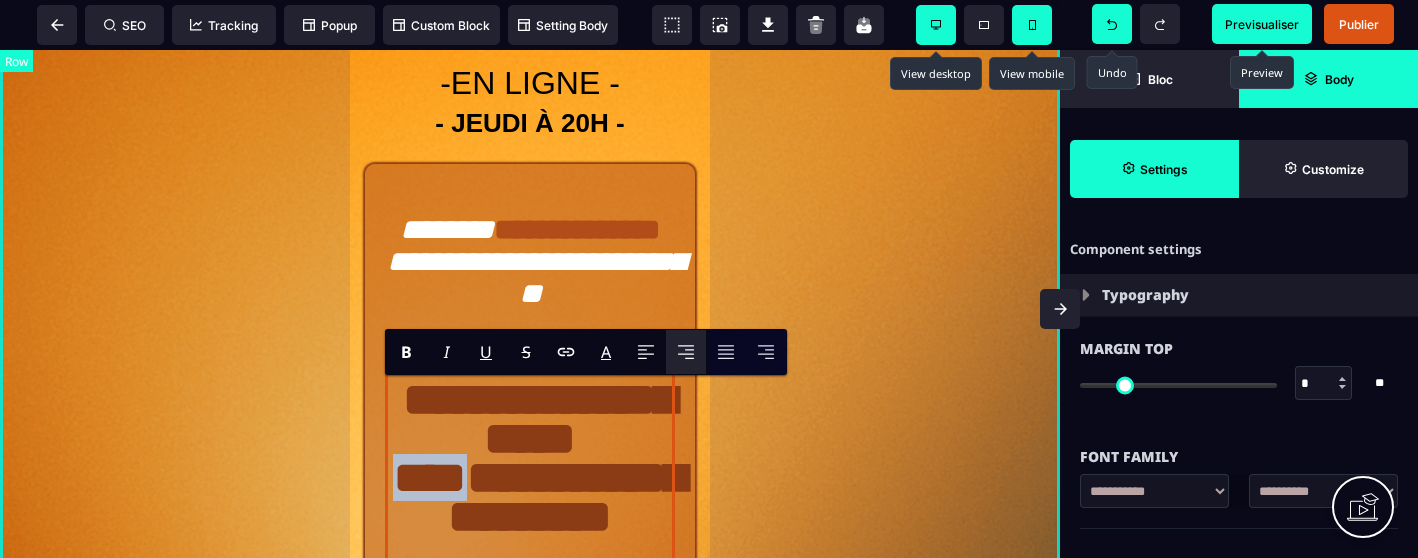 click on "- MASTERCLASS GRATUITE - -EN LIGNE - - JEUDI À 20H - [FIRST] [LAST] [LAST] [LAST] [LAST] [LAST] EN TANT QUE PROFESSIONNEL DE L'URGENCE, DU SOIN ET DE LA THÉRAPIE | EN 5 MINUTES PAR JOUR | SANS TRAHIR SES VALEURS | MÉTHODE INÉDITE | ACTIVEZ VOTRE ACCÈS GRATUIT ICI CONFÉRENCE INÉDITE OFFERTE DE 90 MINUTES" at bounding box center [530, 557] 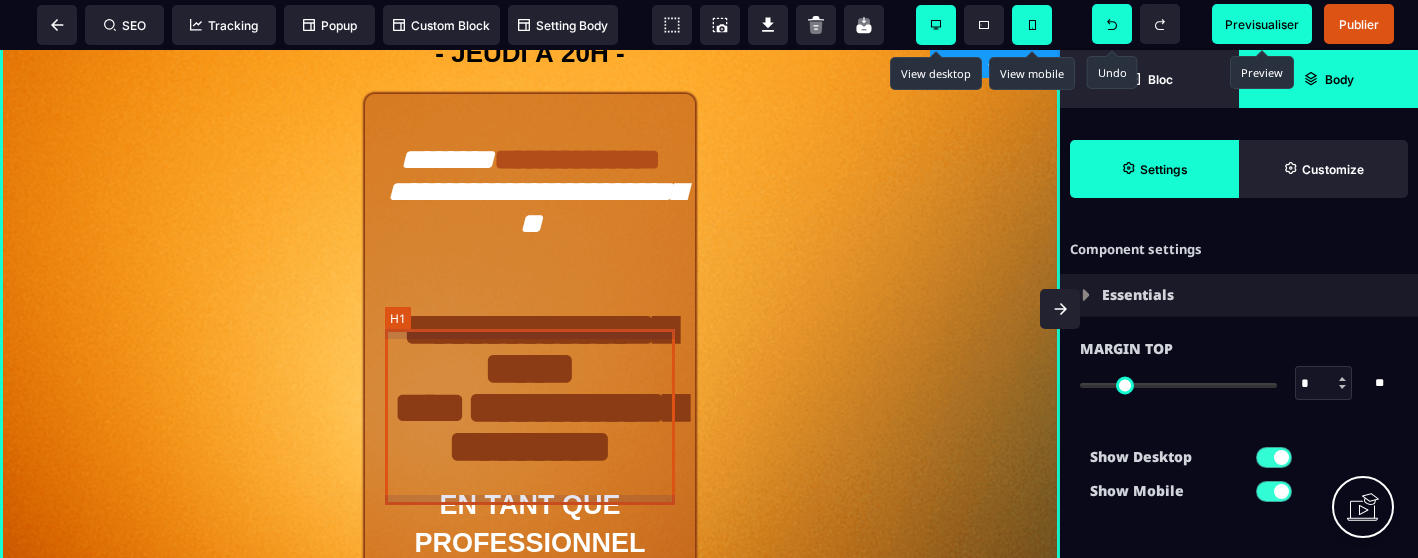 scroll, scrollTop: 271, scrollLeft: 0, axis: vertical 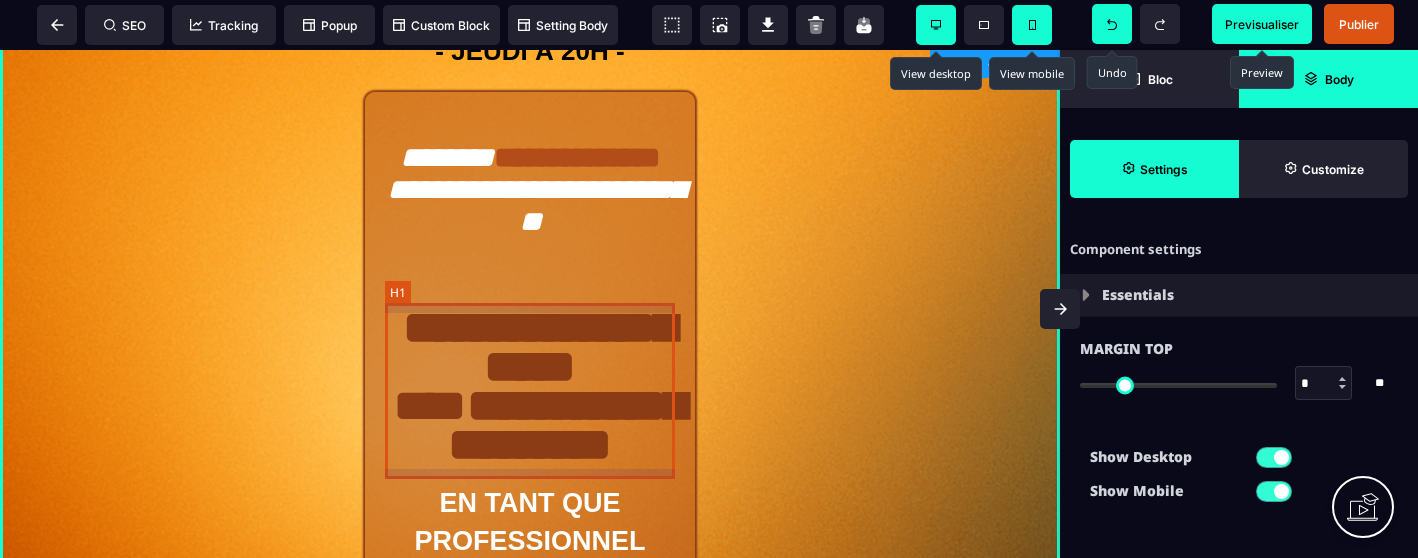 click on "**********" at bounding box center (530, 386) 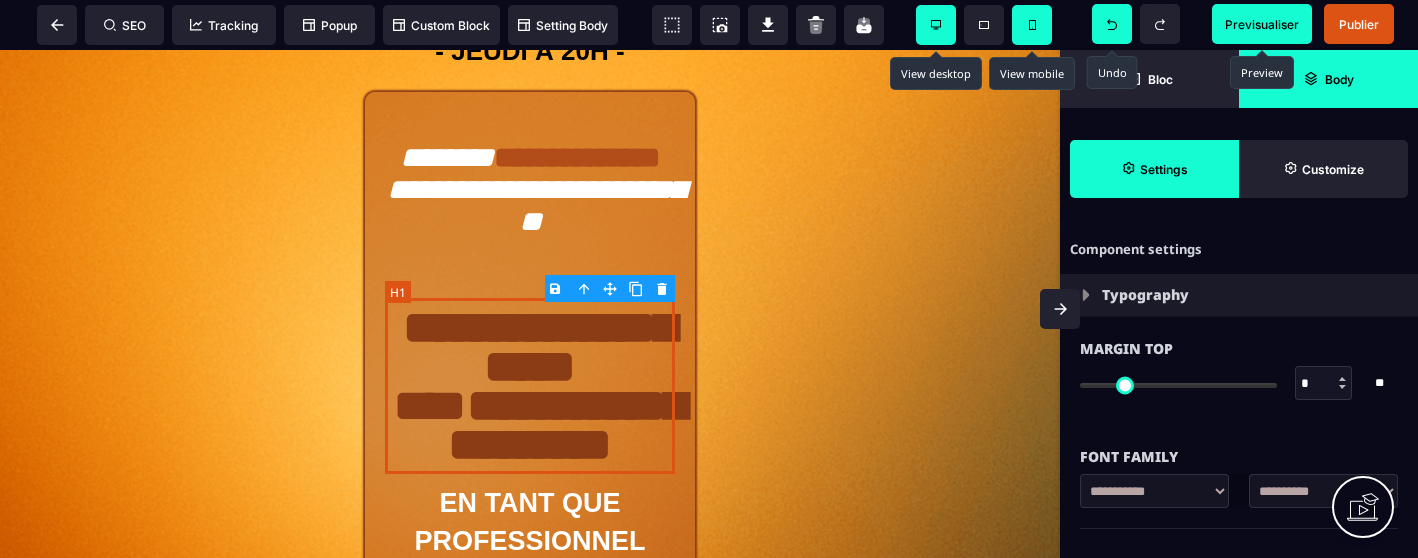 click on "**********" at bounding box center (530, 386) 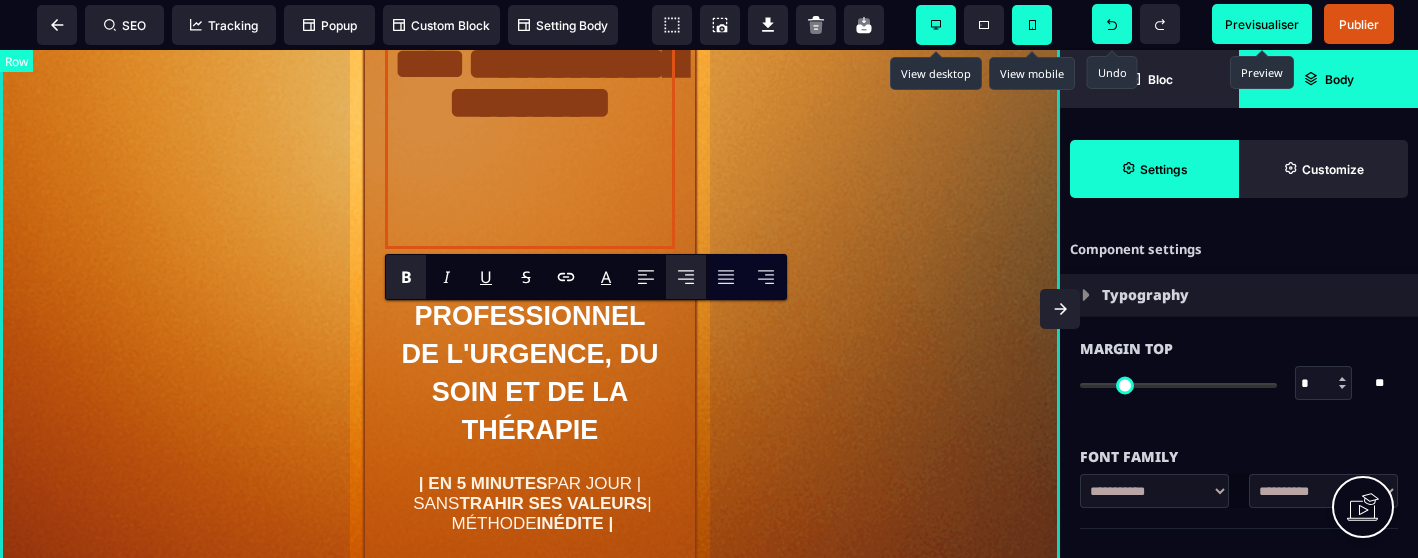 scroll, scrollTop: 658, scrollLeft: 0, axis: vertical 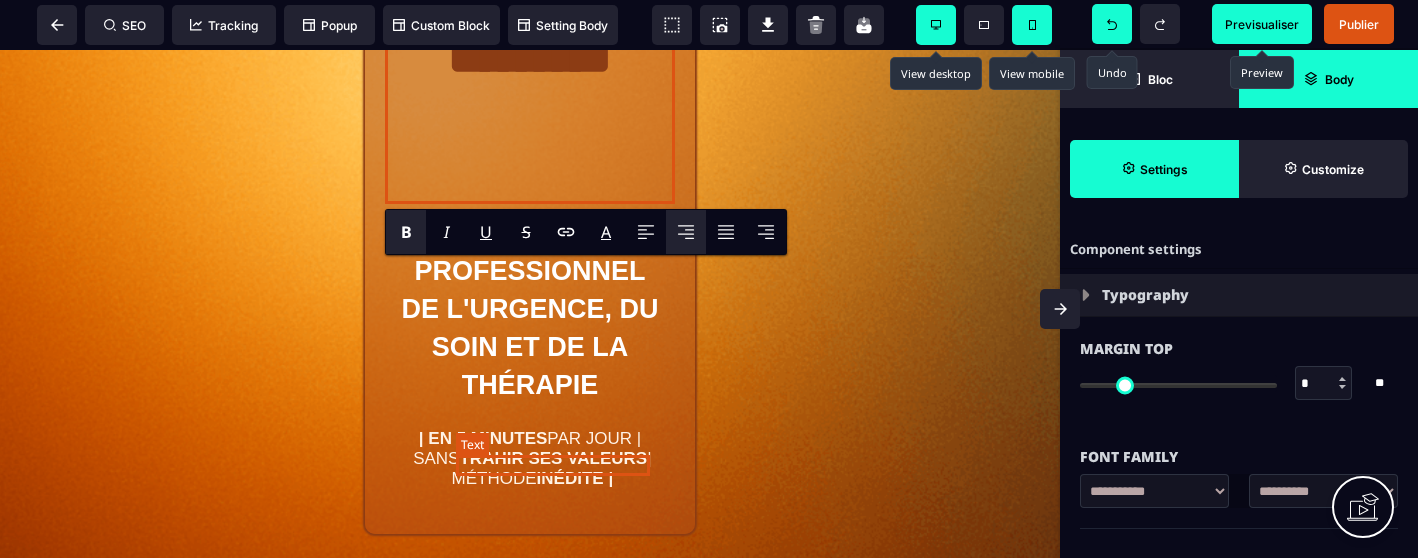 click on "- MASTERCLASS GRATUITE - -EN LIGNE - - JEUDI À 20H - [FIRST] [LAST] [LAST] [LAST] [LAST] [LAST] EN TANT QUE PROFESSIONNEL DE L'URGENCE, DU SOIN ET DE LA THÉRAPIE | EN 5 MINUTES PAR JOUR | SANS TRAHIR SES VALEURS | MÉTHODE INÉDITE | ACTIVEZ VOTRE ACCÈS GRATUIT ICI CONFÉRENCE INÉDITE OFFERTE DE 90 MINUTES" at bounding box center [530, 98] 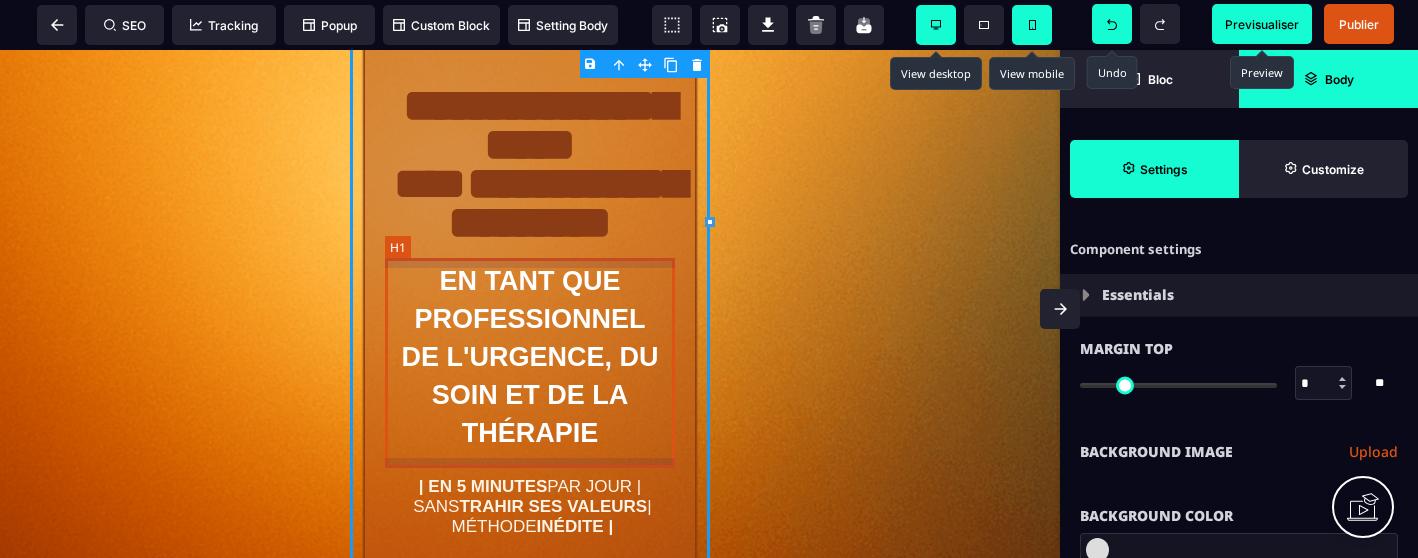 scroll, scrollTop: 491, scrollLeft: 0, axis: vertical 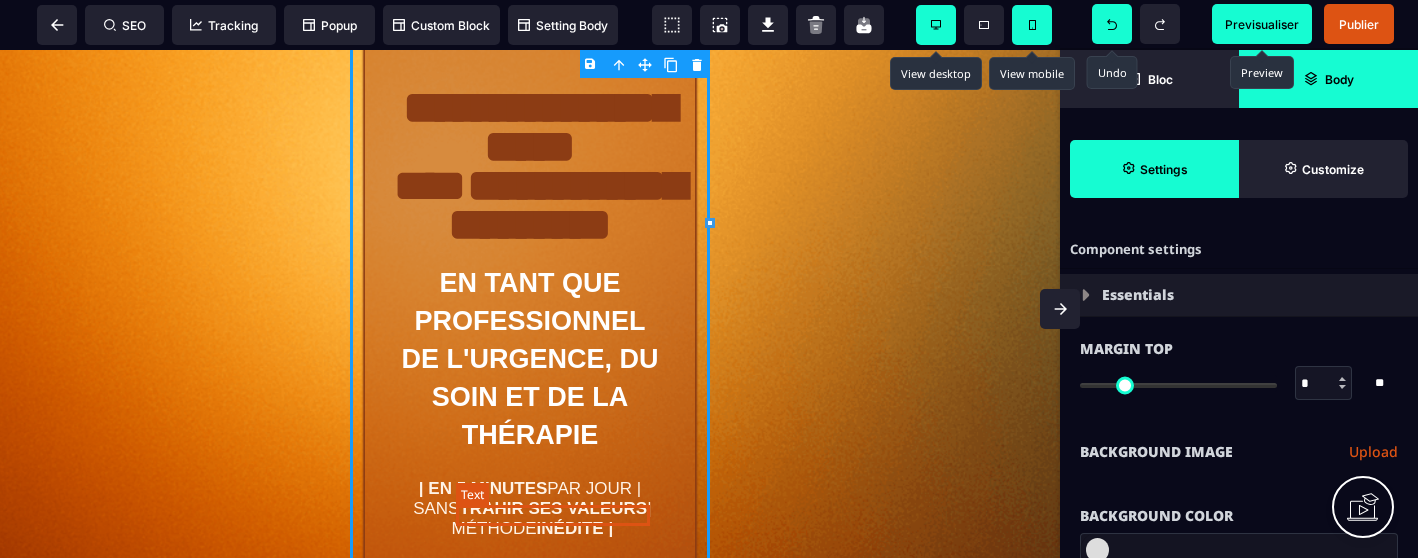 click on "TRAHIR SES VALEURS" at bounding box center (553, 508) 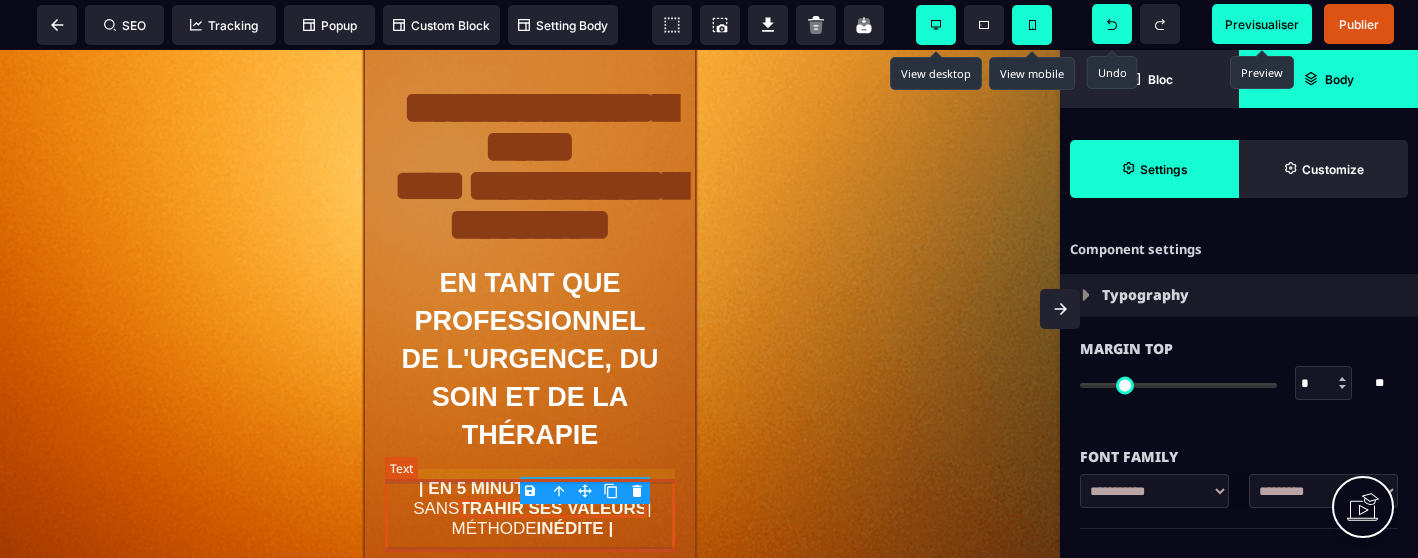 click on "| EN 5 MINUTES  PAR JOUR | SANS  TRAHIR SES VALEURS  | MÉTHODE  INÉDITE |" at bounding box center (530, 509) 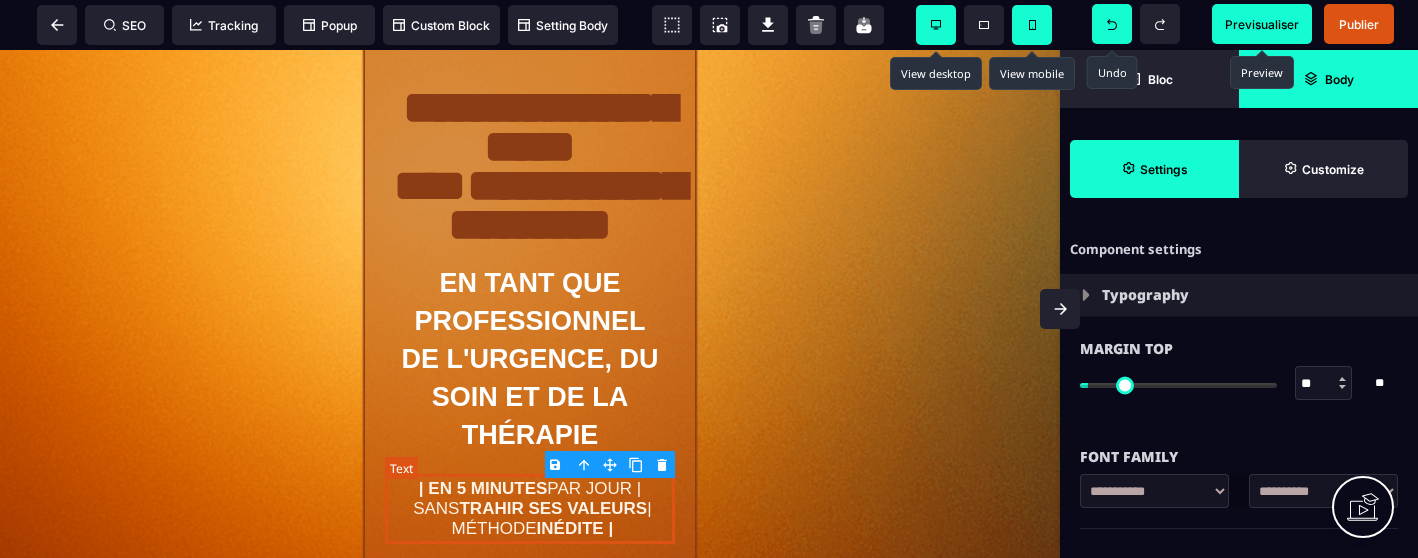 click on "| EN 5 MINUTES  PAR JOUR | SANS  TRAHIR SES VALEURS  | MÉTHODE  INÉDITE |" at bounding box center [530, 509] 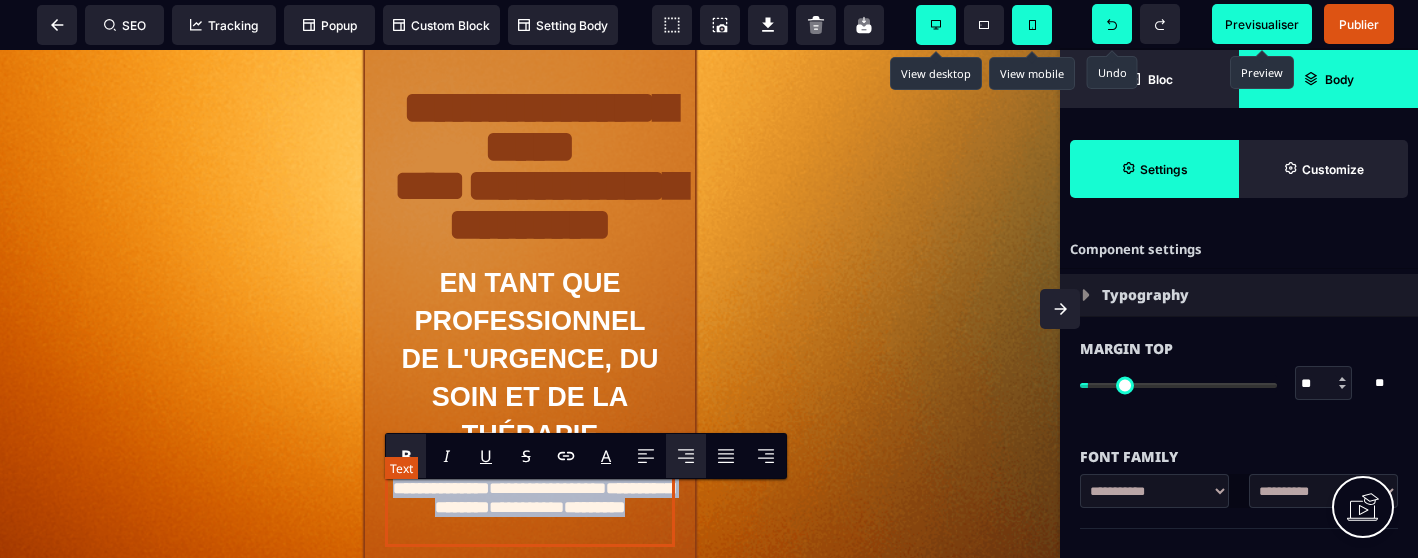 click on "**********" at bounding box center [530, 510] 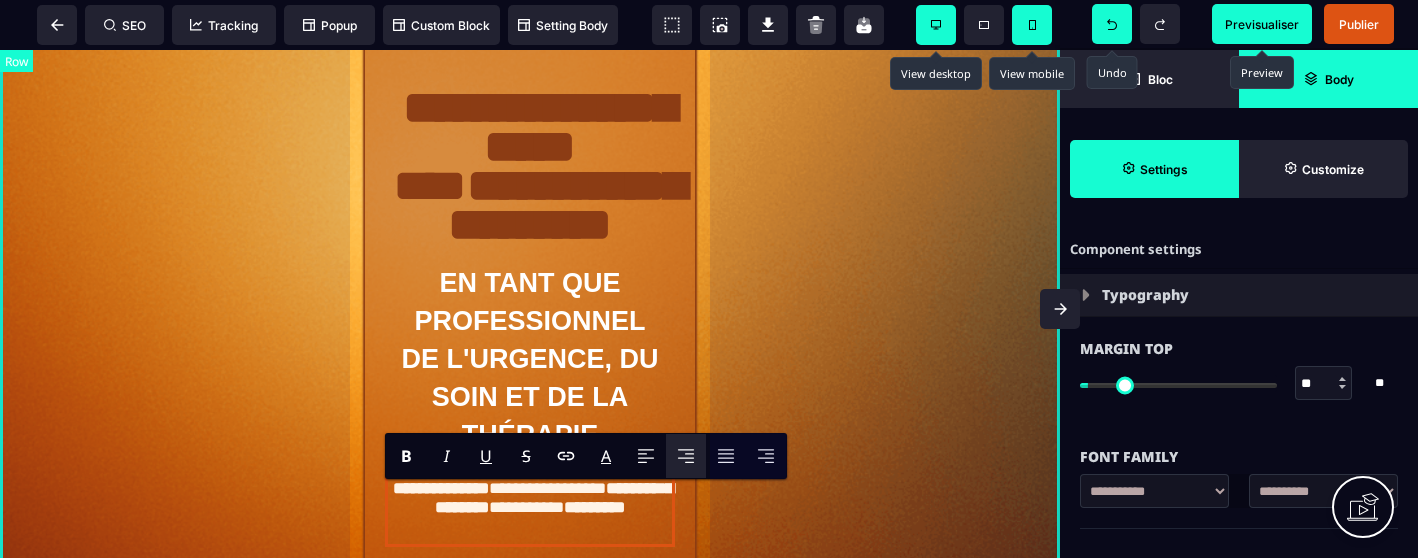 click on "- MASTERCLASS GRATUITE - -EN LIGNE - - JEUDI À 20H - [FIRST] [LAST] [LAST] [LAST] [LAST] [LAST] EN TANT QUE PROFESSIONNEL DE L'URGENCE, DU SOIN ET DE LA THÉRAPIE [LAST] [LAST] [LAST] [LAST] [LAST] ACTIVEZ VOTRE ACCÈS GRATUIT ICI CONFÉRENCE INÉDITE OFFERTE DE 90 MINUTES" at bounding box center [530, 208] 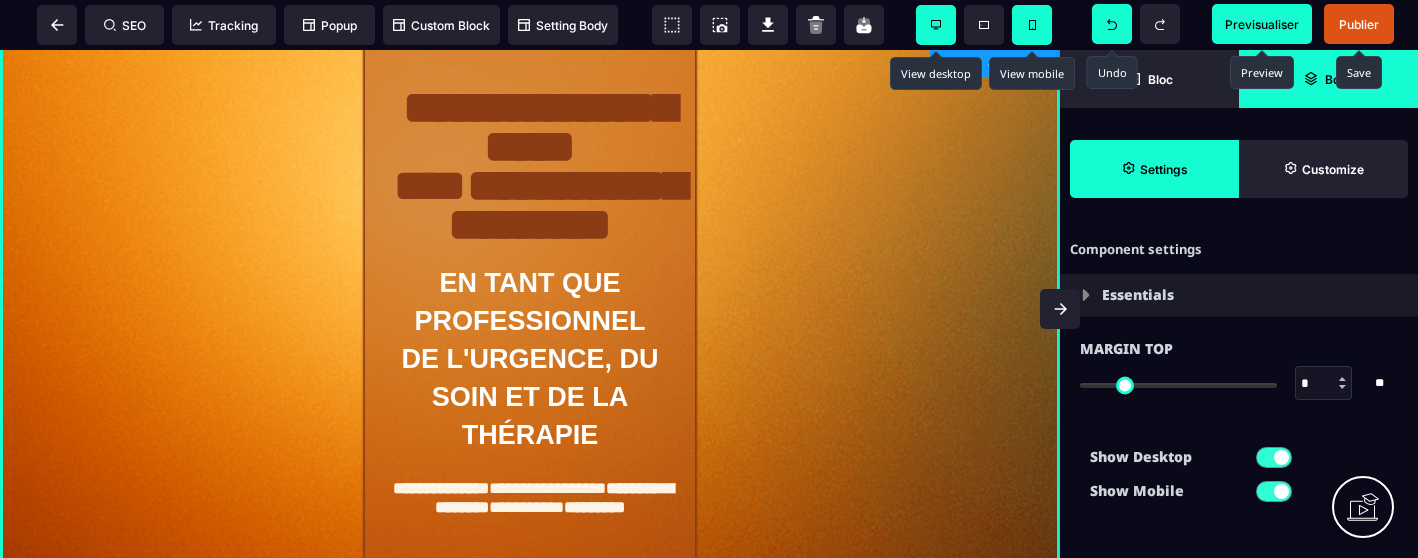 click on "Publier" at bounding box center [1359, 24] 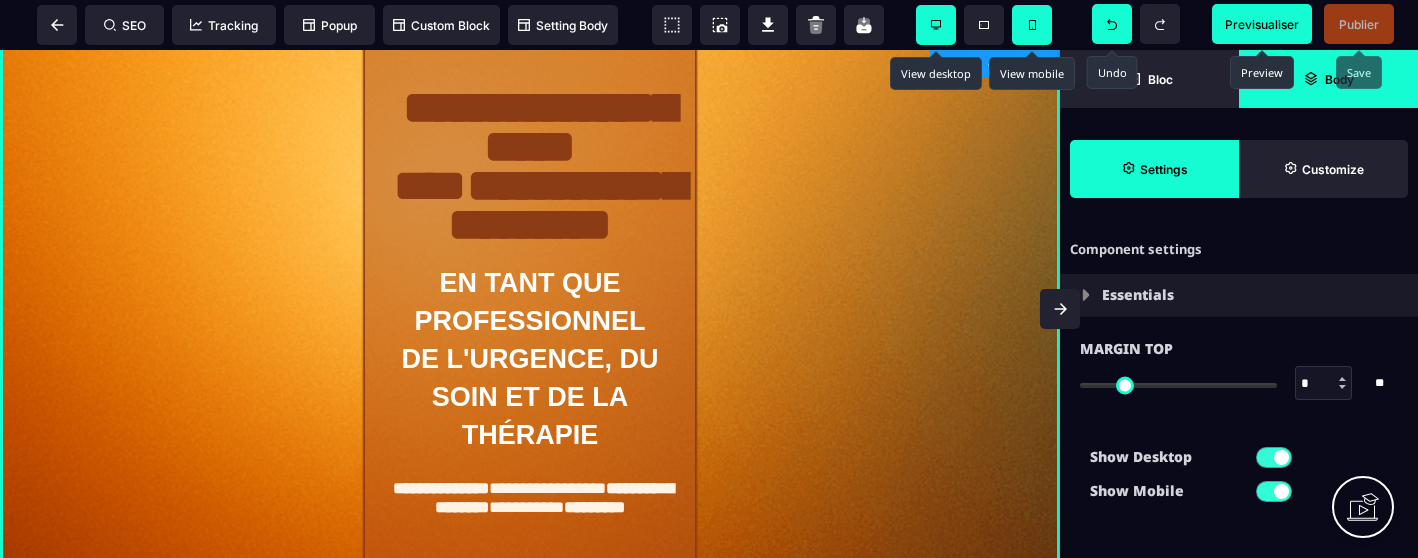 click on "Previsualiser" at bounding box center [1262, 24] 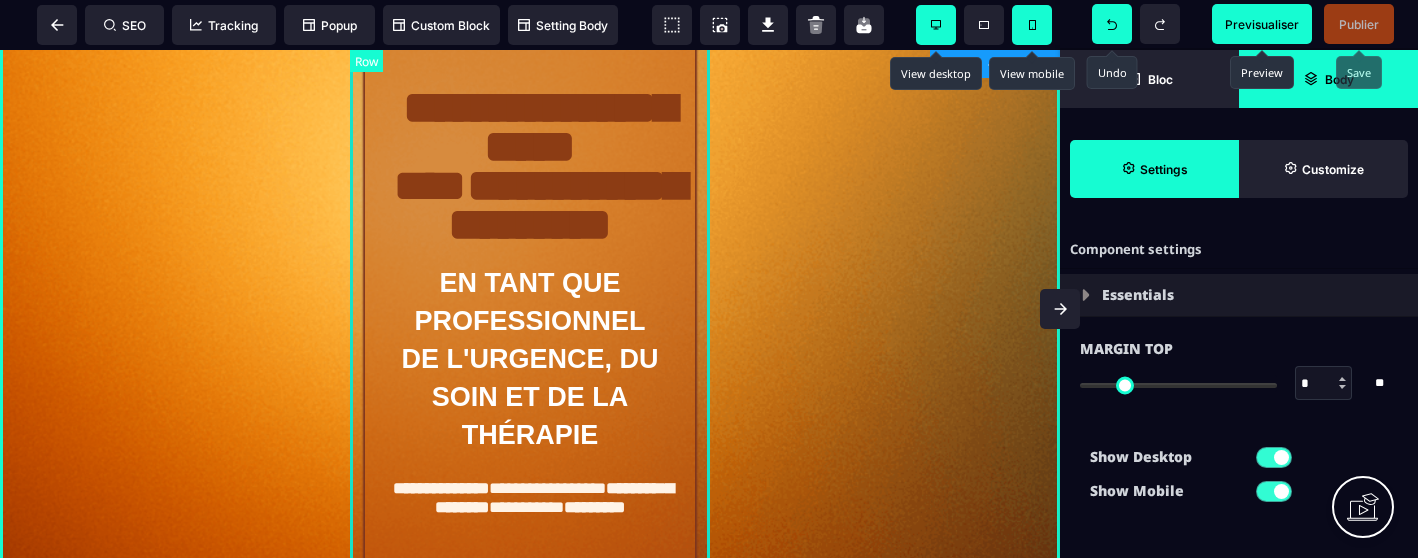 click on "[FIRST] [LAST] [LAST] [LAST] [LAST] [LAST] EN TANT QUE PROFESSIONNEL DE L'URGENCE, DU SOIN ET DE LA THÉRAPIE [LAST] [LAST] [LAST] [LAST] [LAST]" at bounding box center (530, 229) 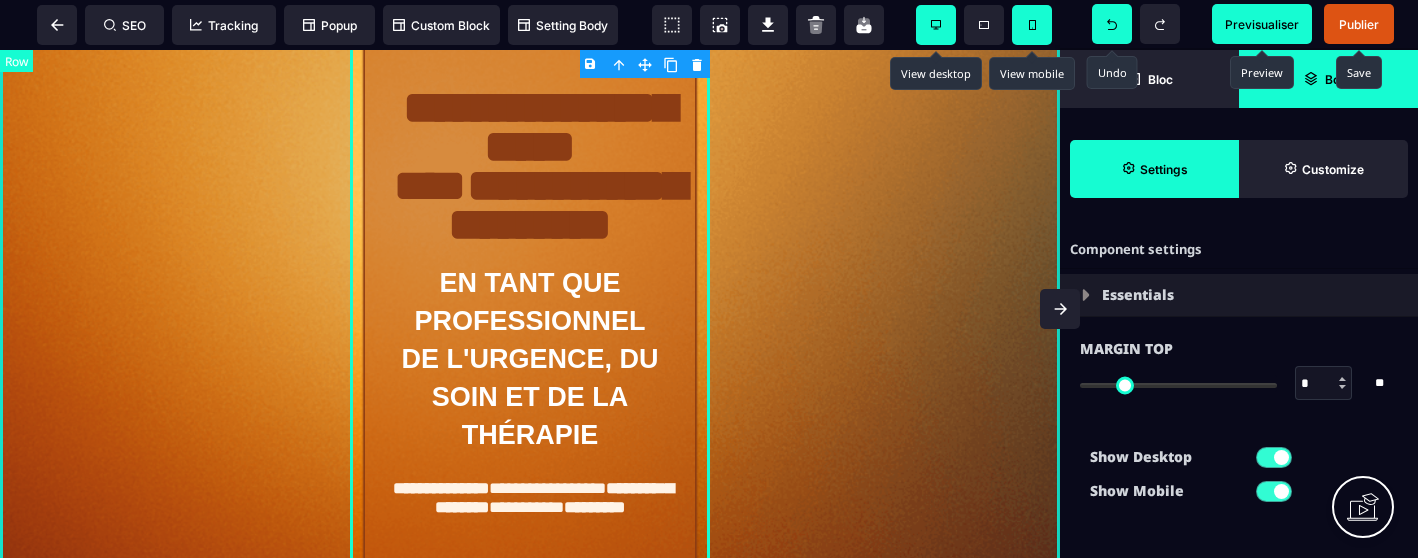 click on "- MASTERCLASS GRATUITE - -EN LIGNE - - JEUDI À 20H - [FIRST] [LAST] [LAST] [LAST] [LAST] [LAST] EN TANT QUE PROFESSIONNEL DE L'URGENCE, DU SOIN ET DE LA THÉRAPIE [LAST] [LAST] [LAST] [LAST] [LAST] ACTIVEZ VOTRE ACCÈS GRATUIT ICI CONFÉRENCE INÉDITE OFFERTE DE 90 MINUTES" at bounding box center (530, 208) 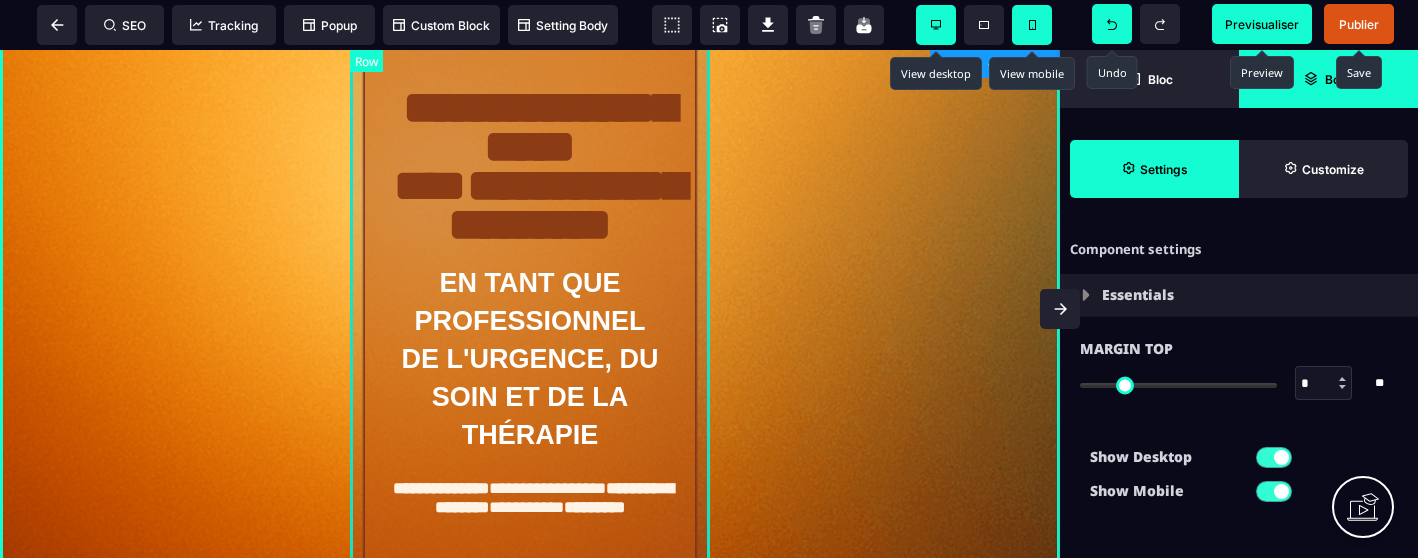 click on "[FIRST] [LAST] [LAST] [LAST] [LAST] [LAST] EN TANT QUE PROFESSIONNEL DE L'URGENCE, DU SOIN ET DE LA THÉRAPIE [LAST] [LAST] [LAST] [LAST] [LAST]" at bounding box center [530, 229] 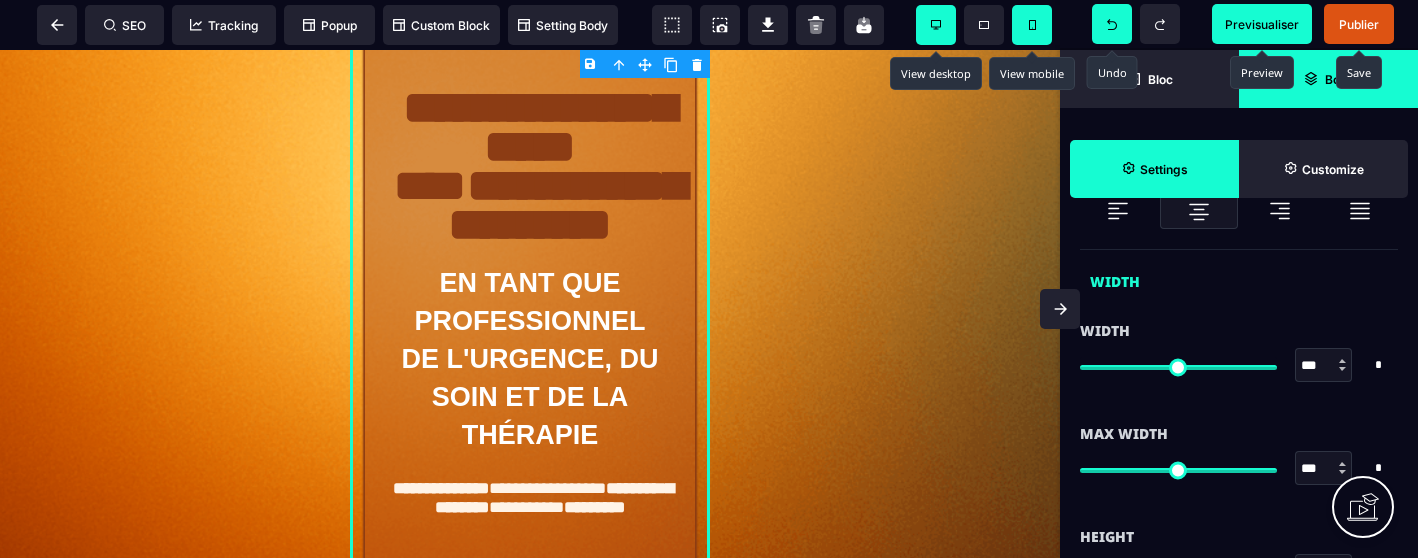 scroll, scrollTop: 1190, scrollLeft: 0, axis: vertical 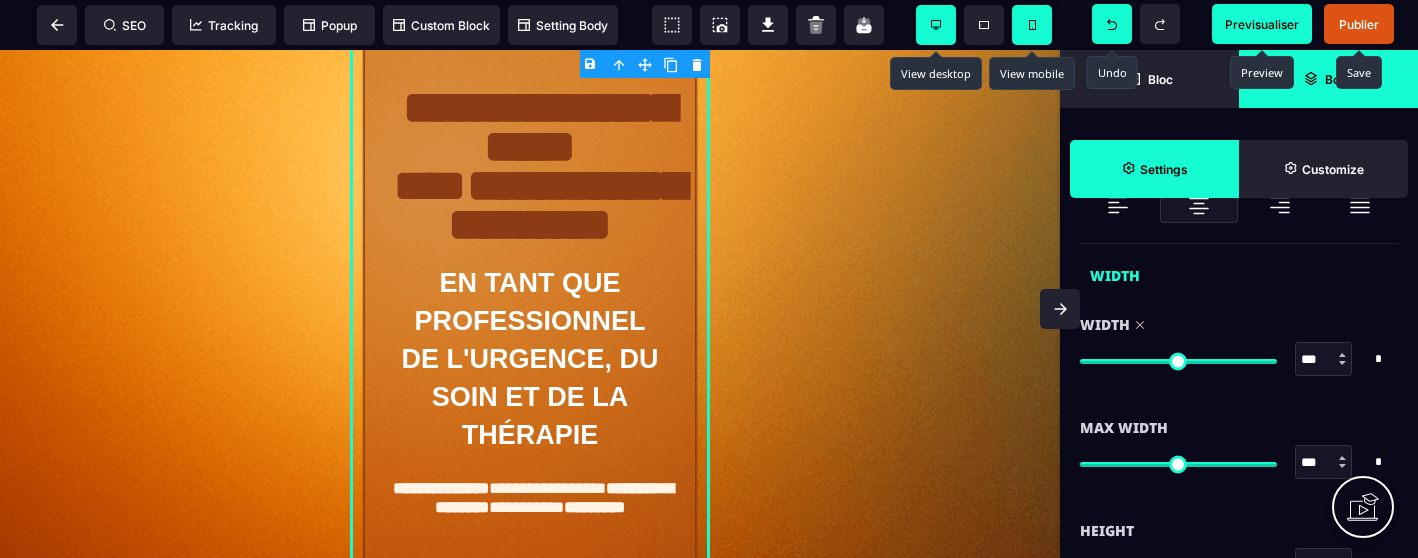 drag, startPoint x: 1266, startPoint y: 362, endPoint x: 1313, endPoint y: 361, distance: 47.010635 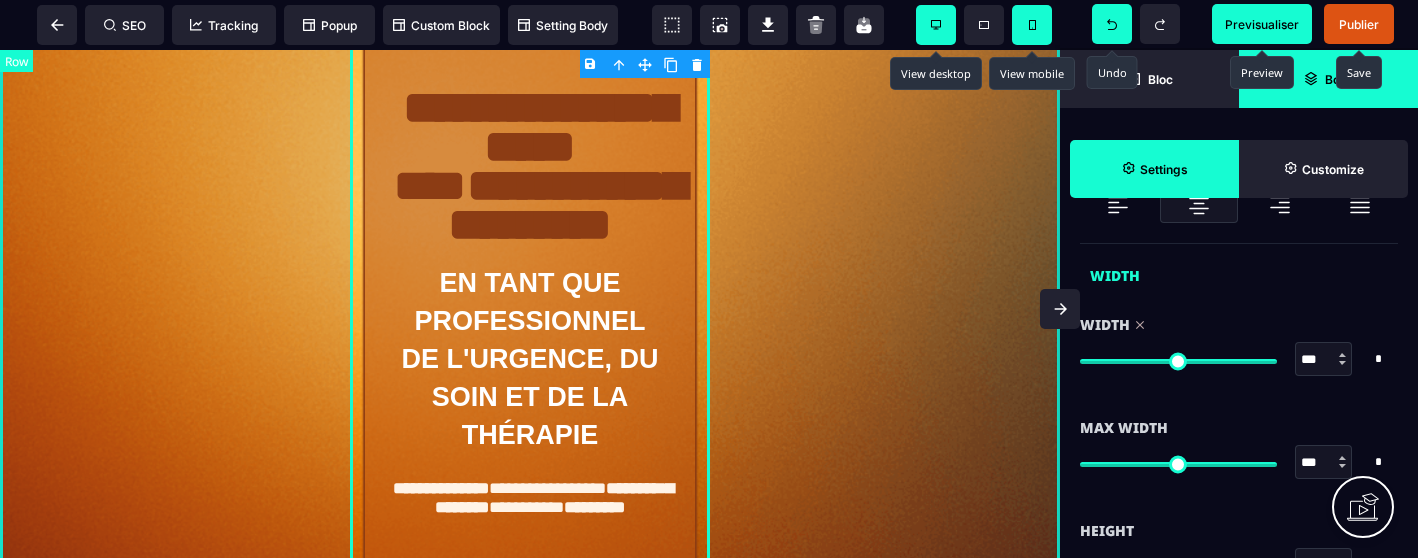 click on "- MASTERCLASS GRATUITE - -EN LIGNE - - JEUDI À 20H - [FIRST] [LAST] [LAST] [LAST] [LAST] [LAST] EN TANT QUE PROFESSIONNEL DE L'URGENCE, DU SOIN ET DE LA THÉRAPIE [LAST] [LAST] [LAST] [LAST] [LAST] ACTIVEZ VOTRE ACCÈS GRATUIT ICI CONFÉRENCE INÉDITE OFFERTE DE 90 MINUTES" at bounding box center [530, 208] 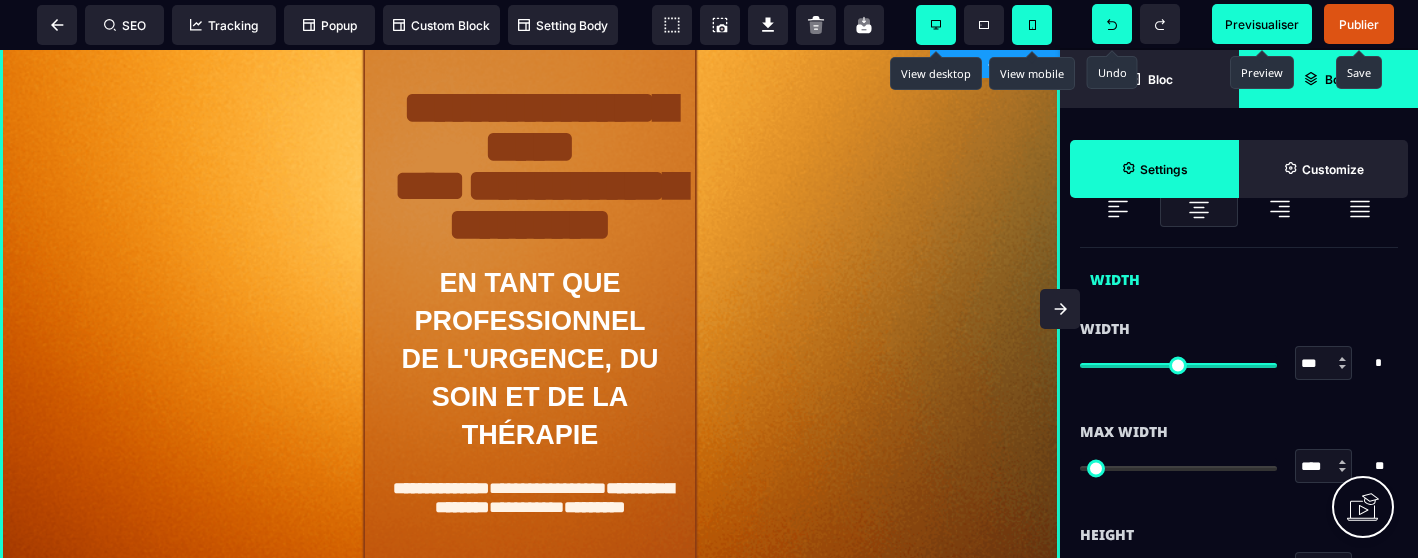 scroll, scrollTop: 1197, scrollLeft: 0, axis: vertical 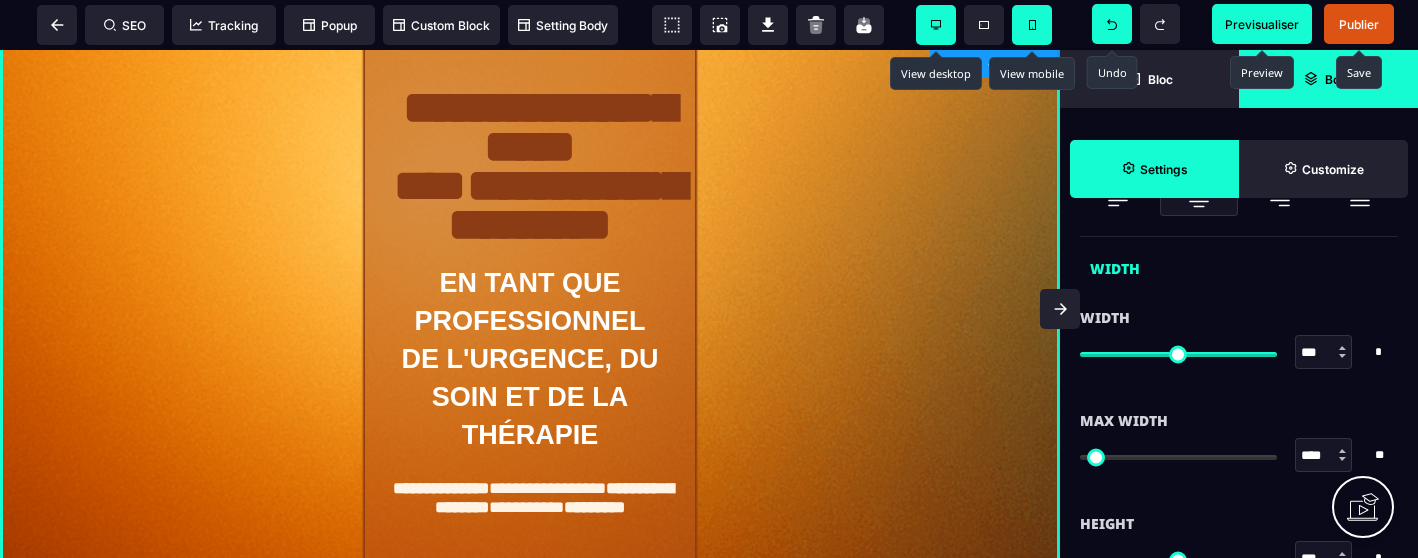 click at bounding box center [1343, 455] 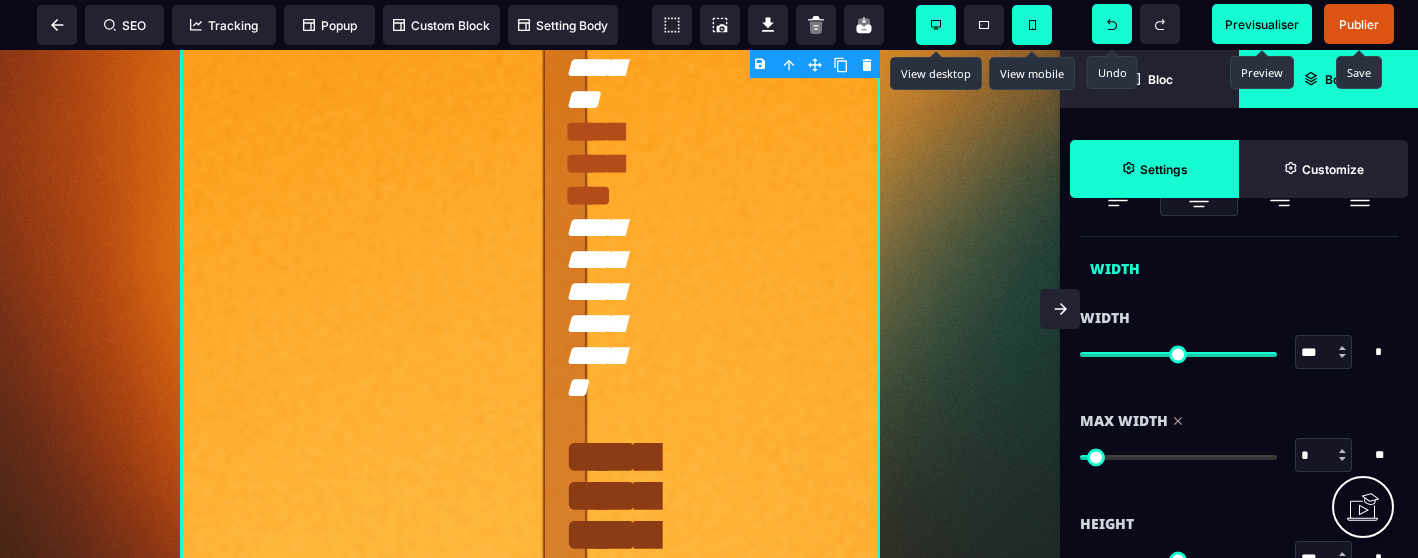 click at bounding box center [1178, 457] 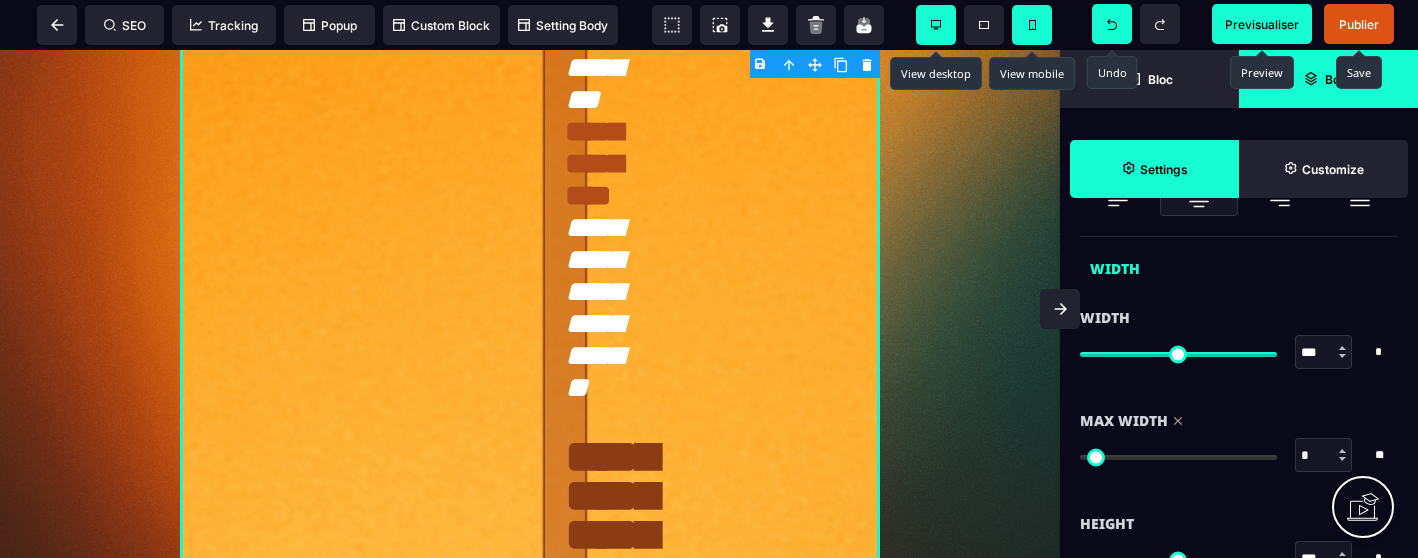 click at bounding box center [1343, 455] 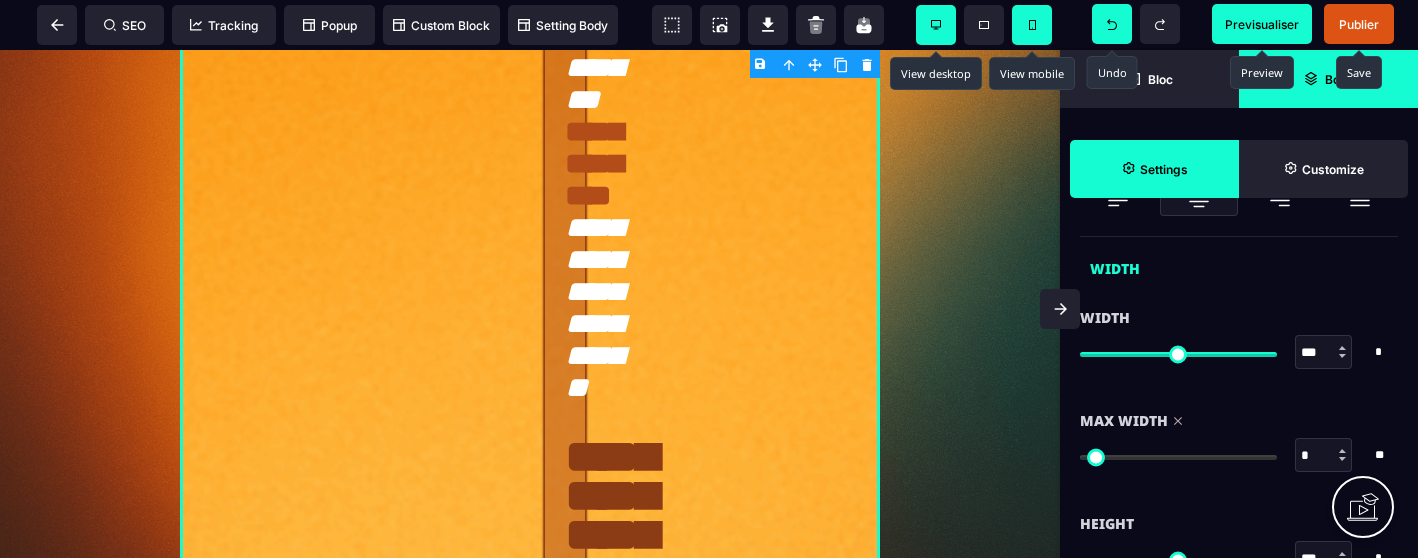 click 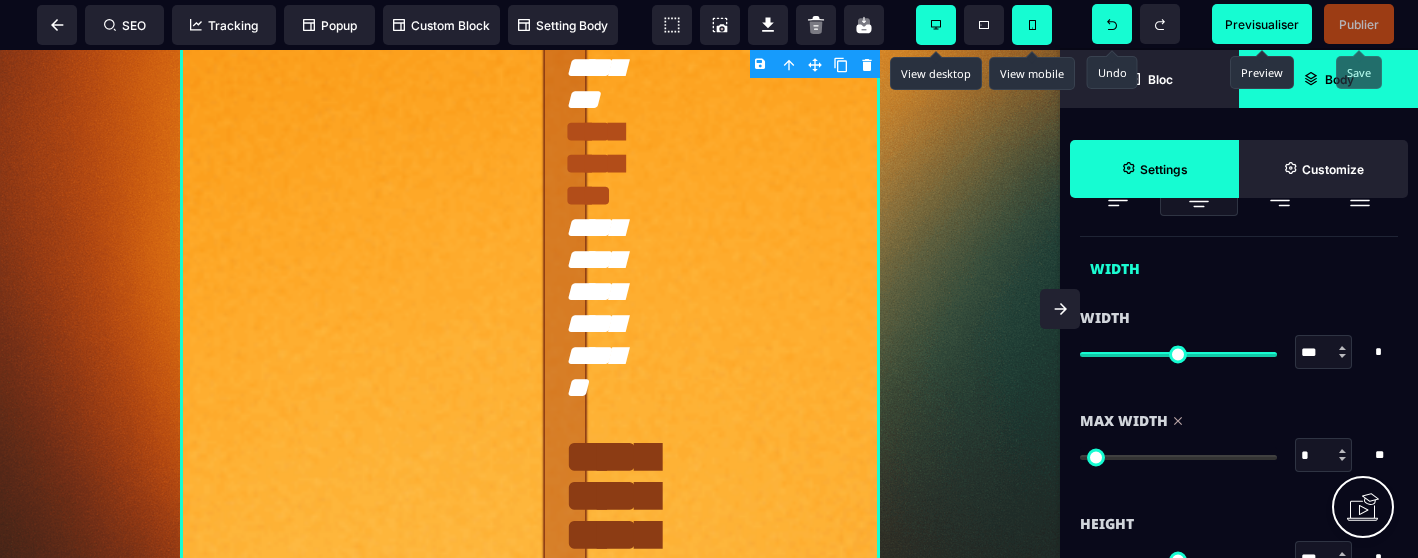 click 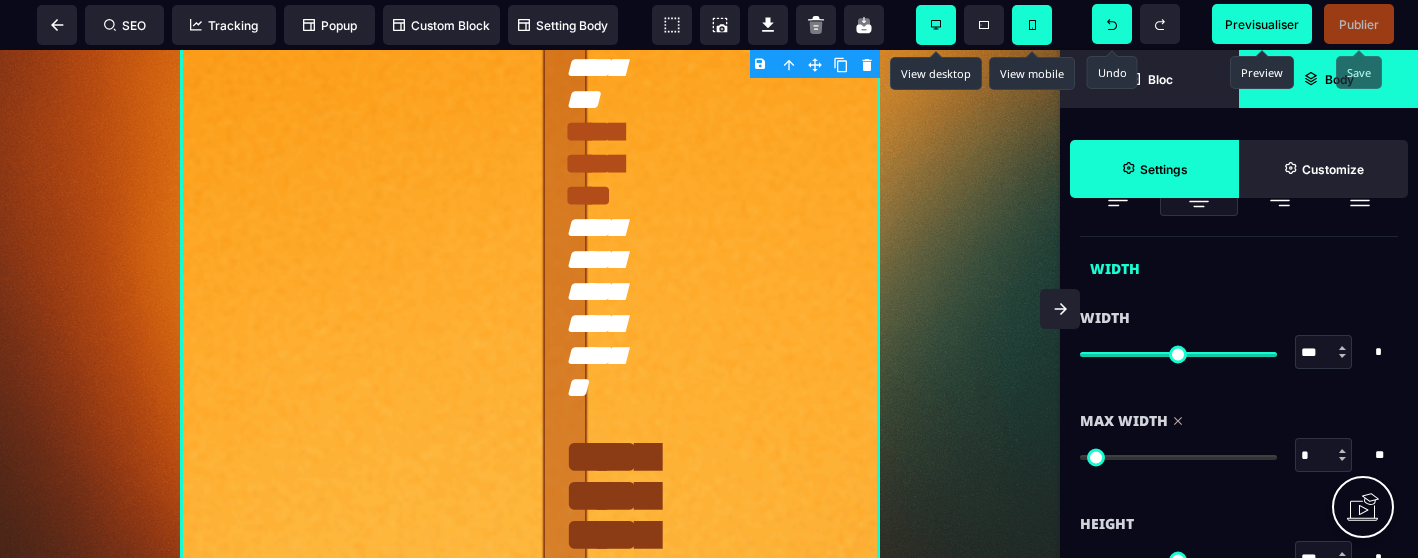 click 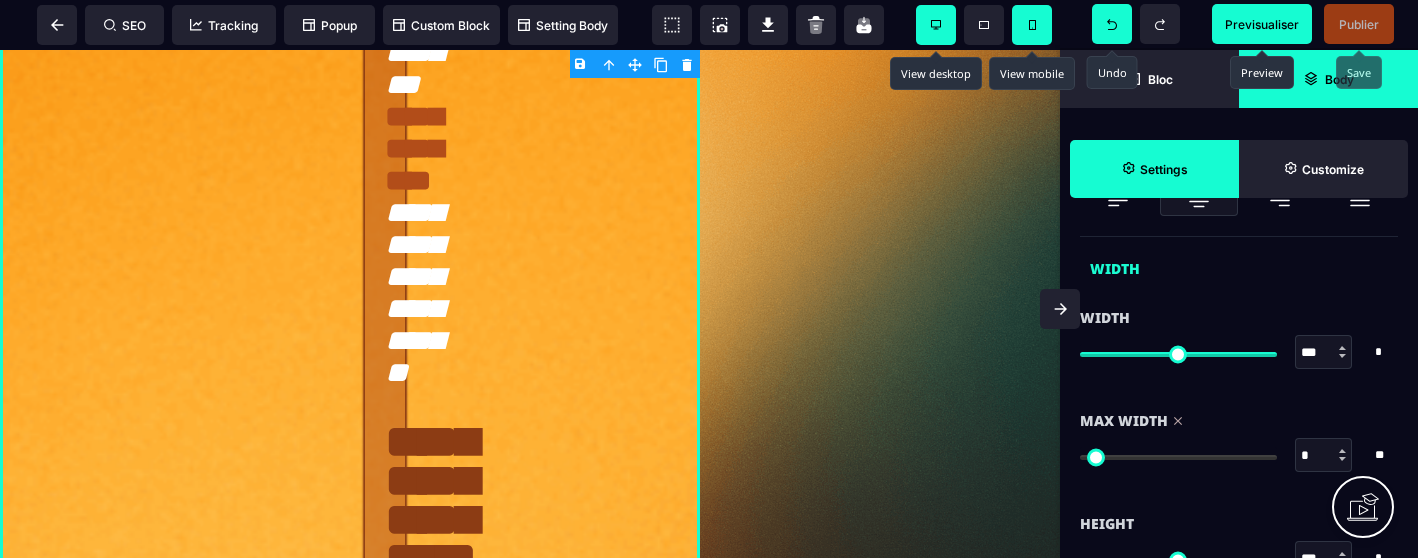 click 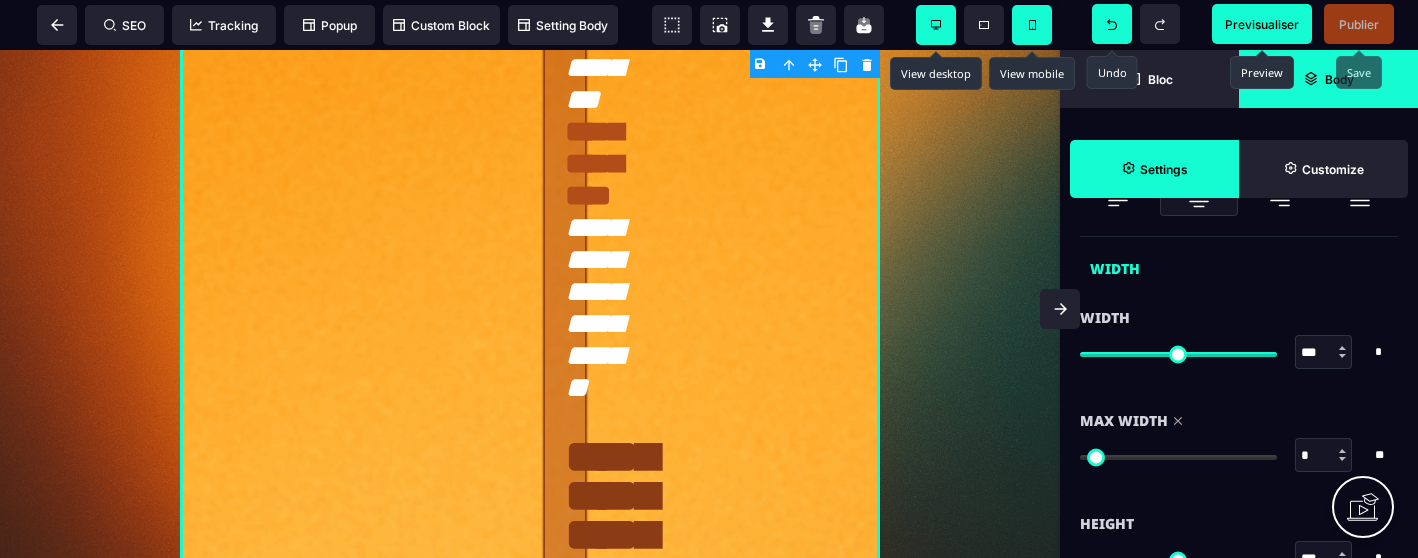 click 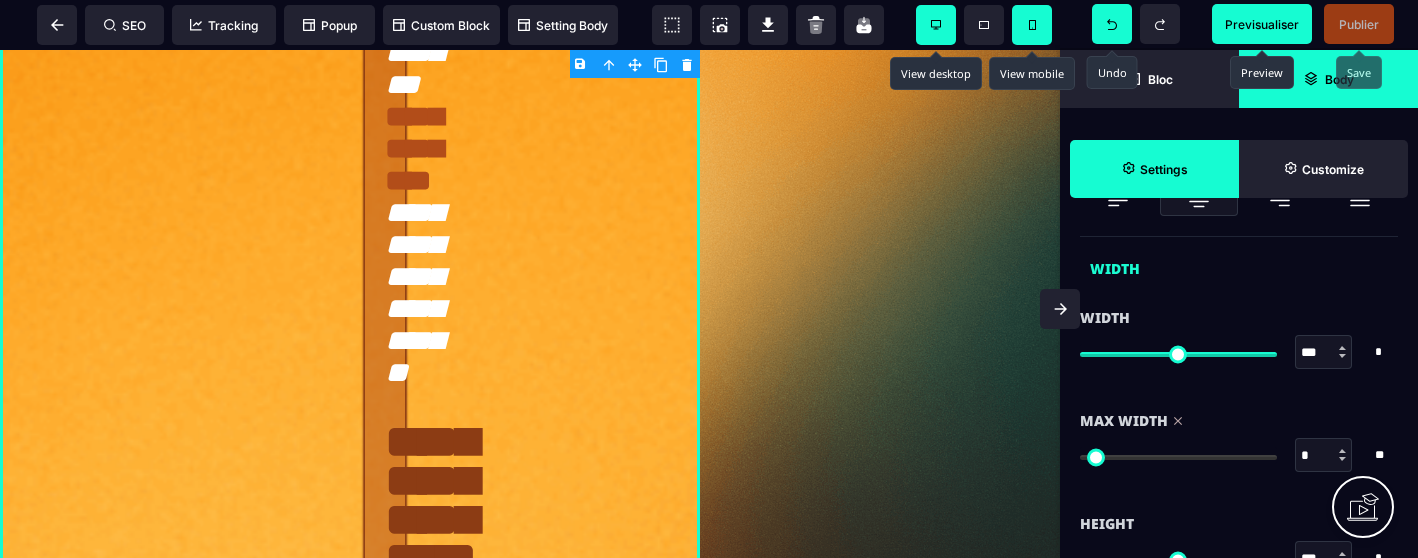 click 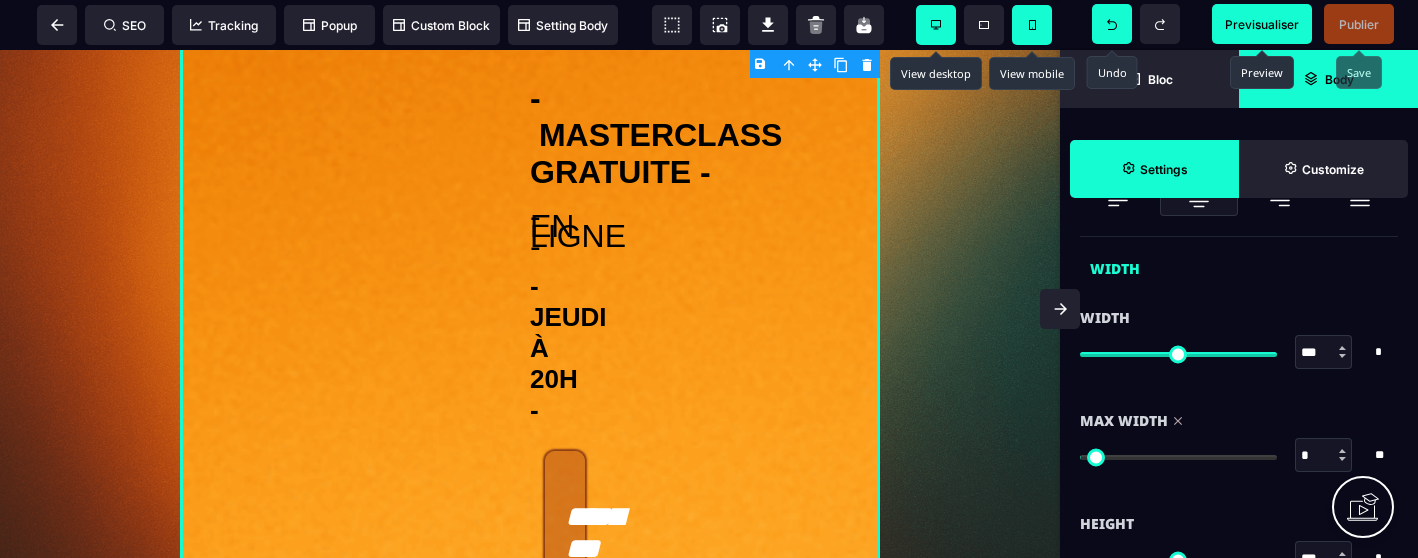 scroll, scrollTop: 0, scrollLeft: 0, axis: both 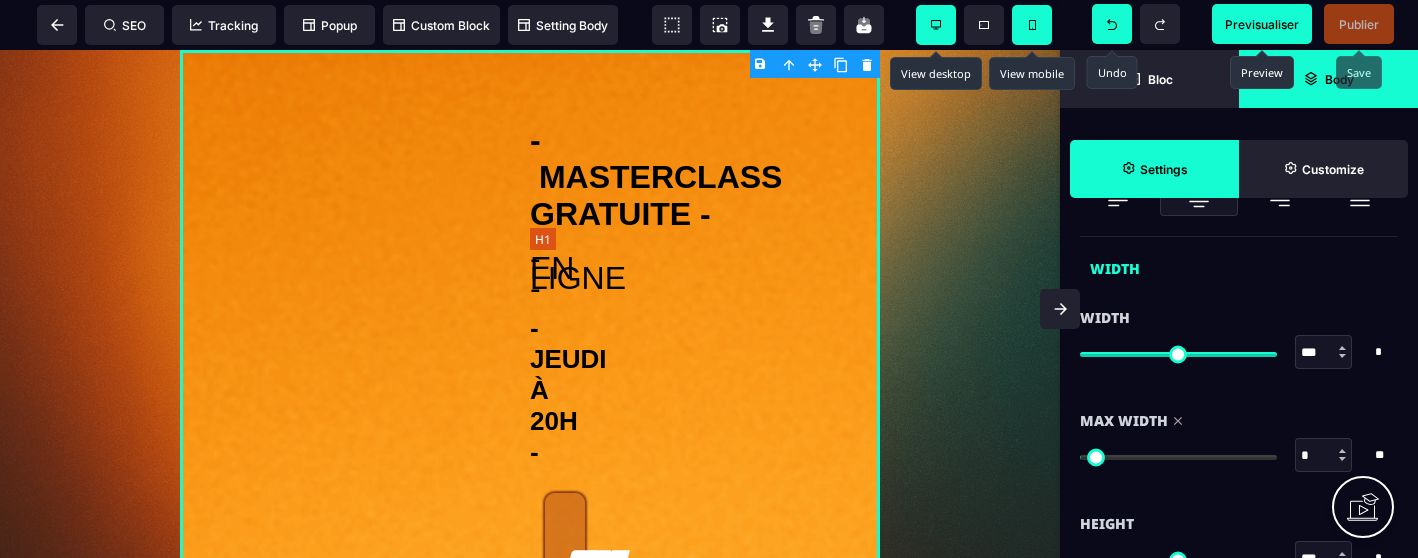 click on "-EN LIGNE -" at bounding box center [530, 273] 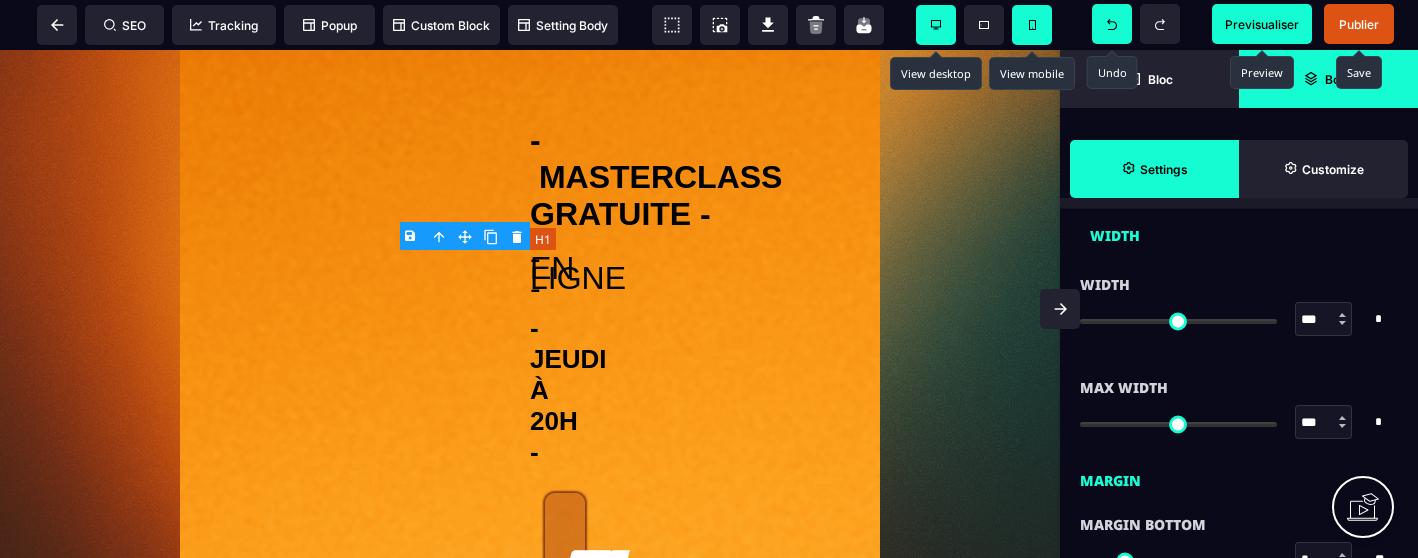 scroll, scrollTop: 0, scrollLeft: 0, axis: both 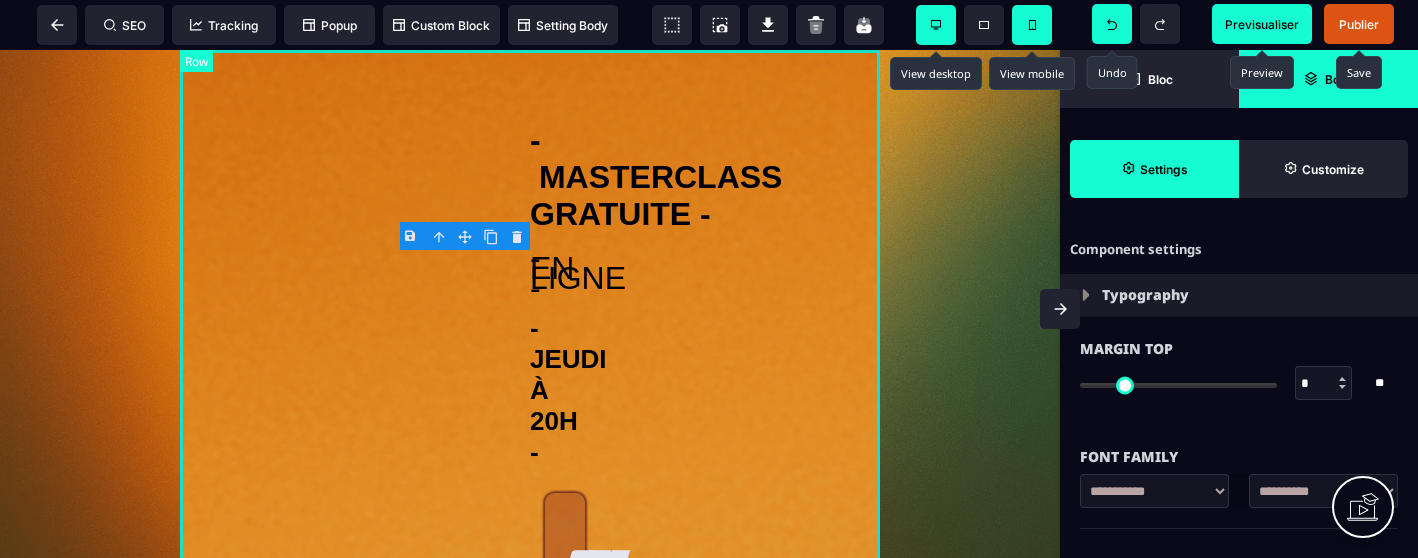 click on "- MASTERCLASS GRATUITE - -EN LIGNE - - JEUDI À 20H - [FIRST] [LAST] [LAST] [LAST] [LAST] [LAST] EN TANT QUE PROFESSIONNEL DE L'URGENCE, DU SOIN ET DE LA THÉRAPIE [LAST] [LAST] [LAST] [LAST] [LAST] ACTIVEZ VOTRE ACCÈS GRATUIT ICI CONFÉRENCE INÉDITE OFFERTE DE 90 MINUTES" at bounding box center [530, 1732] 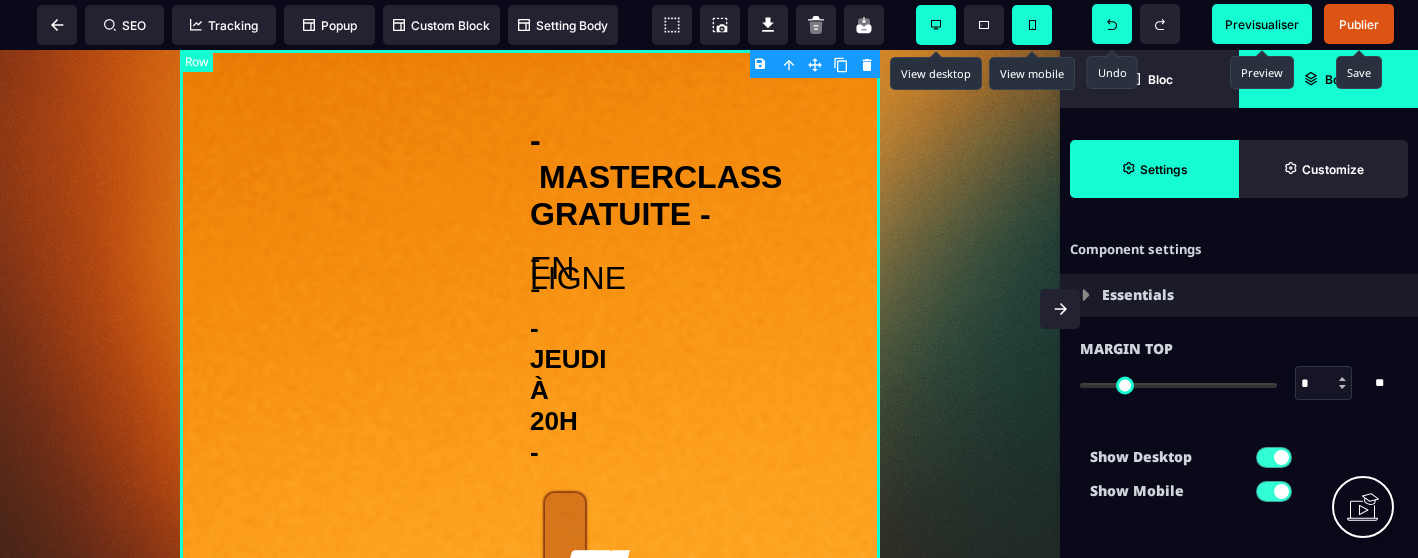 click on "- MASTERCLASS GRATUITE - -EN LIGNE - - JEUDI À 20H - [FIRST] [LAST] [LAST] [LAST] [LAST] [LAST] EN TANT QUE PROFESSIONNEL DE L'URGENCE, DU SOIN ET DE LA THÉRAPIE [LAST] [LAST] [LAST] [LAST] [LAST] ACTIVEZ VOTRE ACCÈS GRATUIT ICI CONFÉRENCE INÉDITE OFFERTE DE 90 MINUTES" at bounding box center [530, 1732] 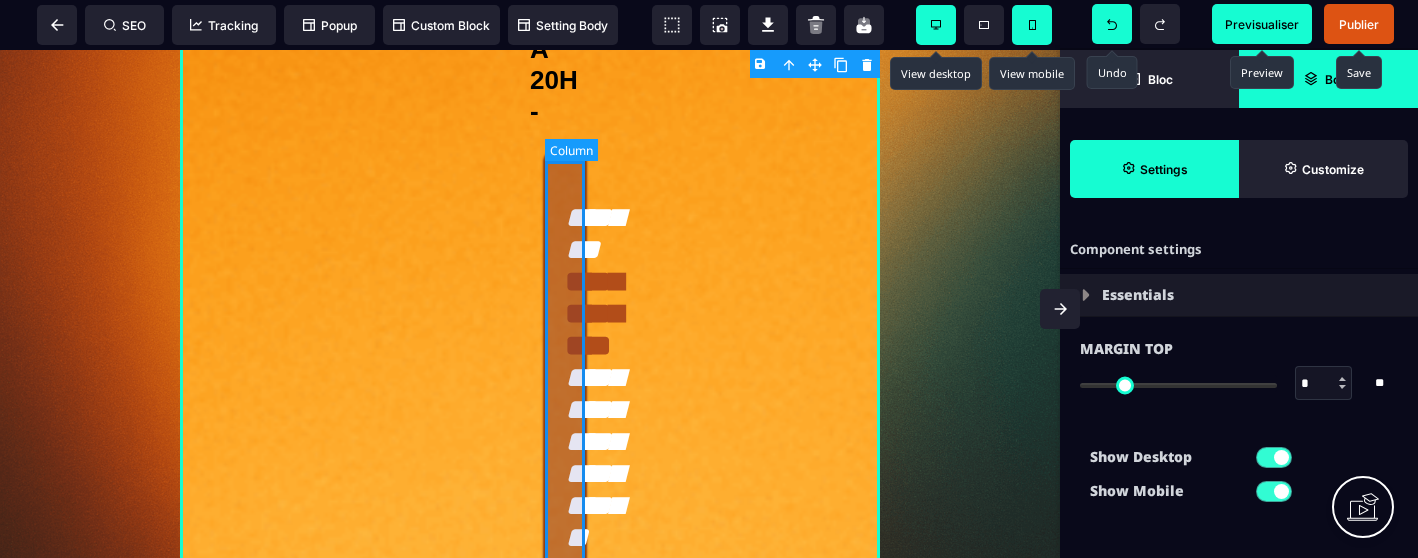 scroll, scrollTop: 348, scrollLeft: 0, axis: vertical 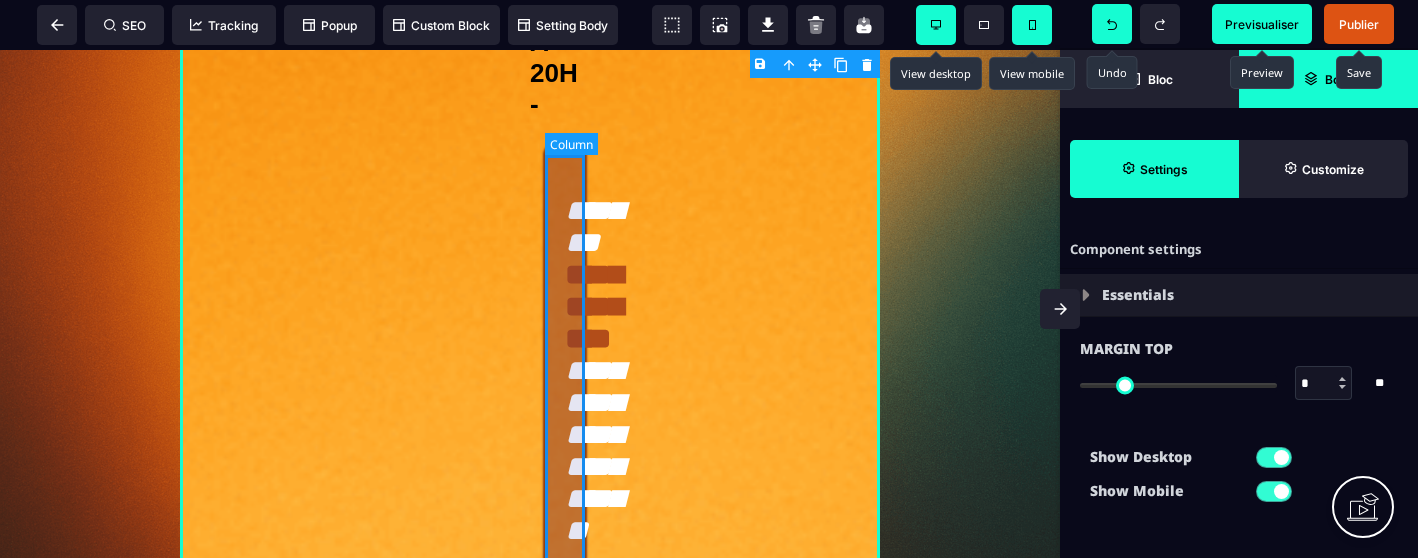 click on "[FIRST] [LAST] [LAST] [LAST] [LAST] [LAST] EN TANT QUE PROFESSIONNEL DE L'URGENCE, DU SOIN ET DE LA THÉRAPIE [LAST] [LAST] [LAST] [LAST] [LAST]" at bounding box center (565, 838) 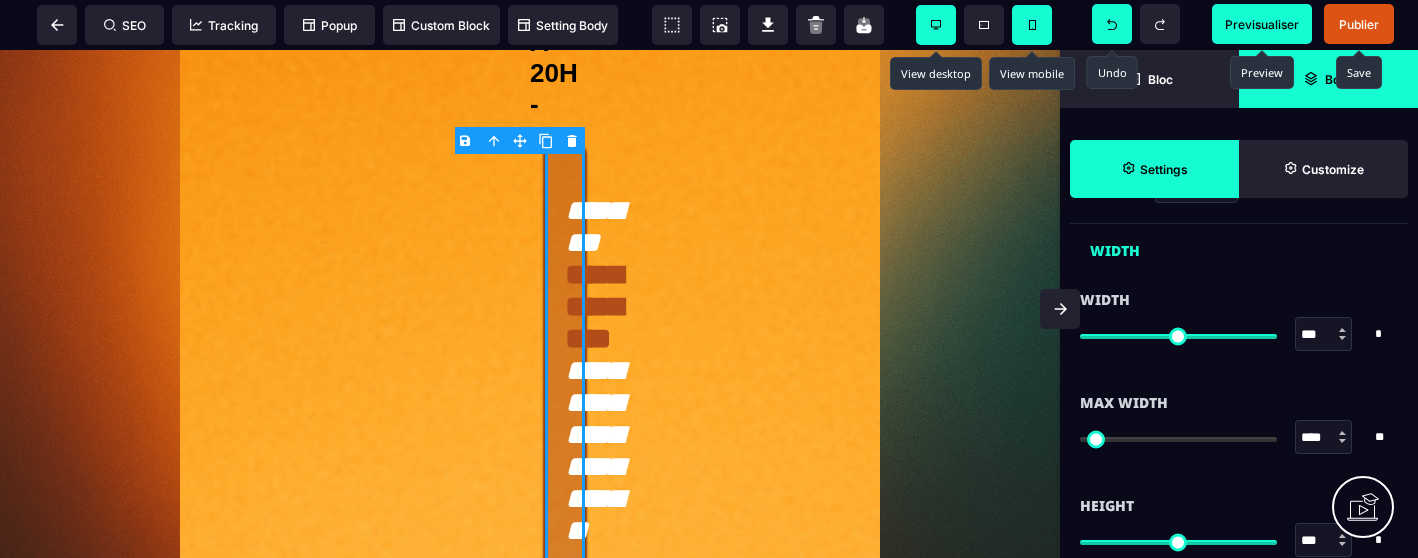 scroll, scrollTop: 1090, scrollLeft: 0, axis: vertical 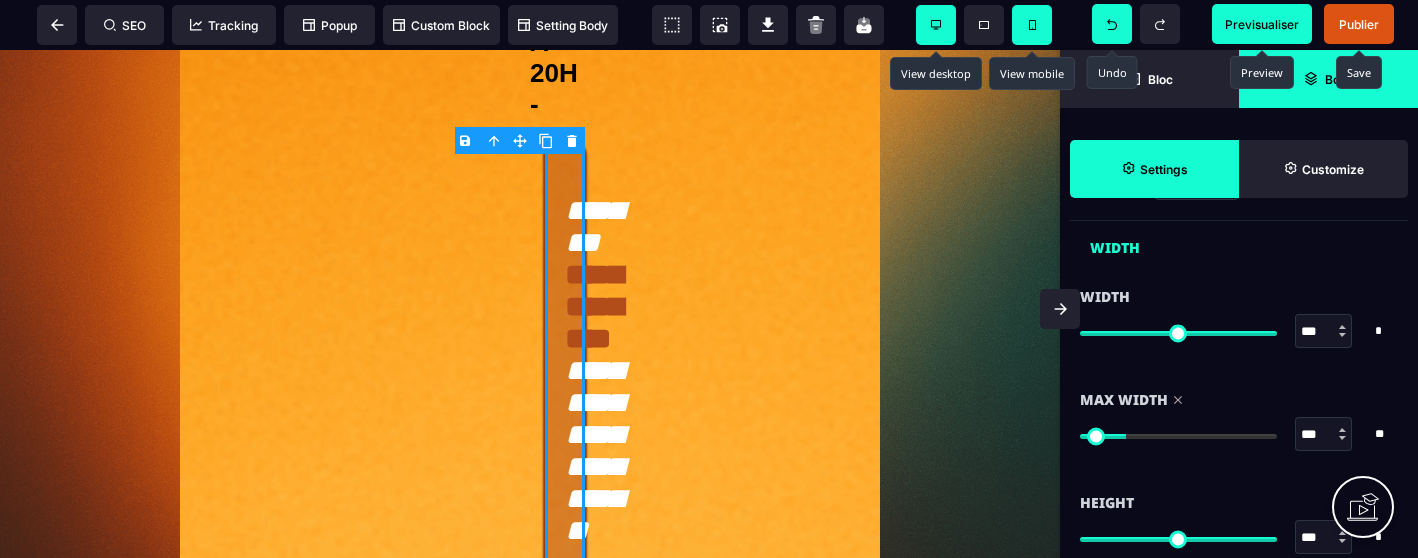 drag, startPoint x: 1095, startPoint y: 437, endPoint x: 1154, endPoint y: 441, distance: 59.135437 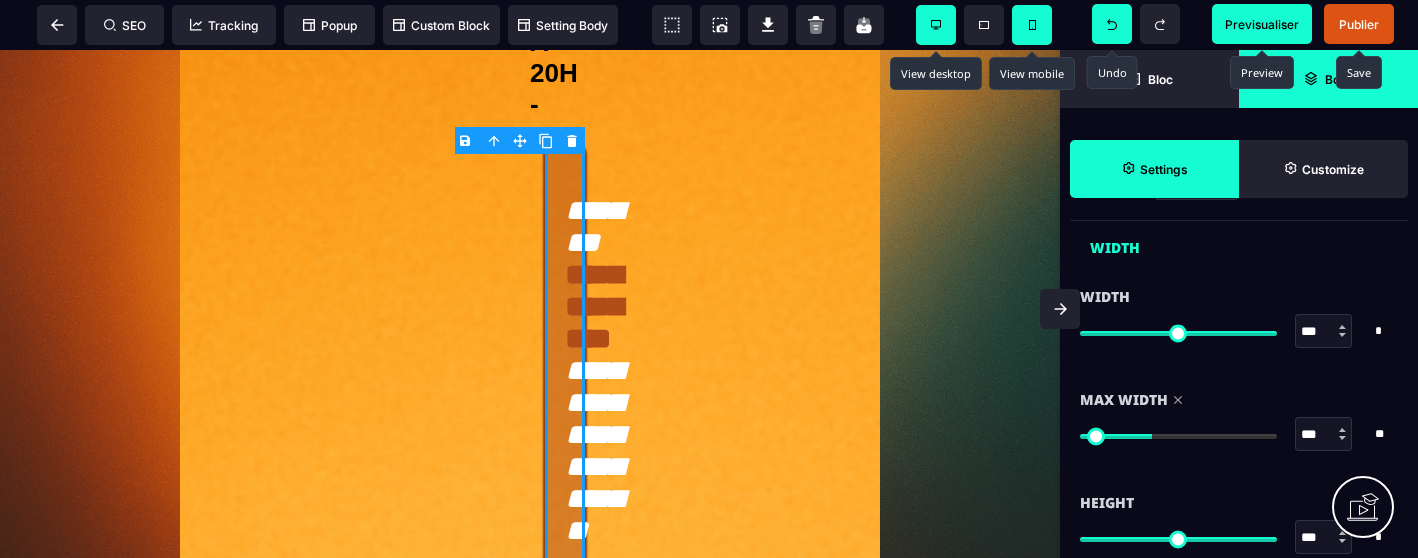 drag, startPoint x: 1155, startPoint y: 439, endPoint x: 1257, endPoint y: 443, distance: 102.0784 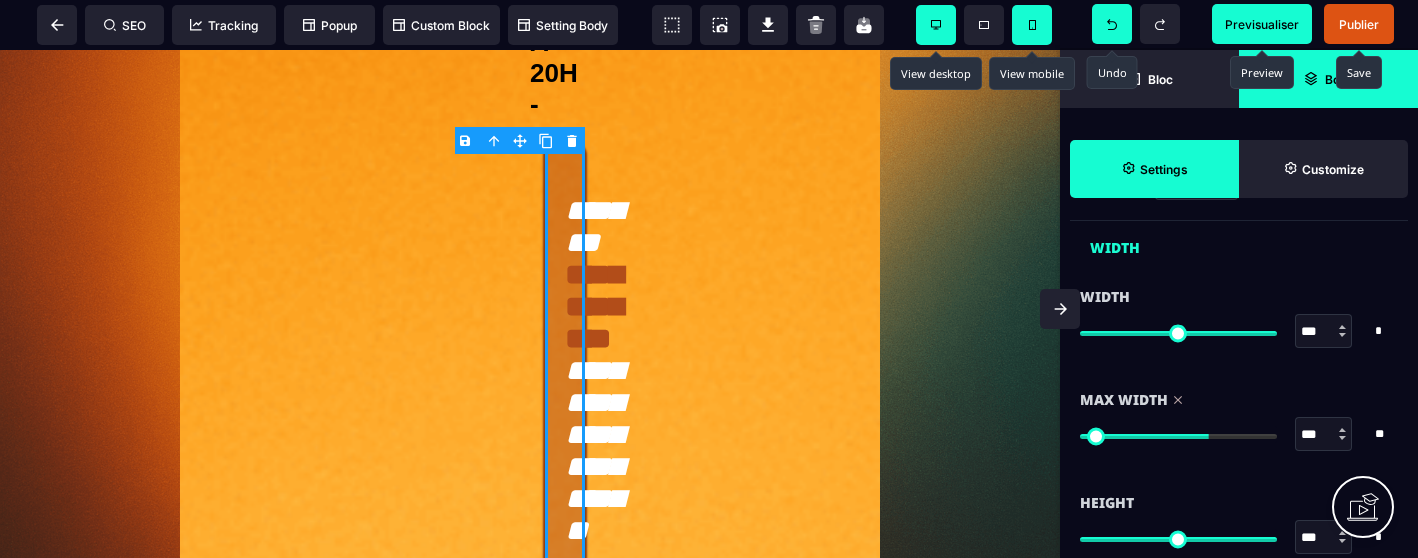 drag, startPoint x: 1256, startPoint y: 432, endPoint x: 1176, endPoint y: 428, distance: 80.09994 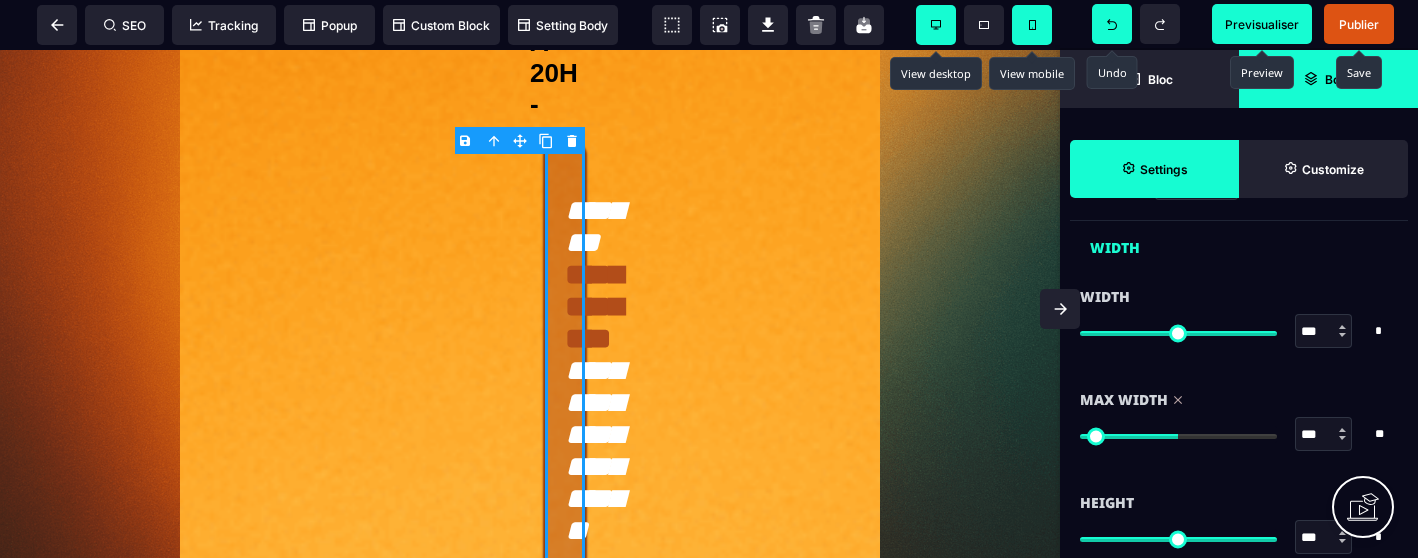 click on "Previsualiser" at bounding box center [1262, 24] 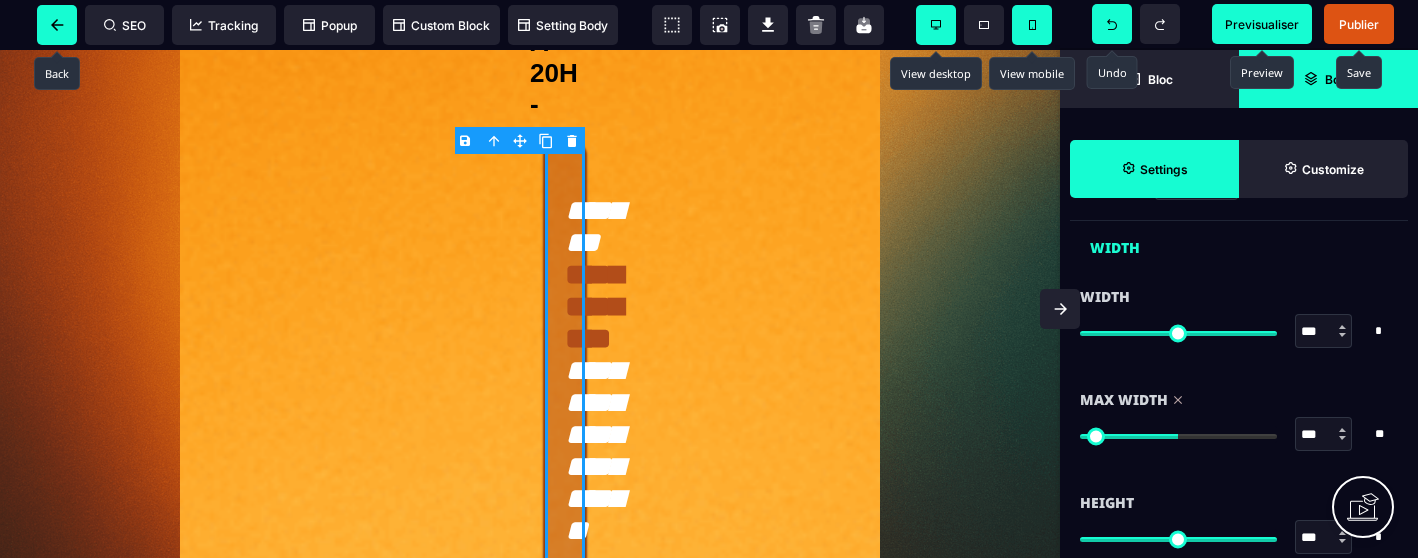 click at bounding box center [57, 25] 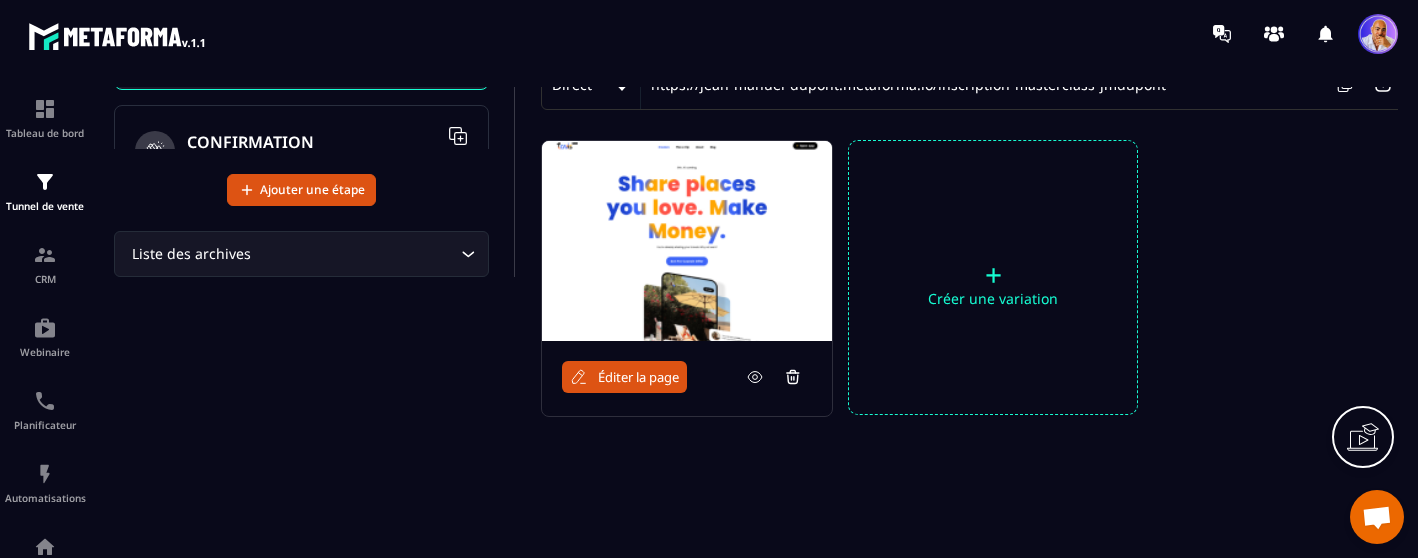 scroll, scrollTop: 242, scrollLeft: 0, axis: vertical 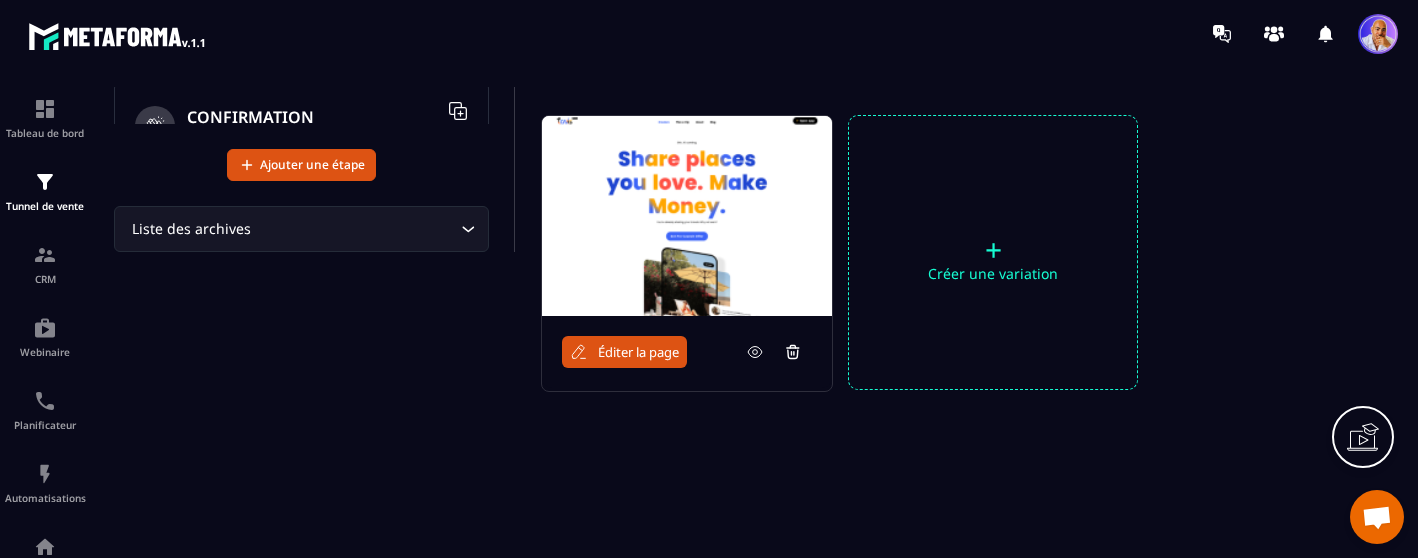 click on "Éditer la page" at bounding box center (638, 352) 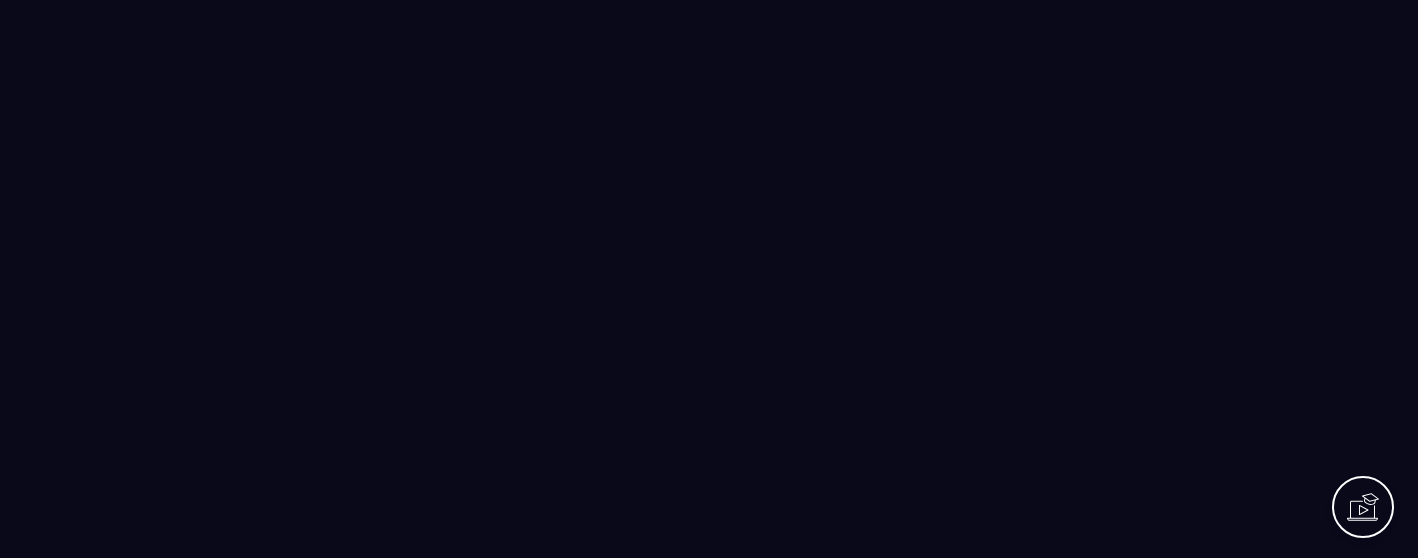 scroll, scrollTop: 0, scrollLeft: 0, axis: both 